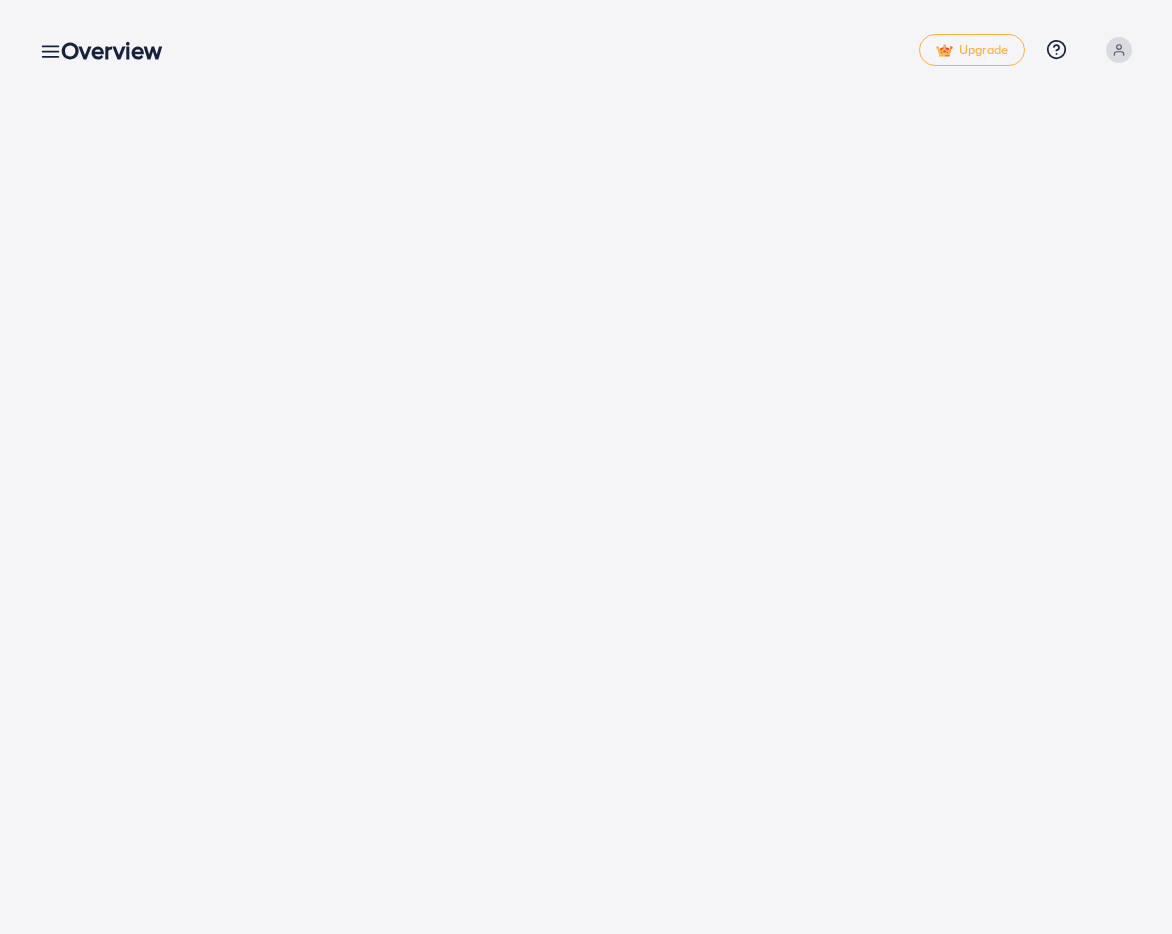 scroll, scrollTop: 0, scrollLeft: 0, axis: both 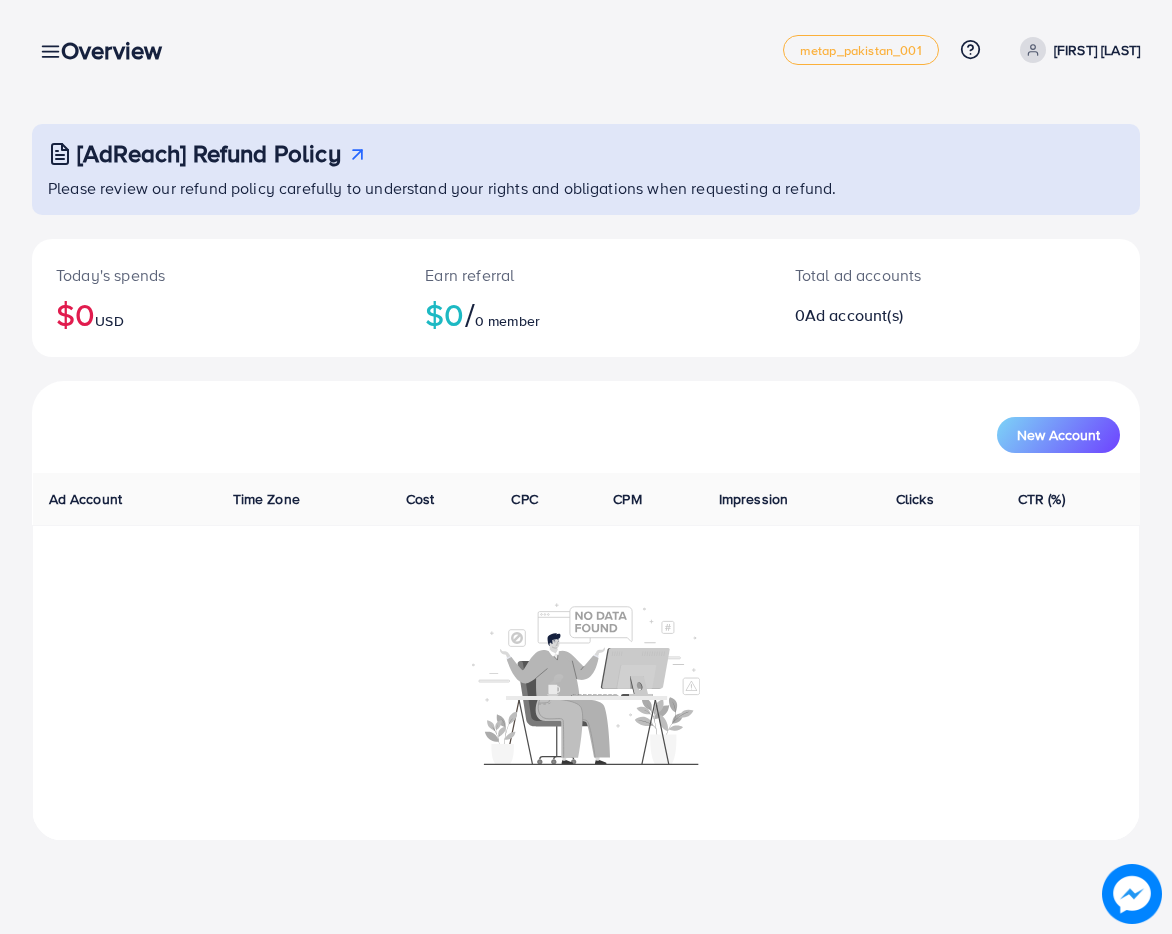 click 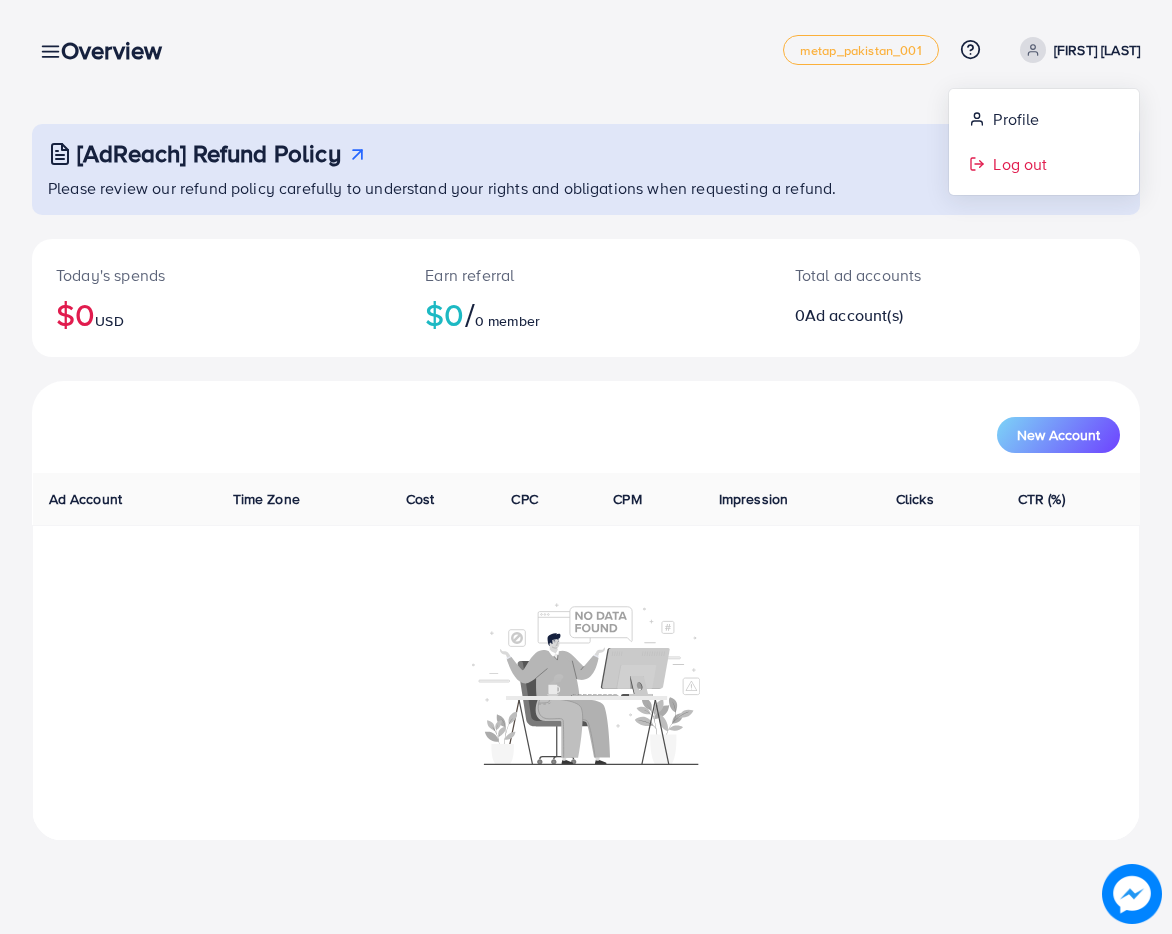 click on "Log out" at bounding box center (1020, 164) 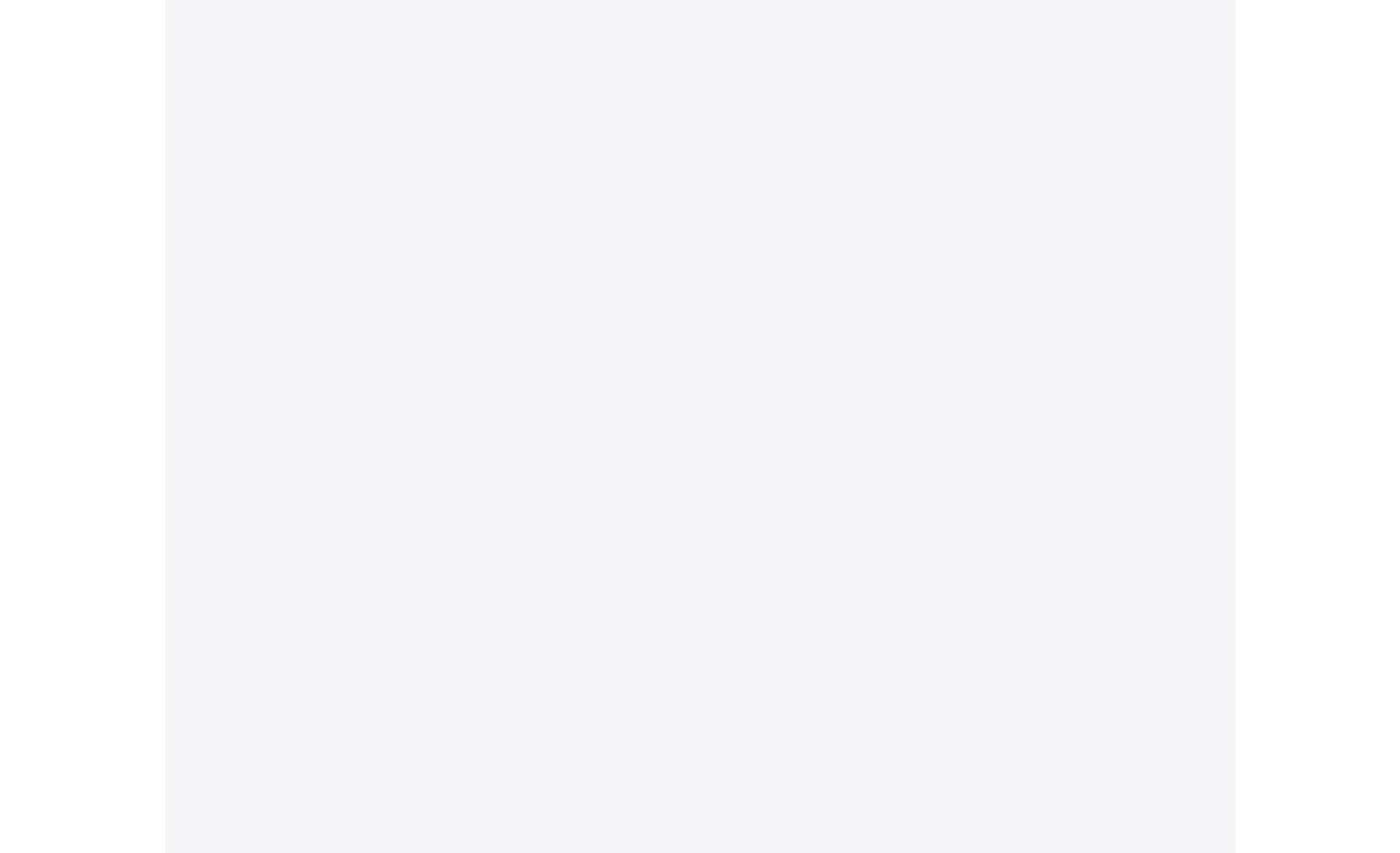 scroll, scrollTop: 0, scrollLeft: 0, axis: both 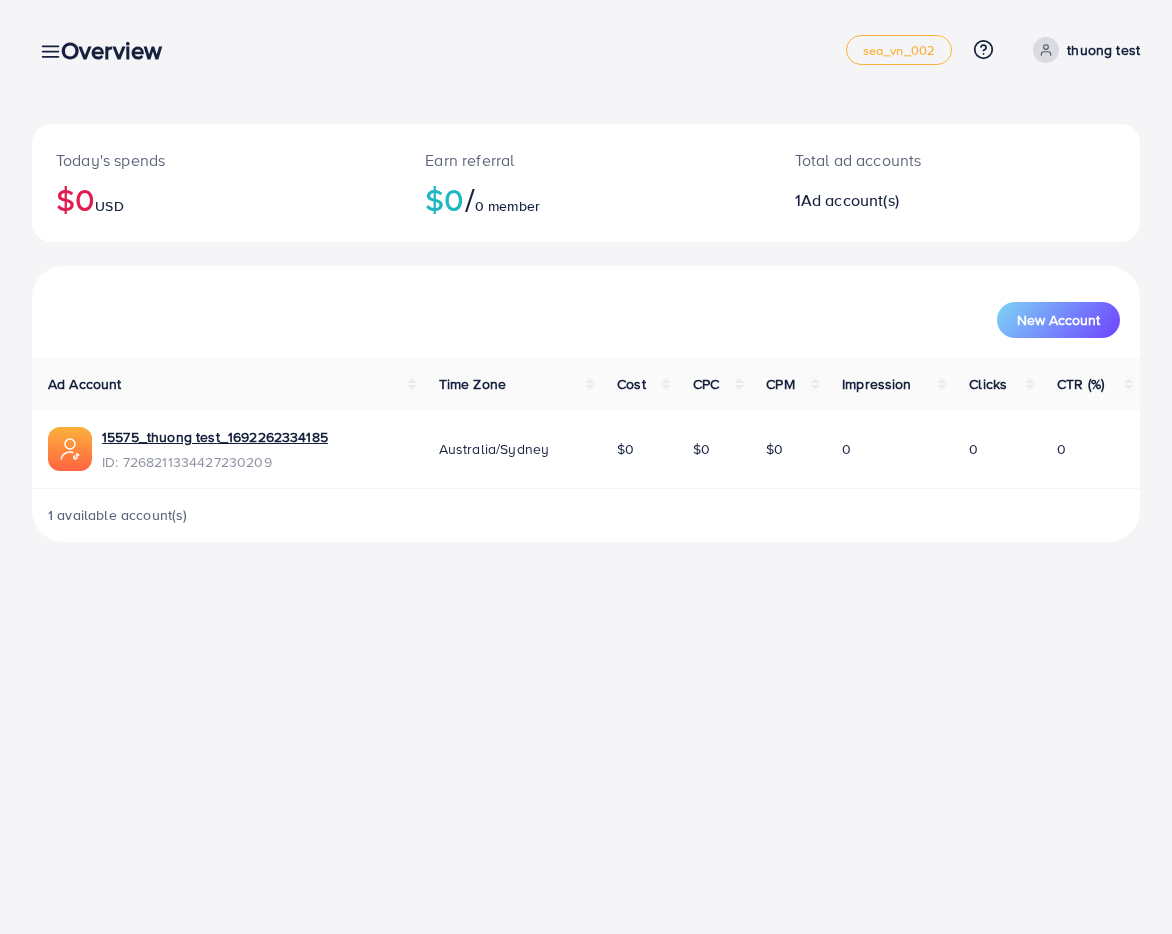click on "Today's spends   [PRICE]  USD  Earn referral   [PRICE] / 0 member  Total ad accounts   1  Ad account(s)" at bounding box center (586, 195) 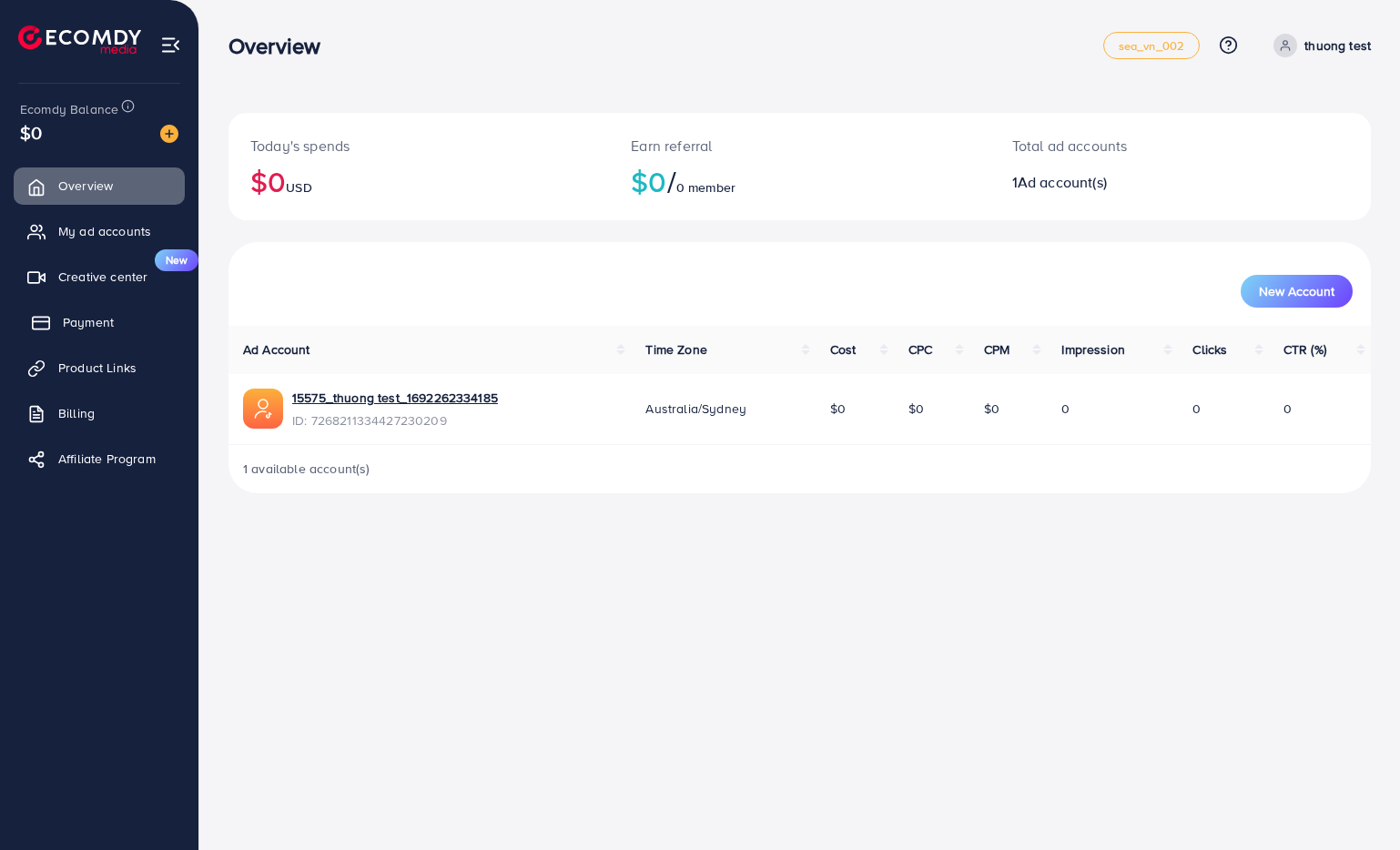 click on "Payment" at bounding box center [88, 322] 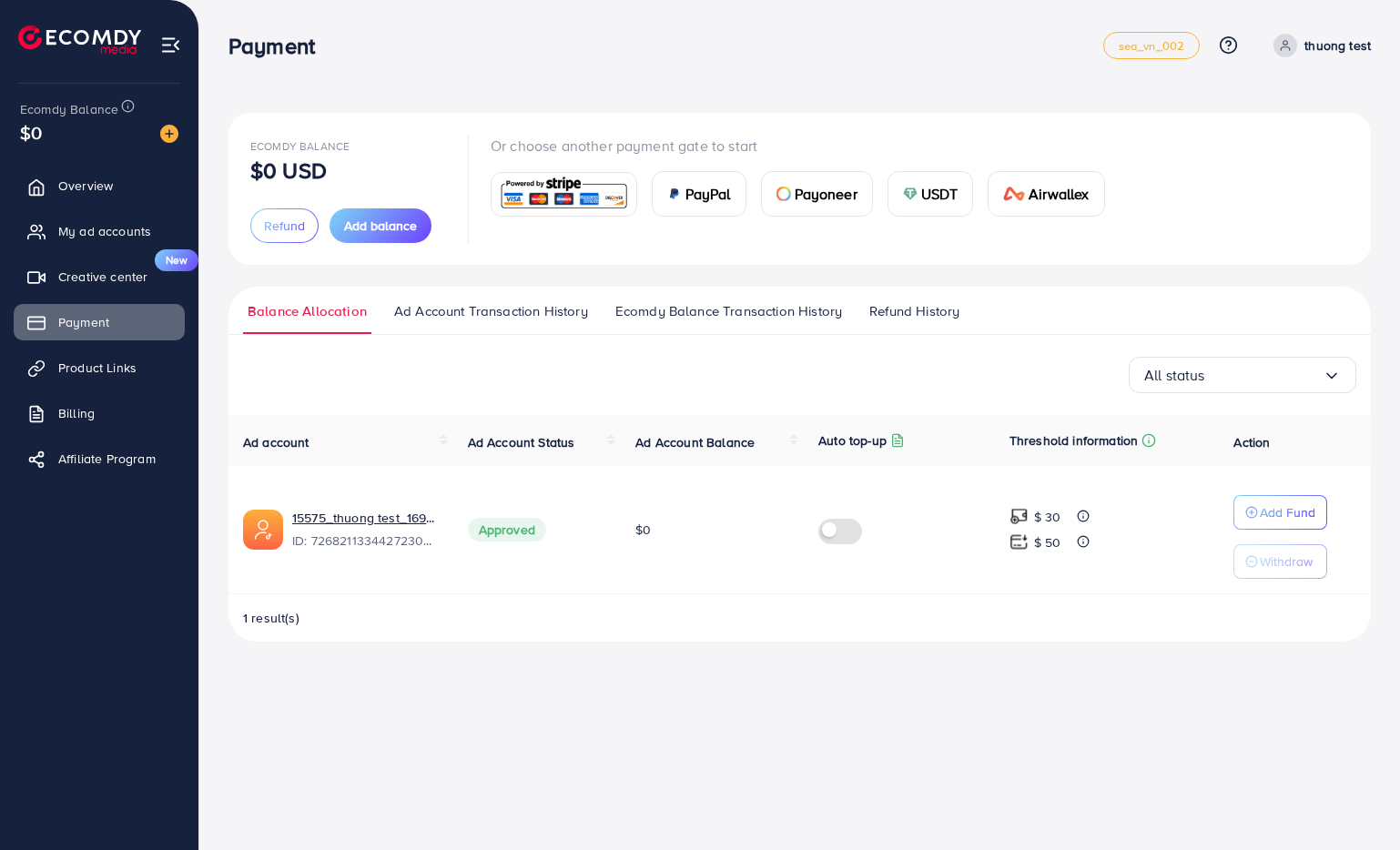 click on "USDT" at bounding box center [930, 194] 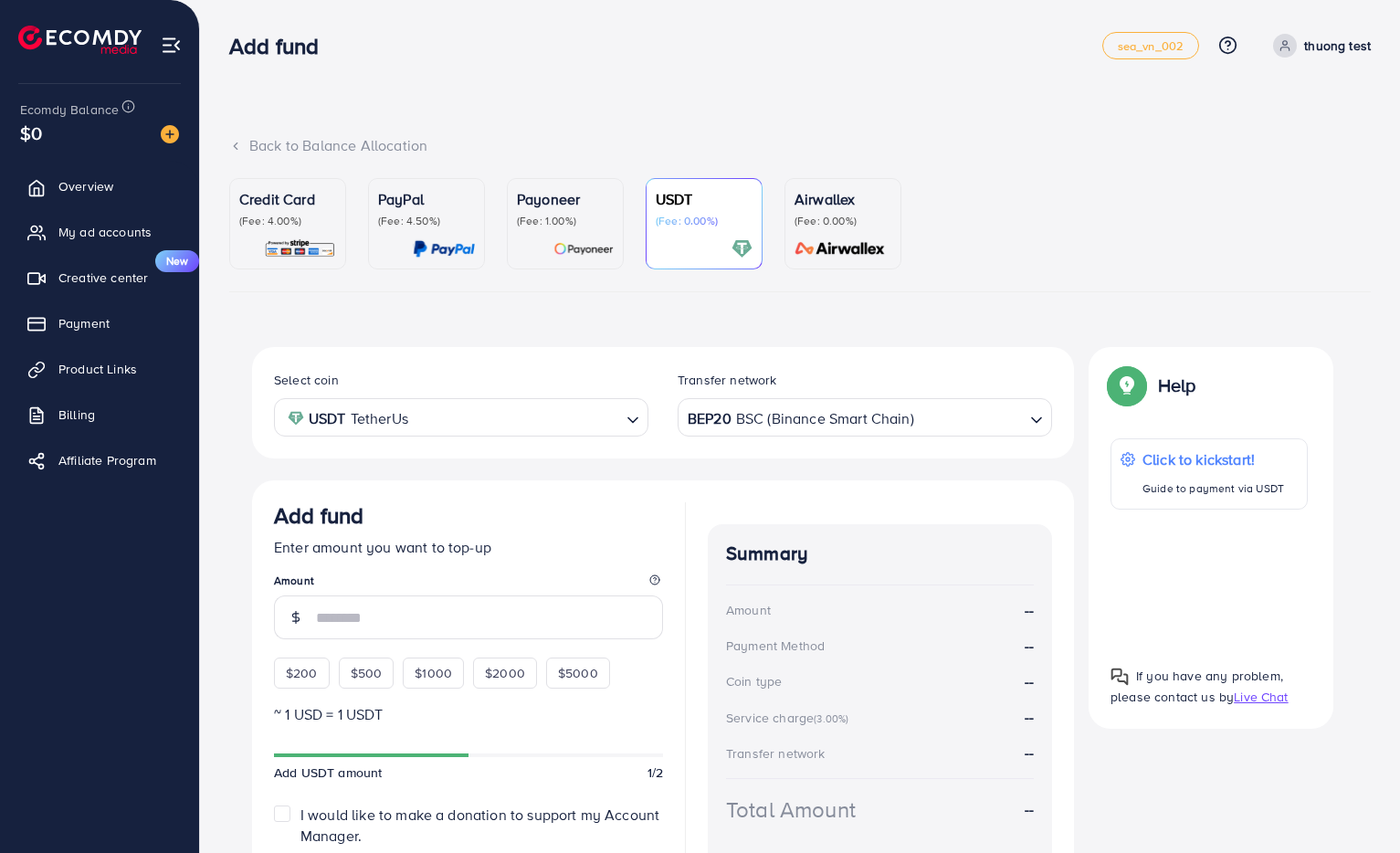 scroll, scrollTop: 136, scrollLeft: 0, axis: vertical 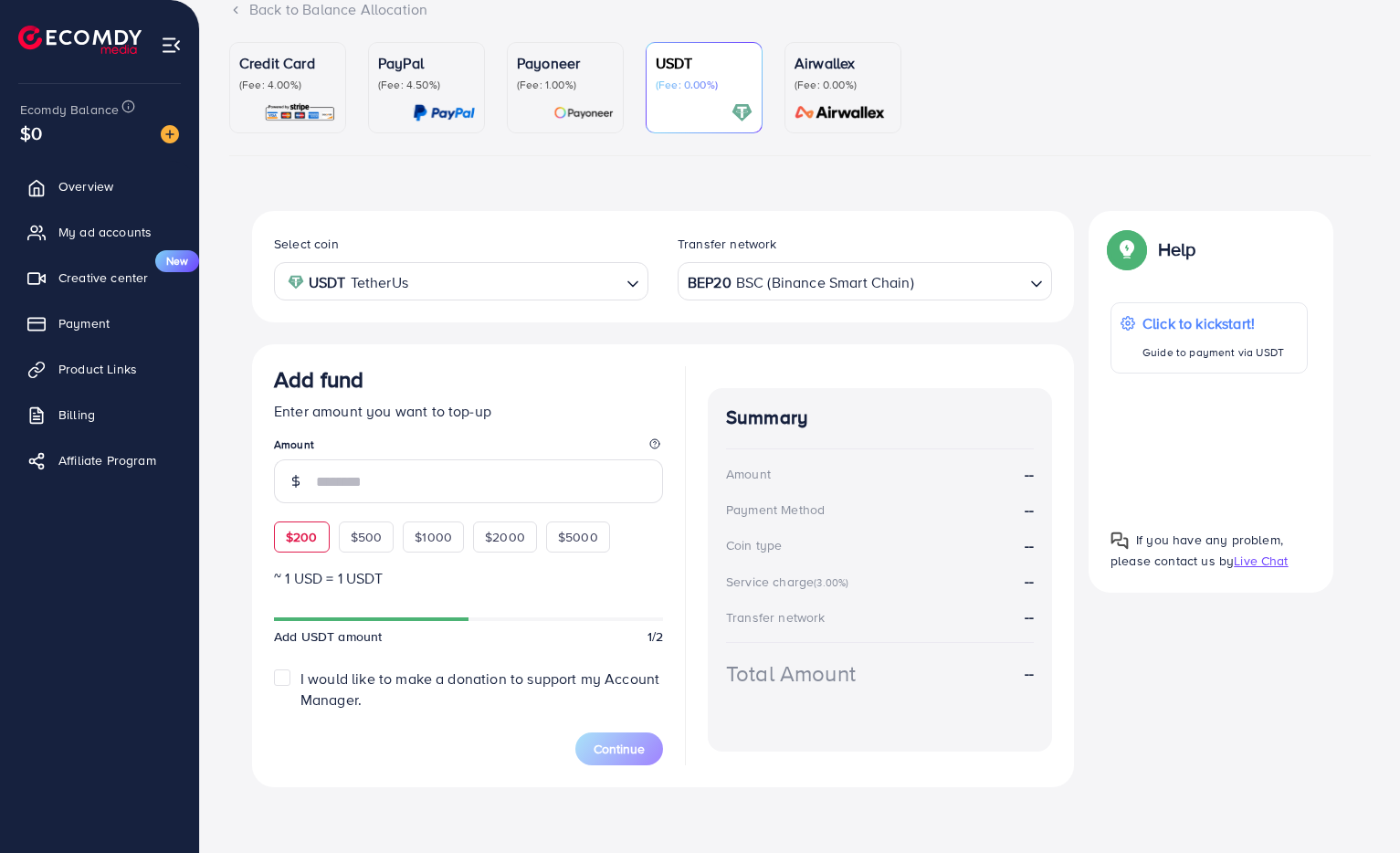 click on "$200 $500 $1000 $2000 $5000" at bounding box center [461, 532] 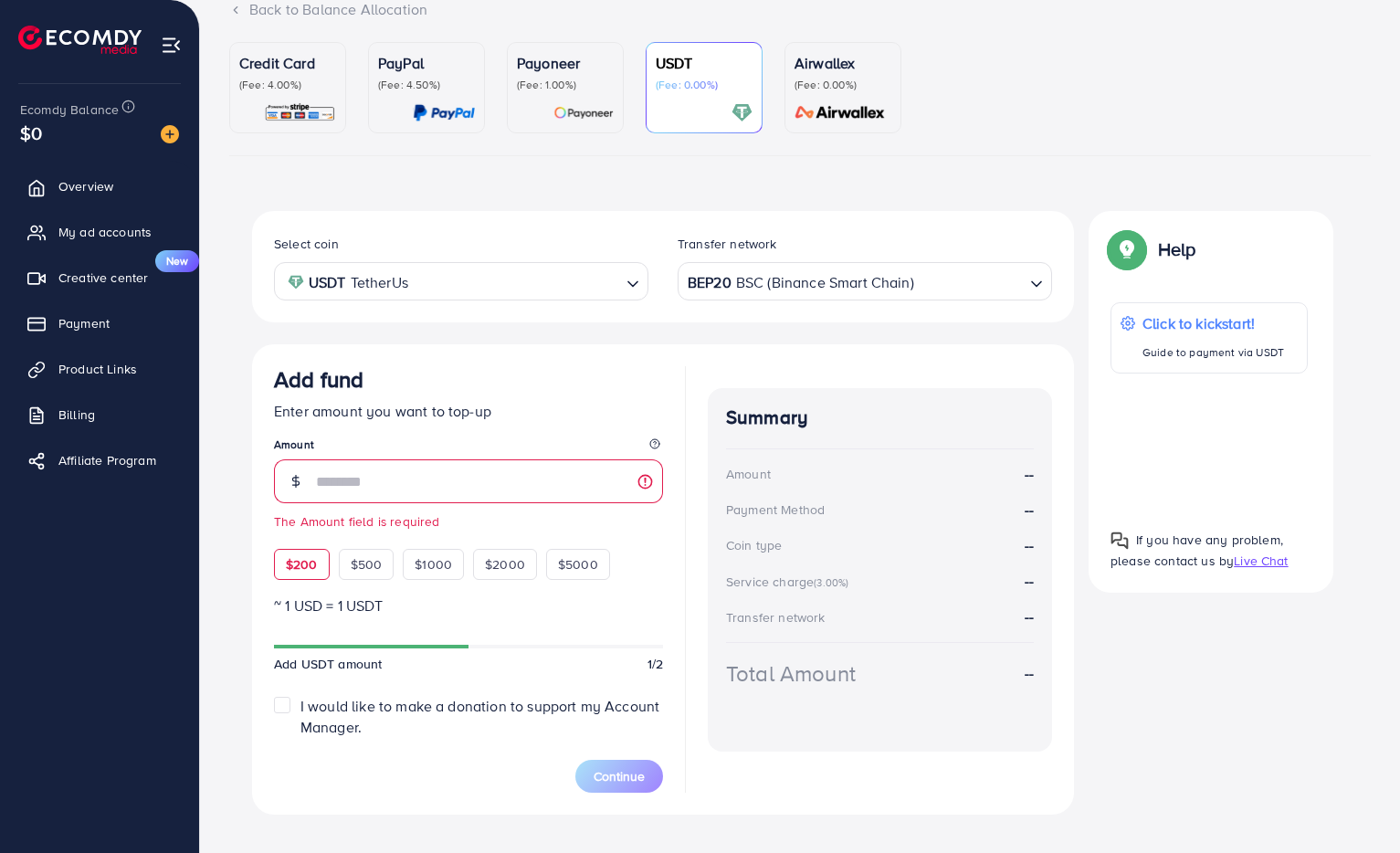 click on "$200" at bounding box center (301, 564) 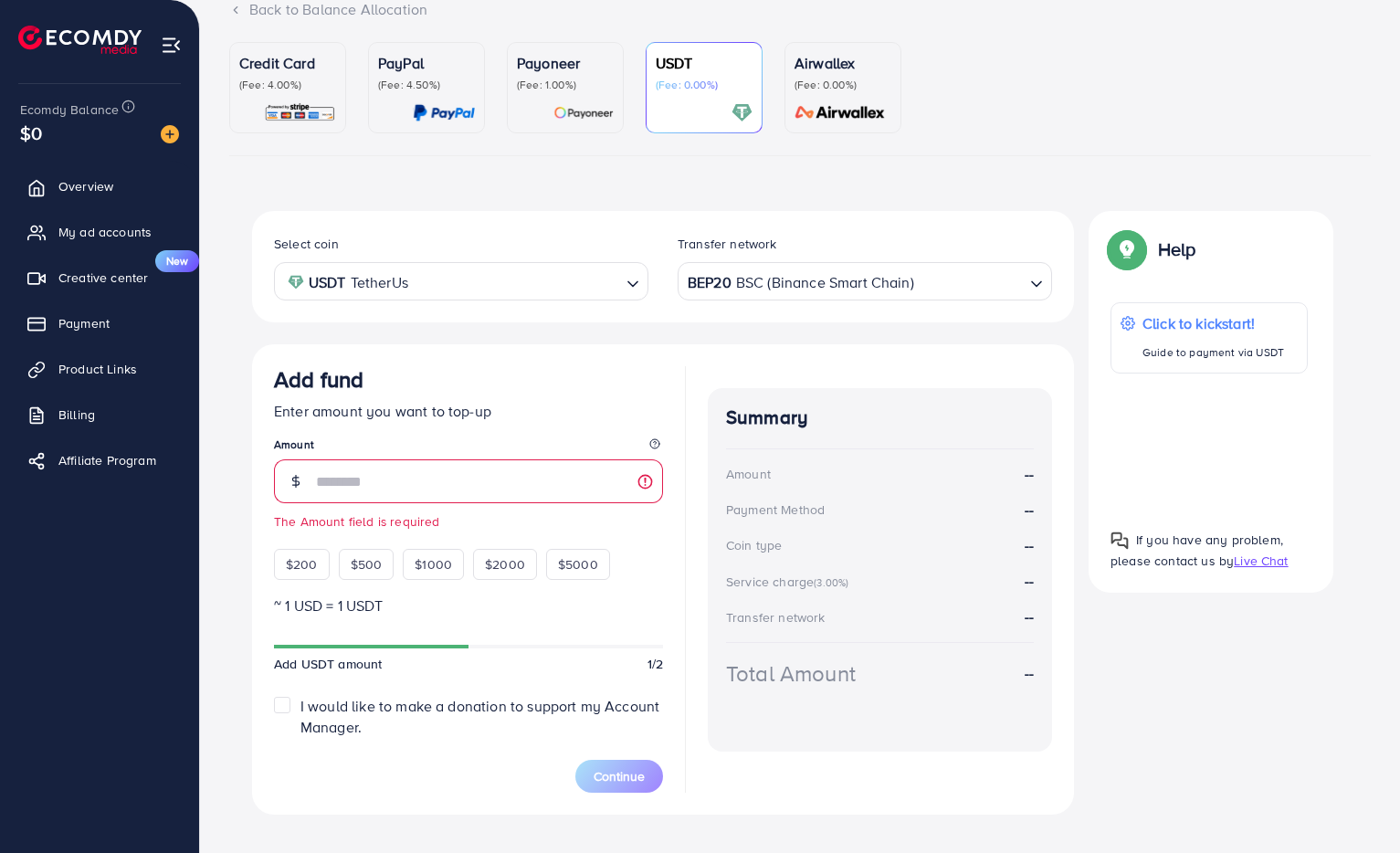 type on "***" 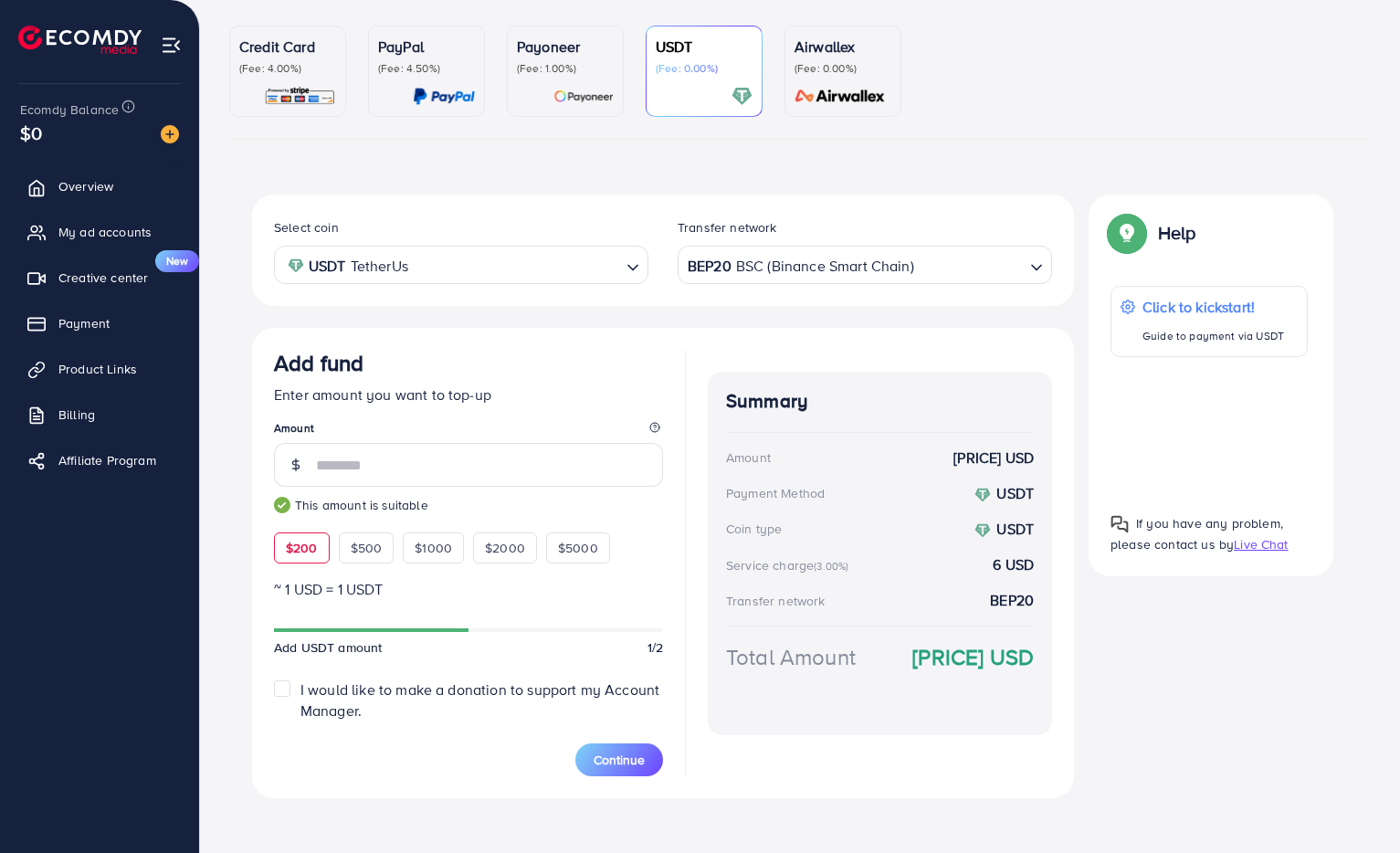 scroll, scrollTop: 163, scrollLeft: 0, axis: vertical 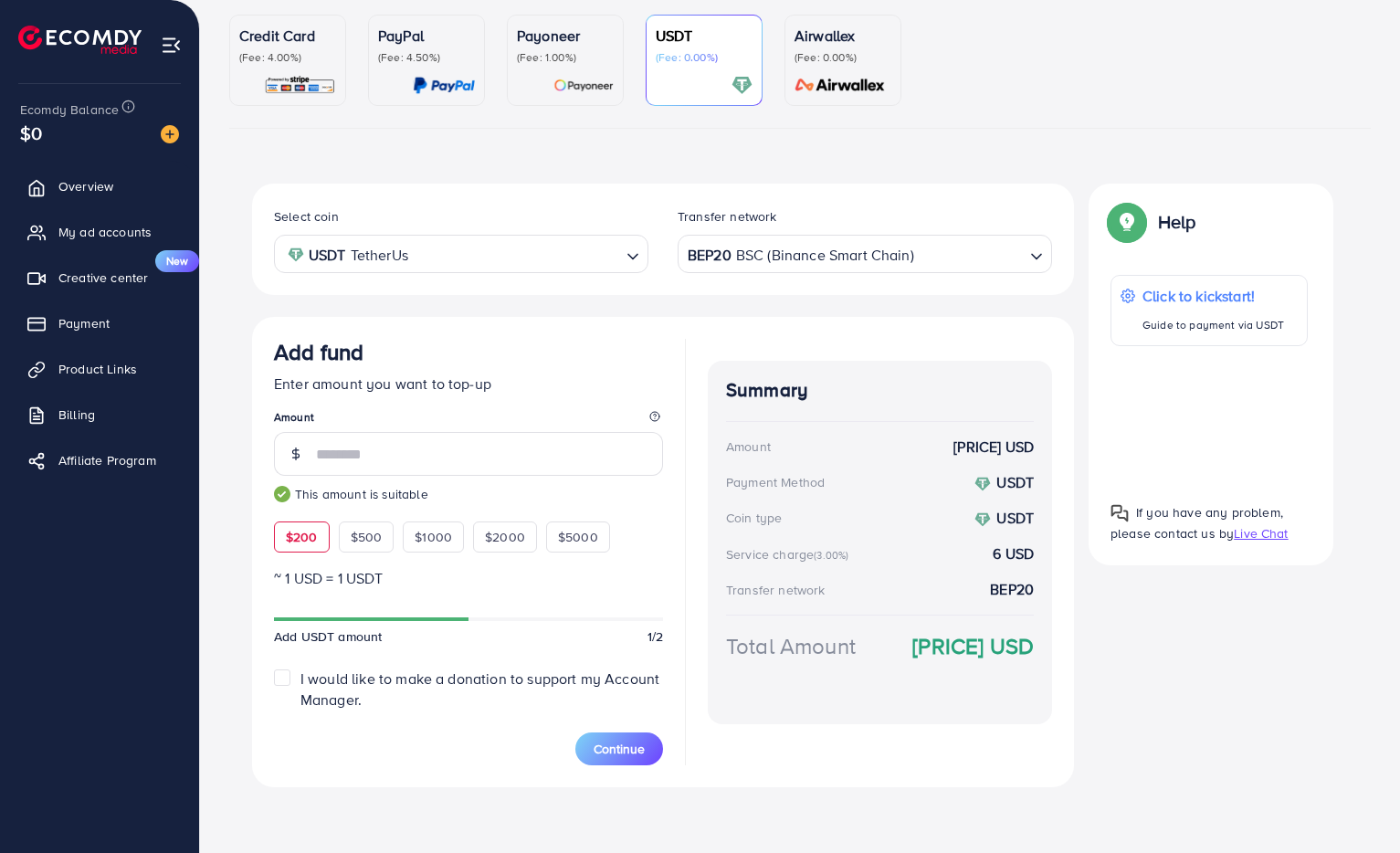 click on "Select coin   USDT TetherUs           Loading...     Transfer network   BEP20 BSC (Binance Smart Chain)           Loading...      Add fund  Enter amount you want to top-up Amount ***  This amount is suitable  $200 $500 $1000 $2000 $5000  ~ 1 USD = 1 USDT   Add USDT amount  1/2 I would like to make a donation to support my Account Manager. 5% 10% 15% 20%  Continue   Summary   Amount   200.108 USD   Payment Method  USDT  Coin type  USDT  Service charge   (3.00%)  6 USD  Transfer network  BEP20  Total Amount   206.108 USD   Help   Help   Click to kickstart!   Guide to payment via USDT   If you have any problem, please contact us by   Live Chat" at bounding box center (800, 485) 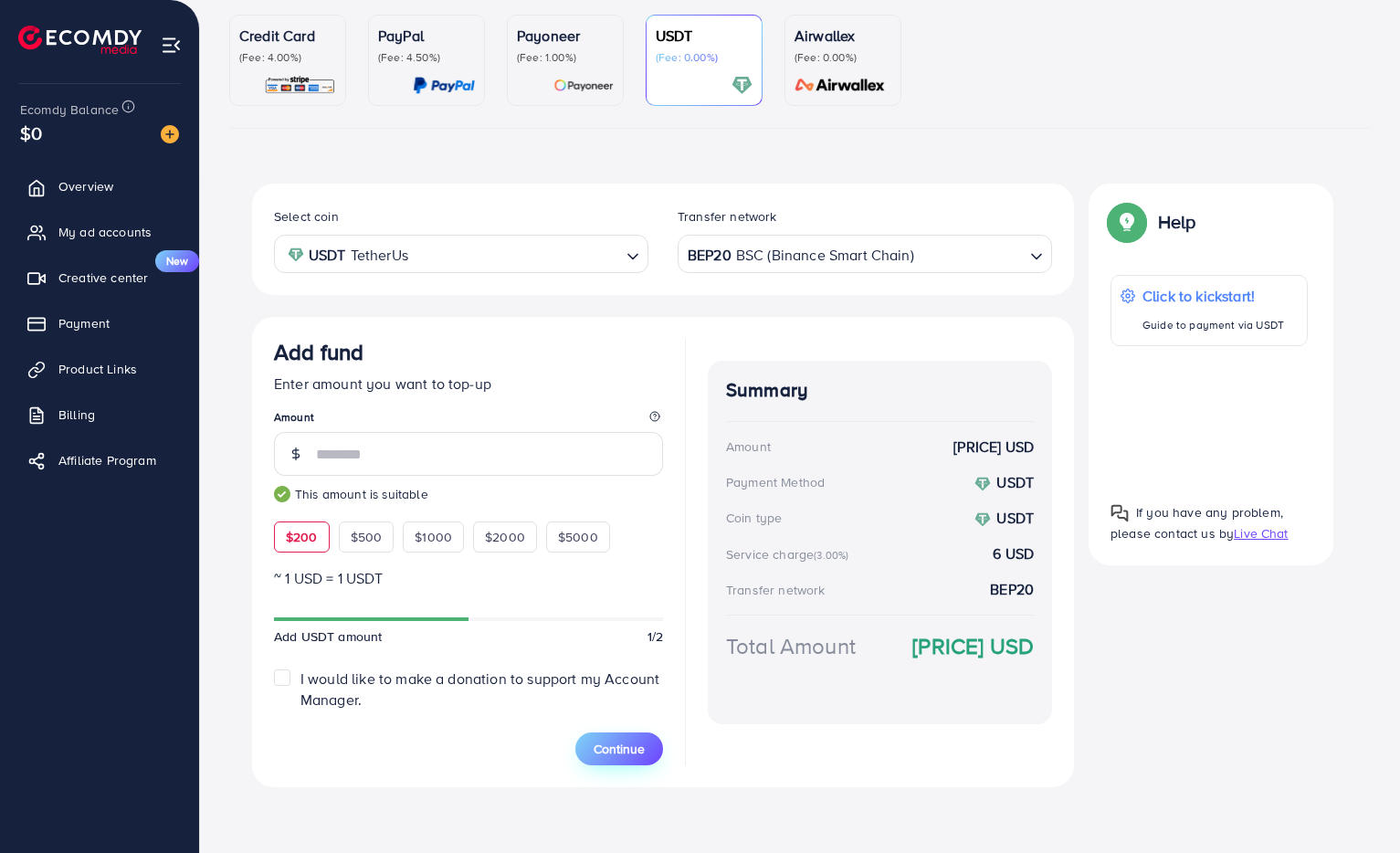 click on "Continue" at bounding box center [619, 749] 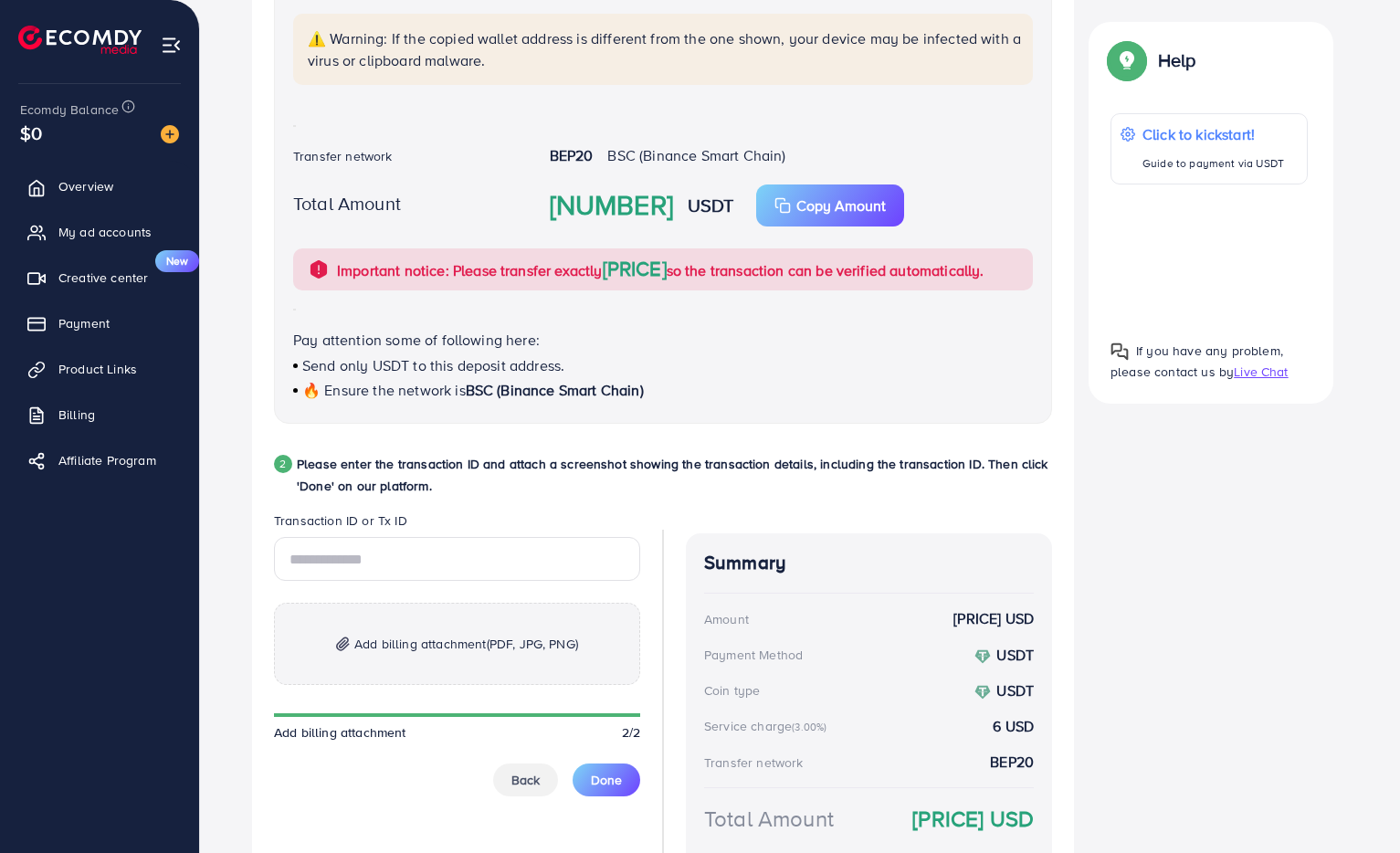 scroll, scrollTop: 656, scrollLeft: 0, axis: vertical 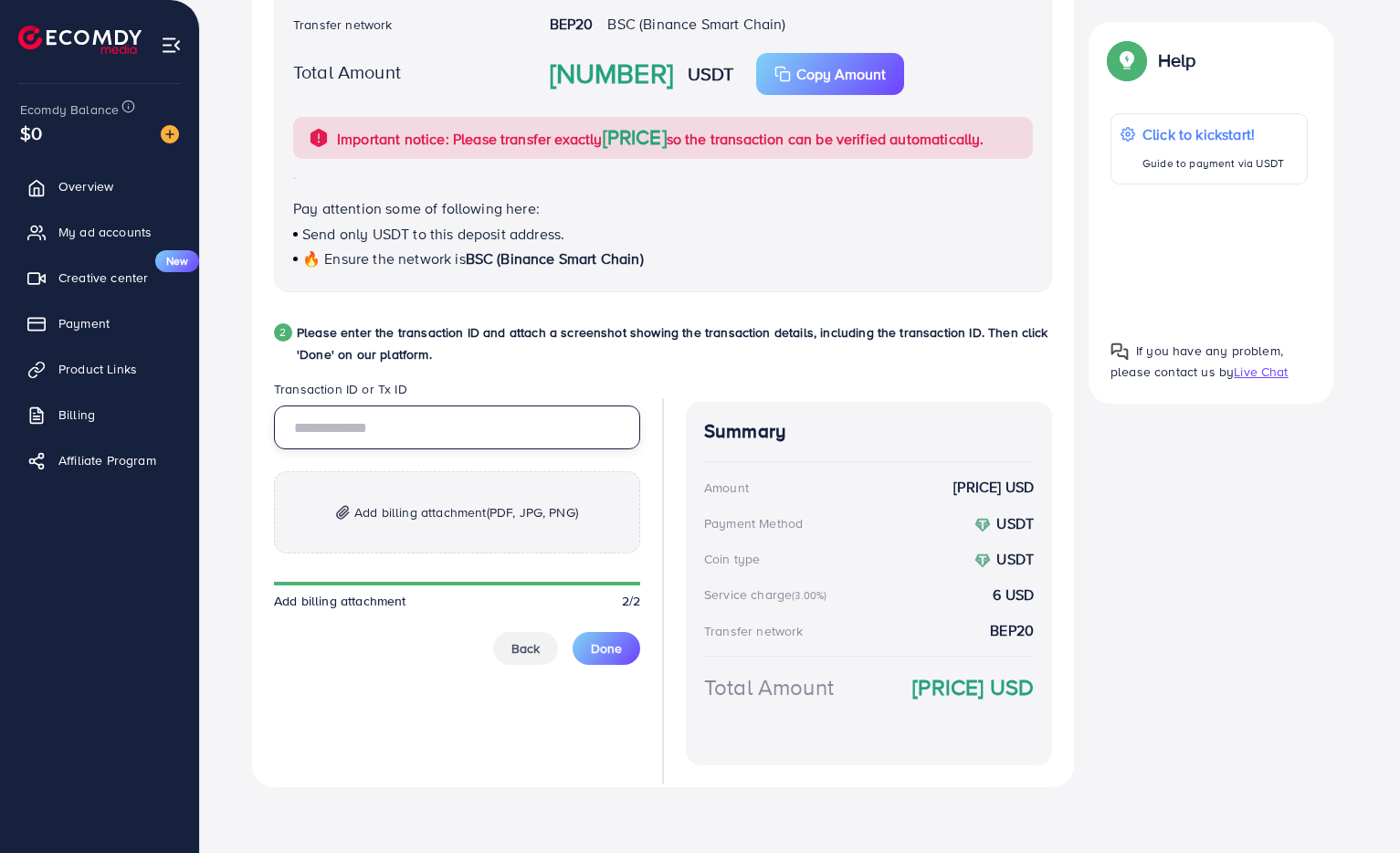 click at bounding box center [457, 427] 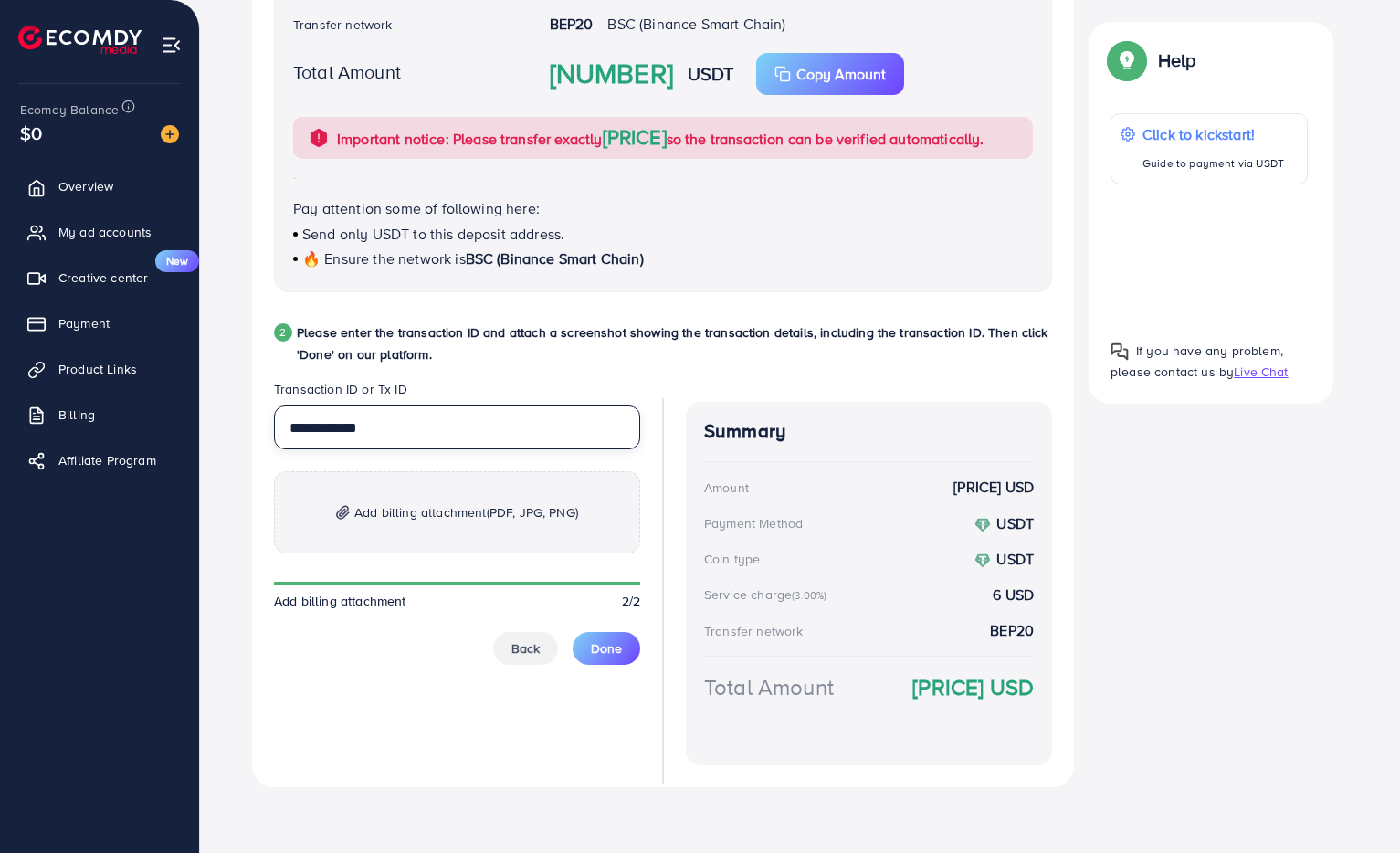 type on "**********" 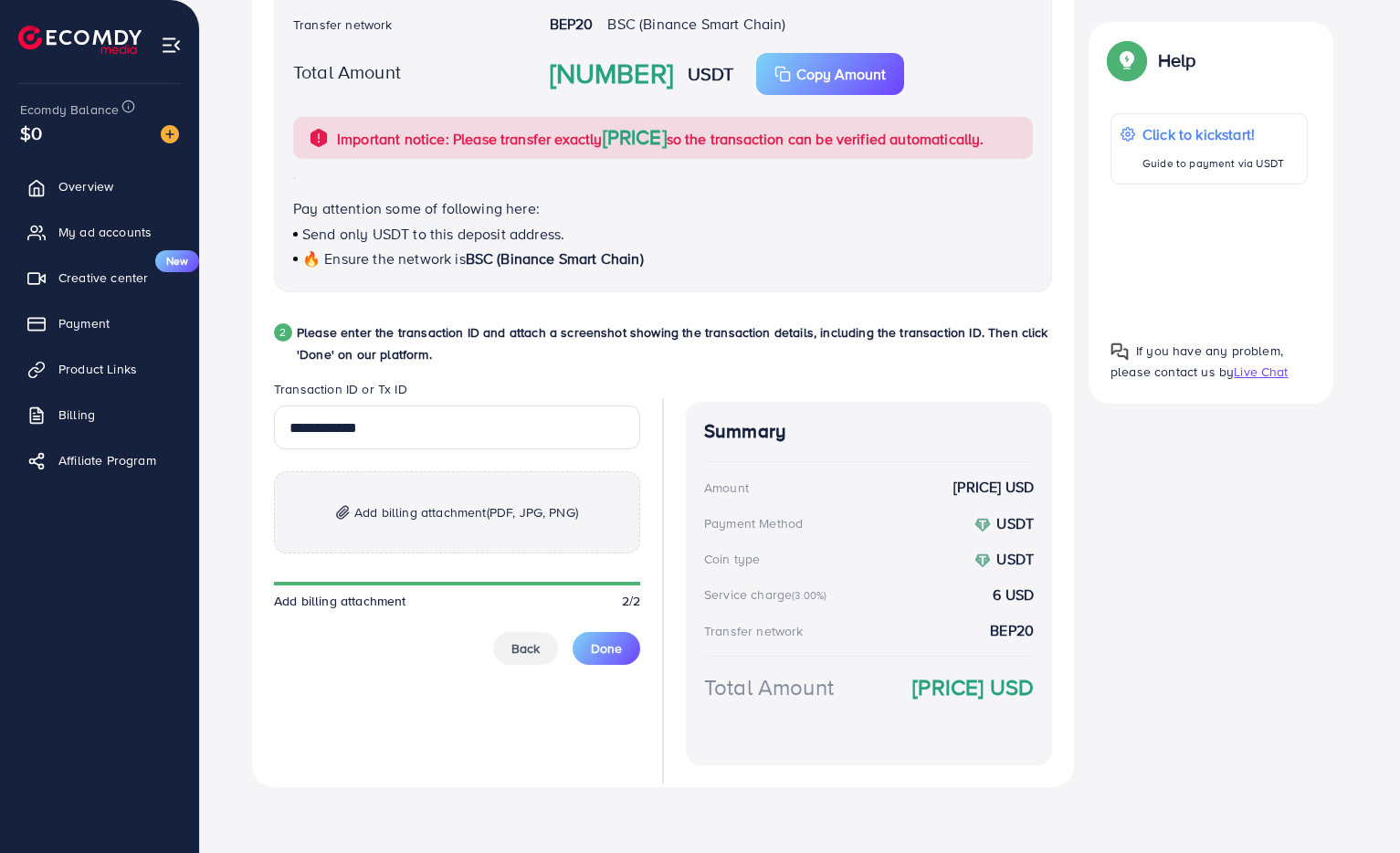 click on "Add billing attachment  (PDF, JPG, PNG)" at bounding box center [466, 512] 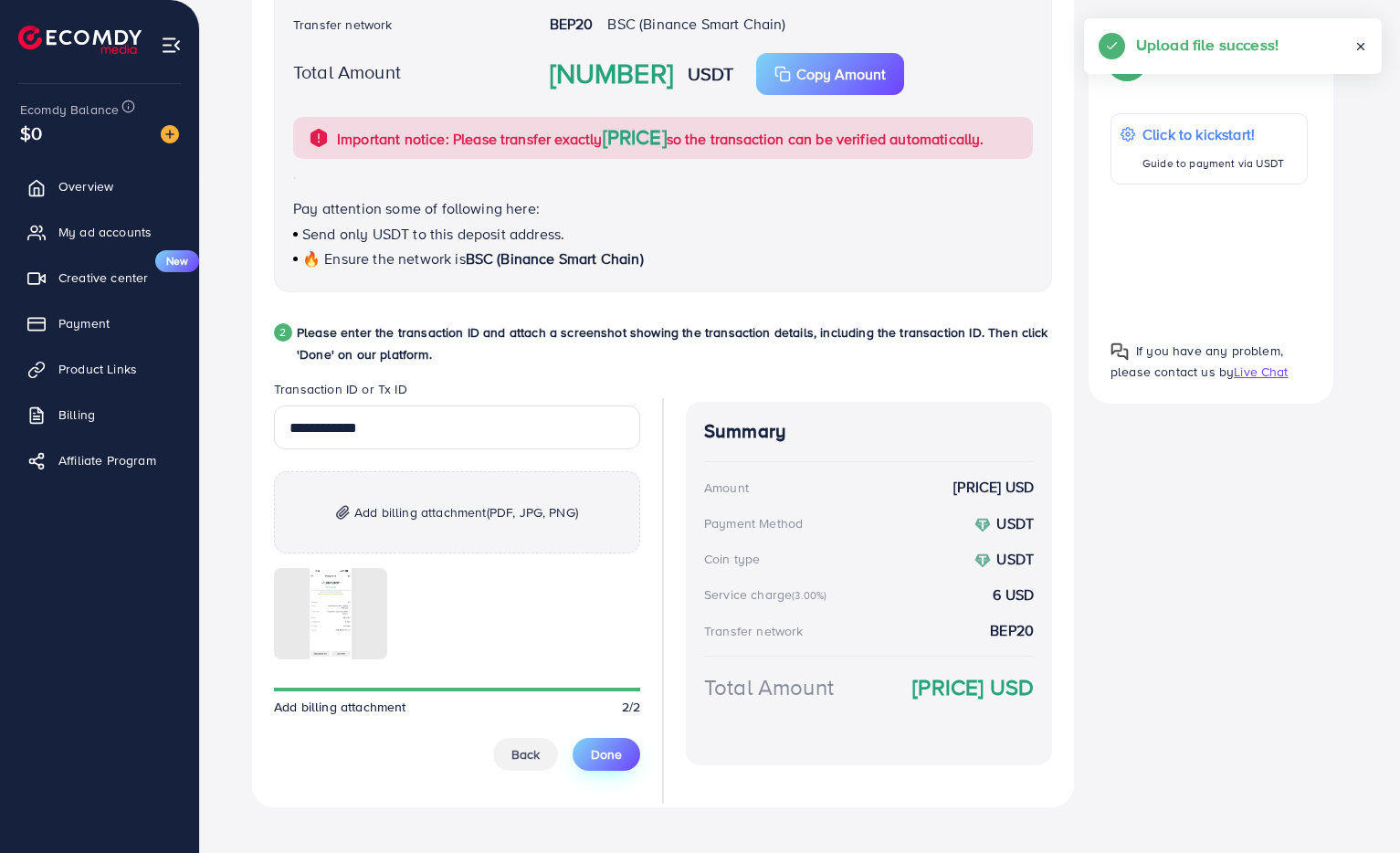 click on "Done" at bounding box center (606, 754) 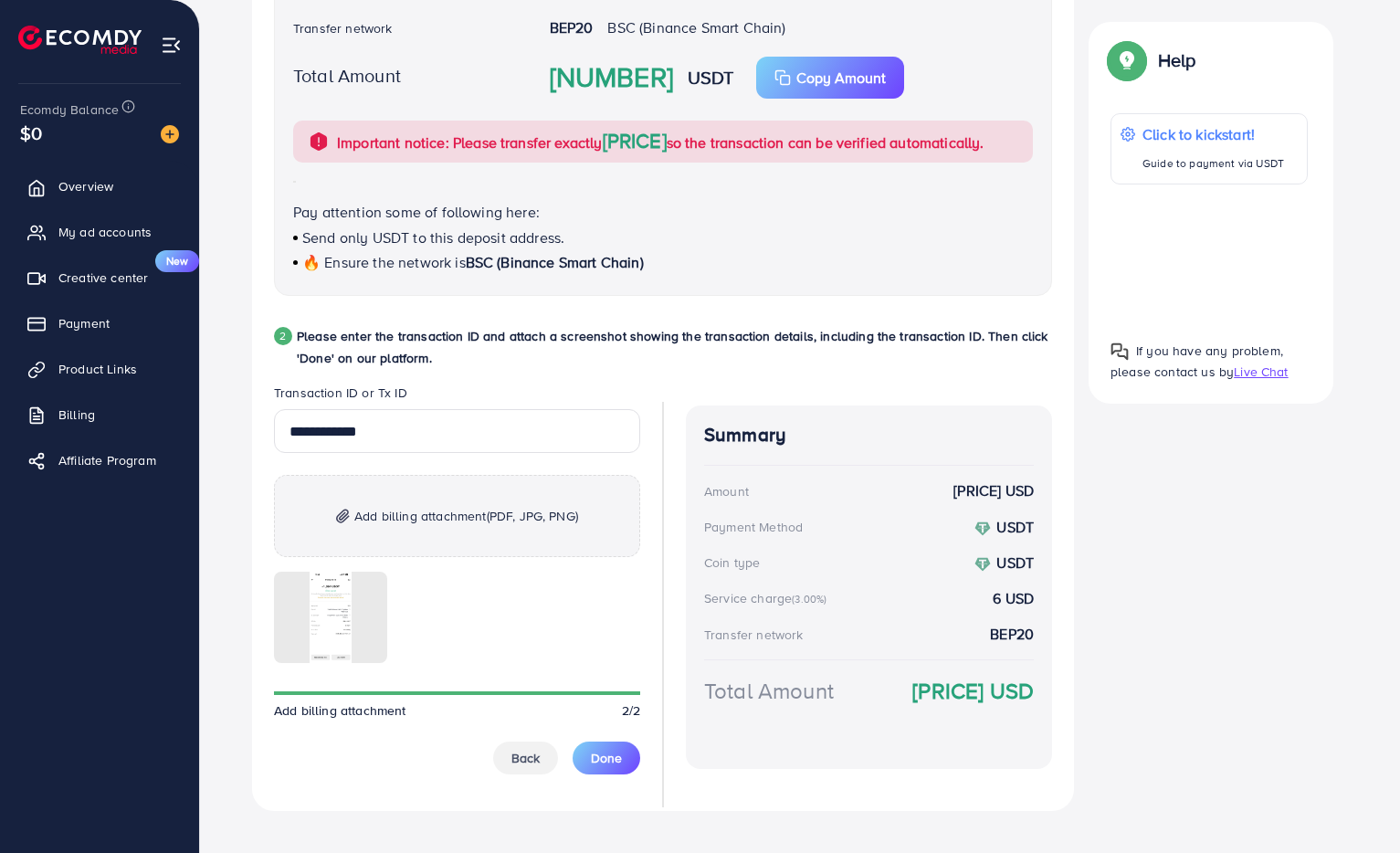 scroll, scrollTop: 676, scrollLeft: 0, axis: vertical 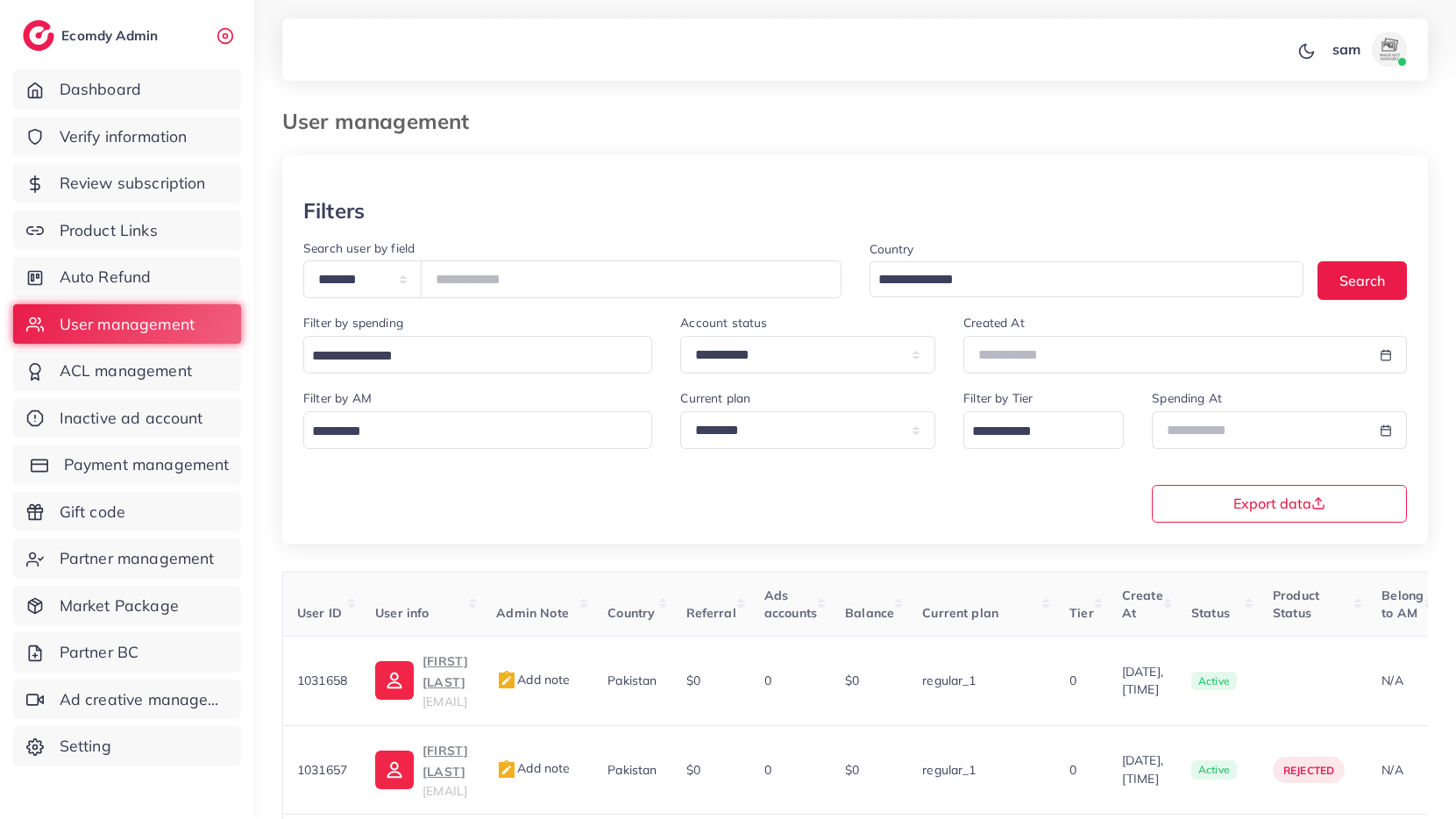 click on "Payment management" at bounding box center [146, 465] 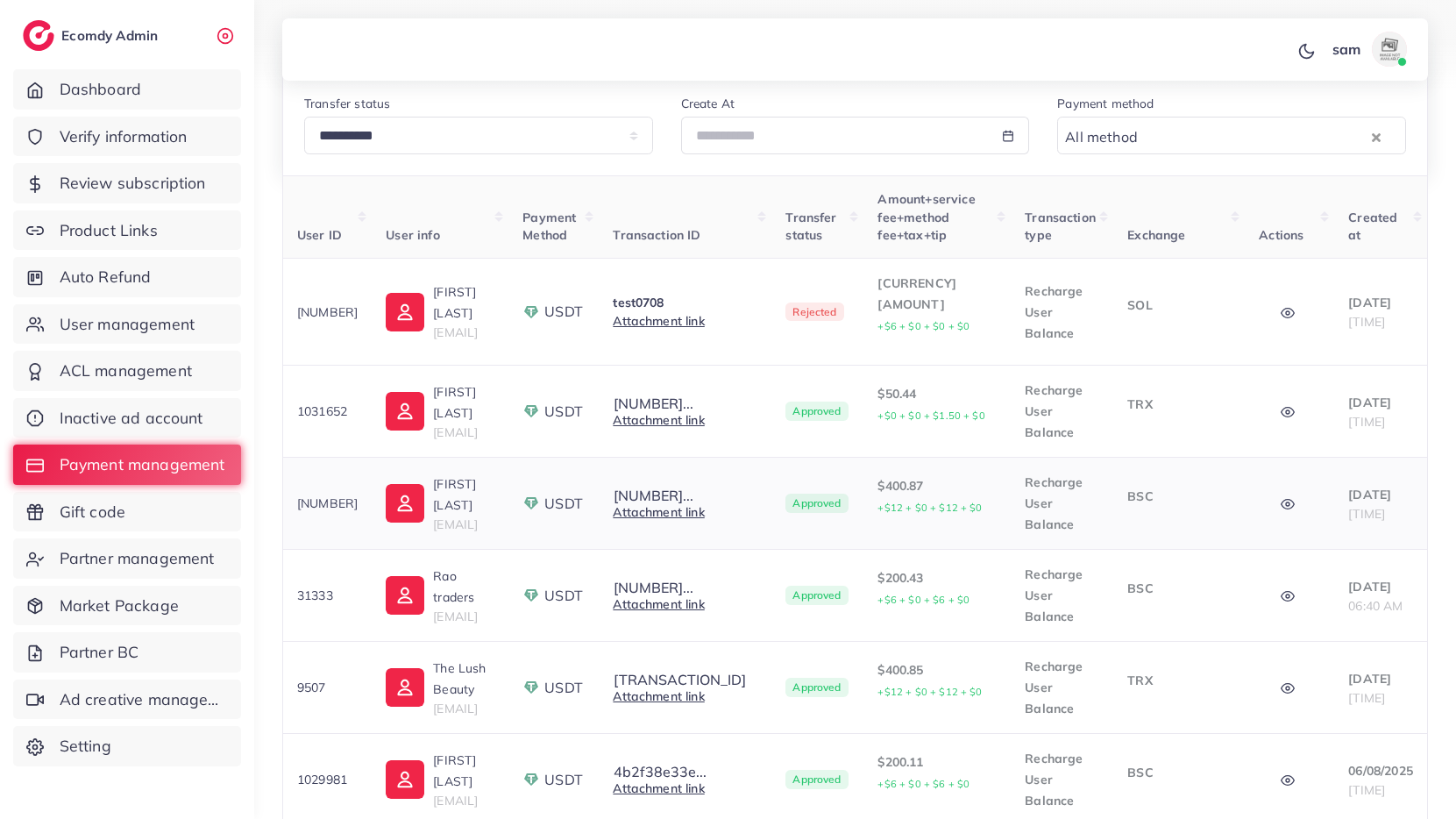 scroll, scrollTop: 208, scrollLeft: 0, axis: vertical 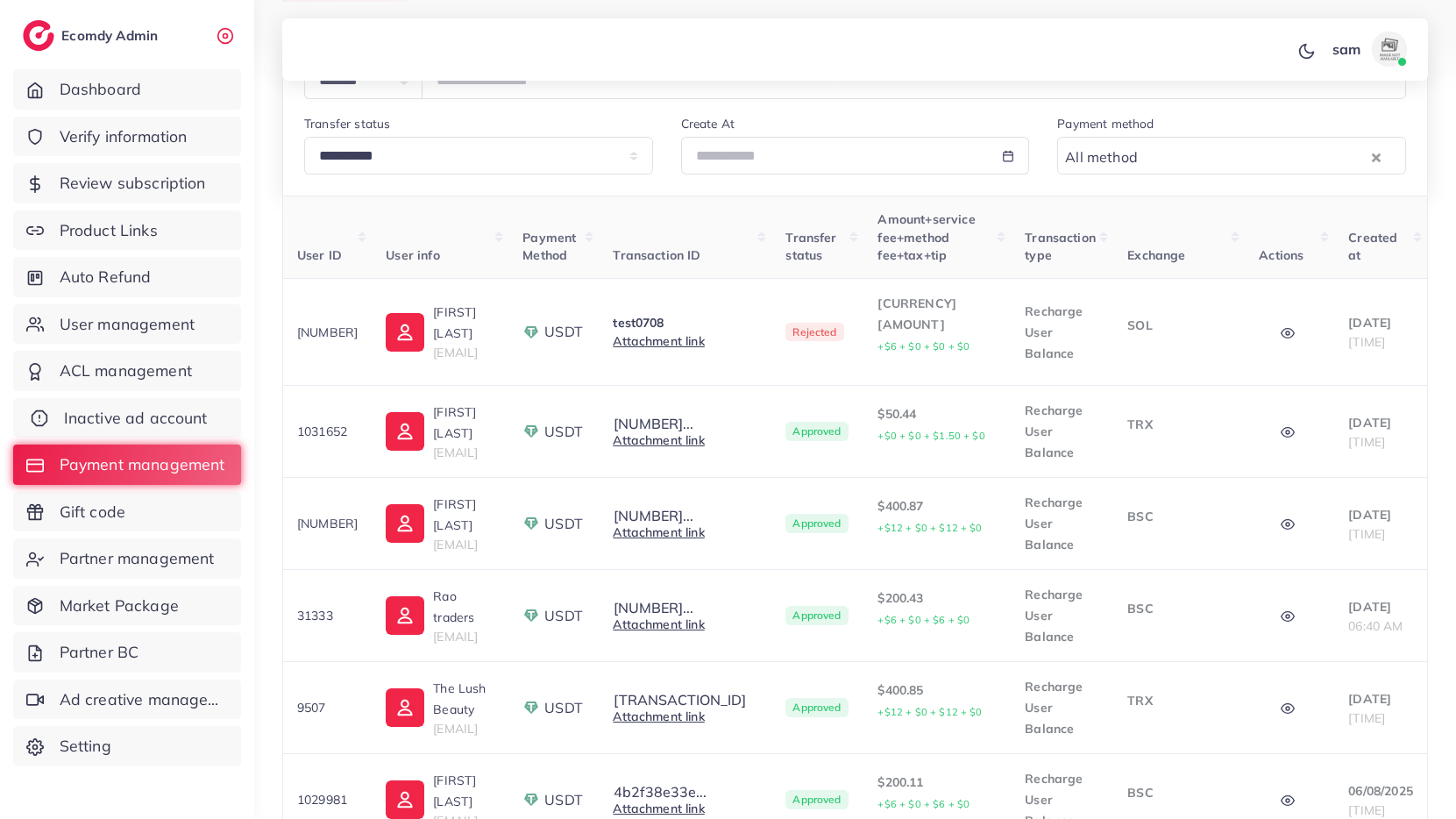 click on "Inactive ad account" at bounding box center (136, 418) 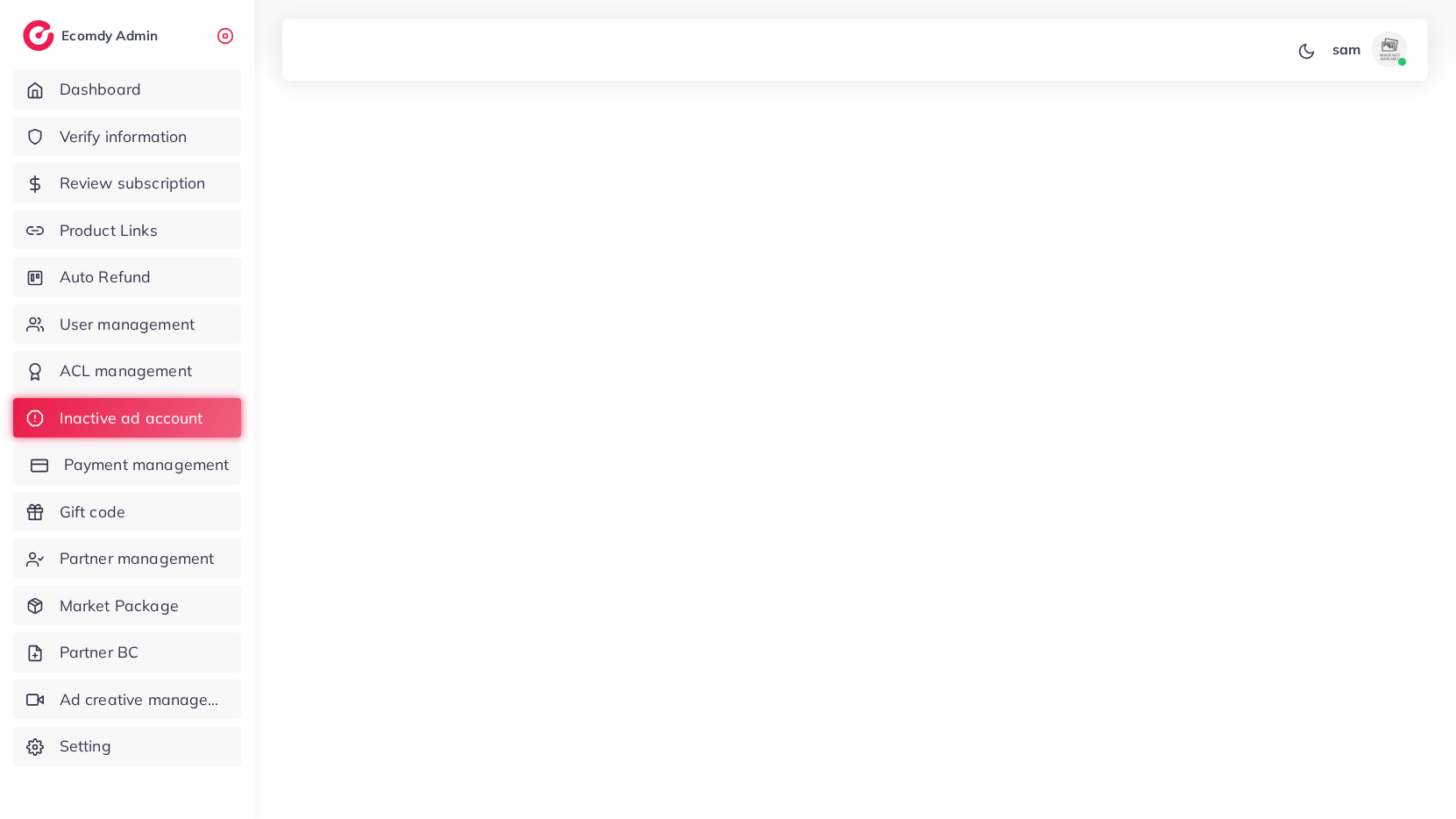 scroll, scrollTop: 0, scrollLeft: 0, axis: both 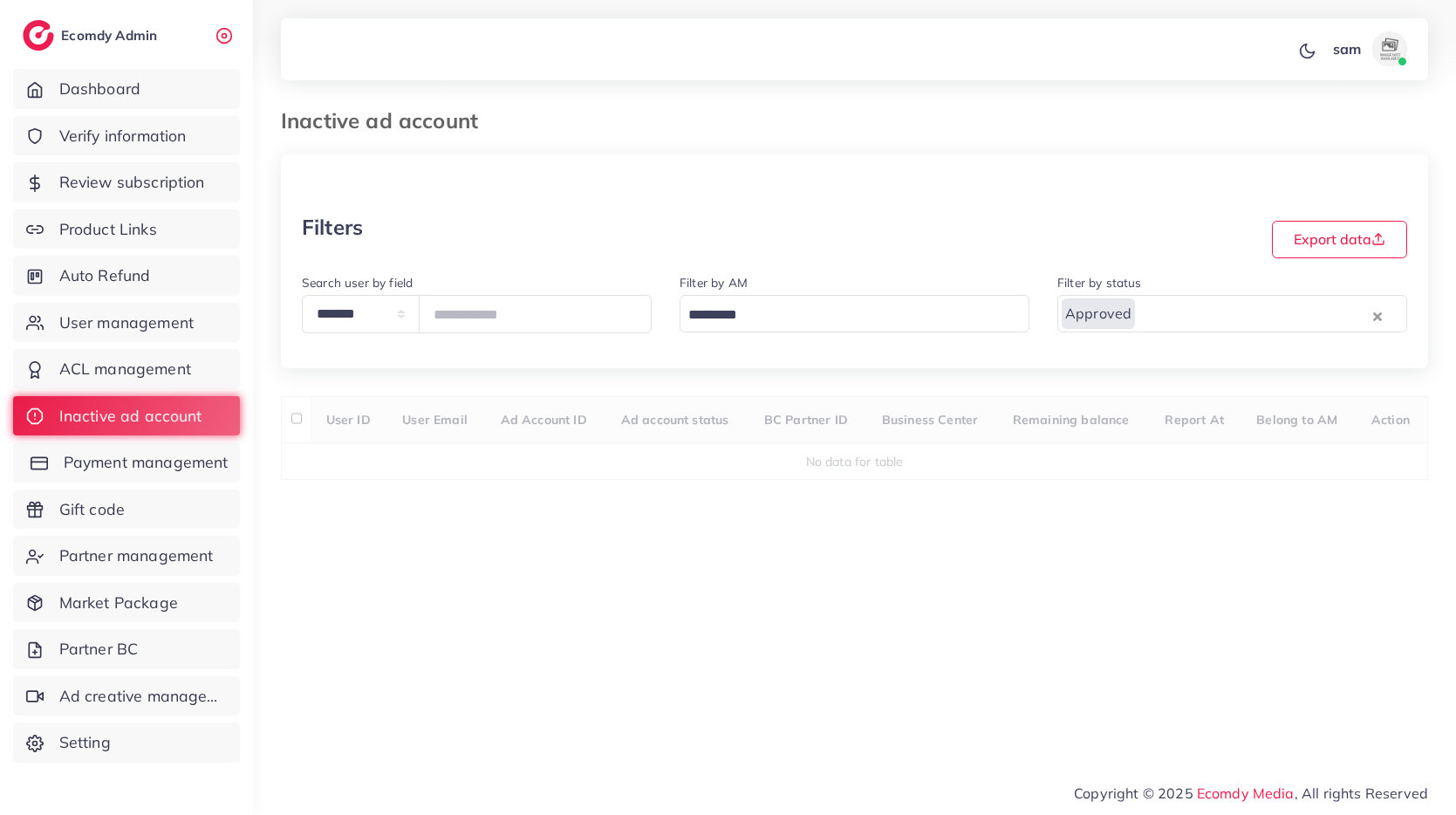 click on "Payment management" at bounding box center (146, 462) 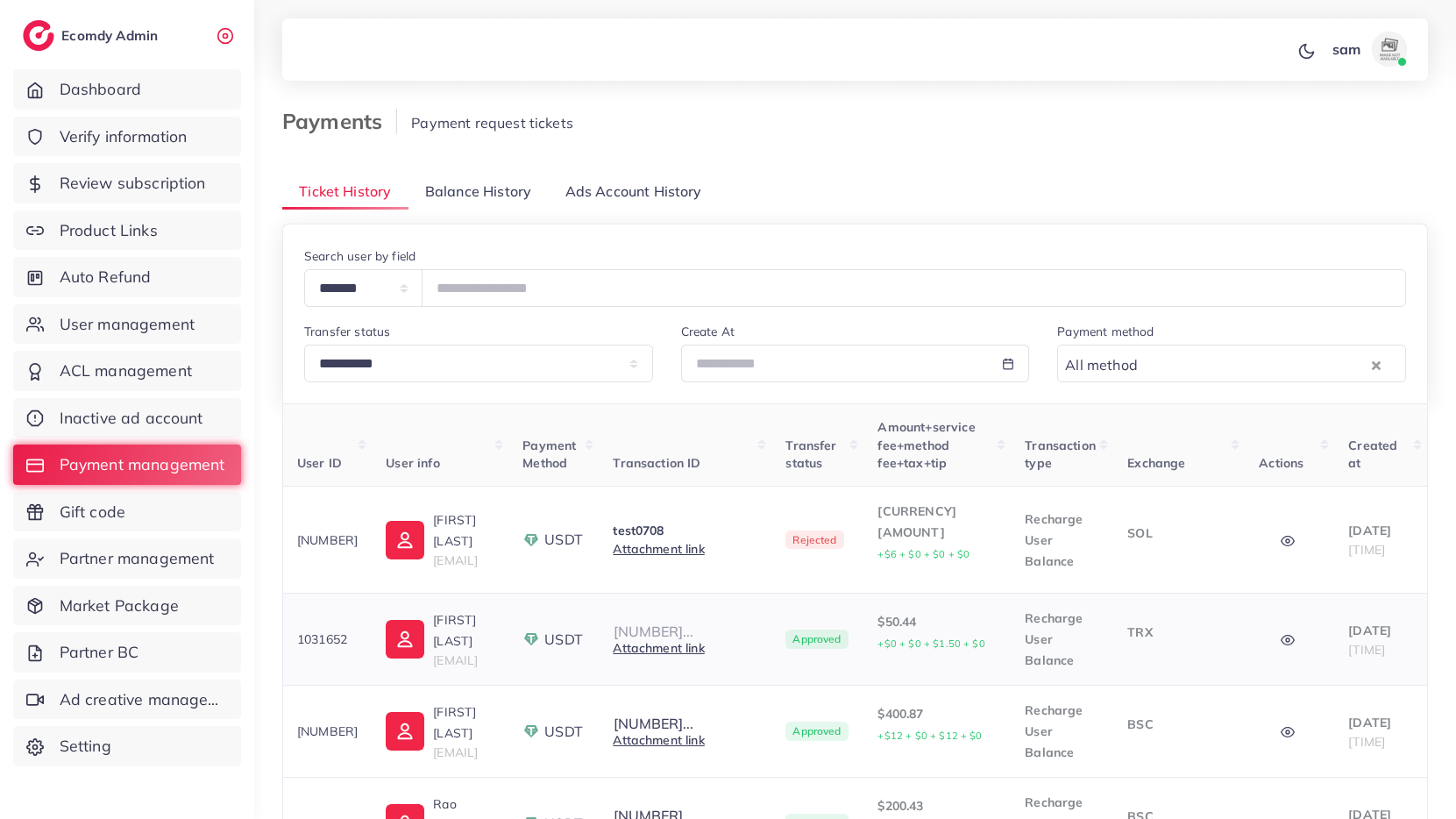 click on "[NUMBER]..." at bounding box center (653, 631) 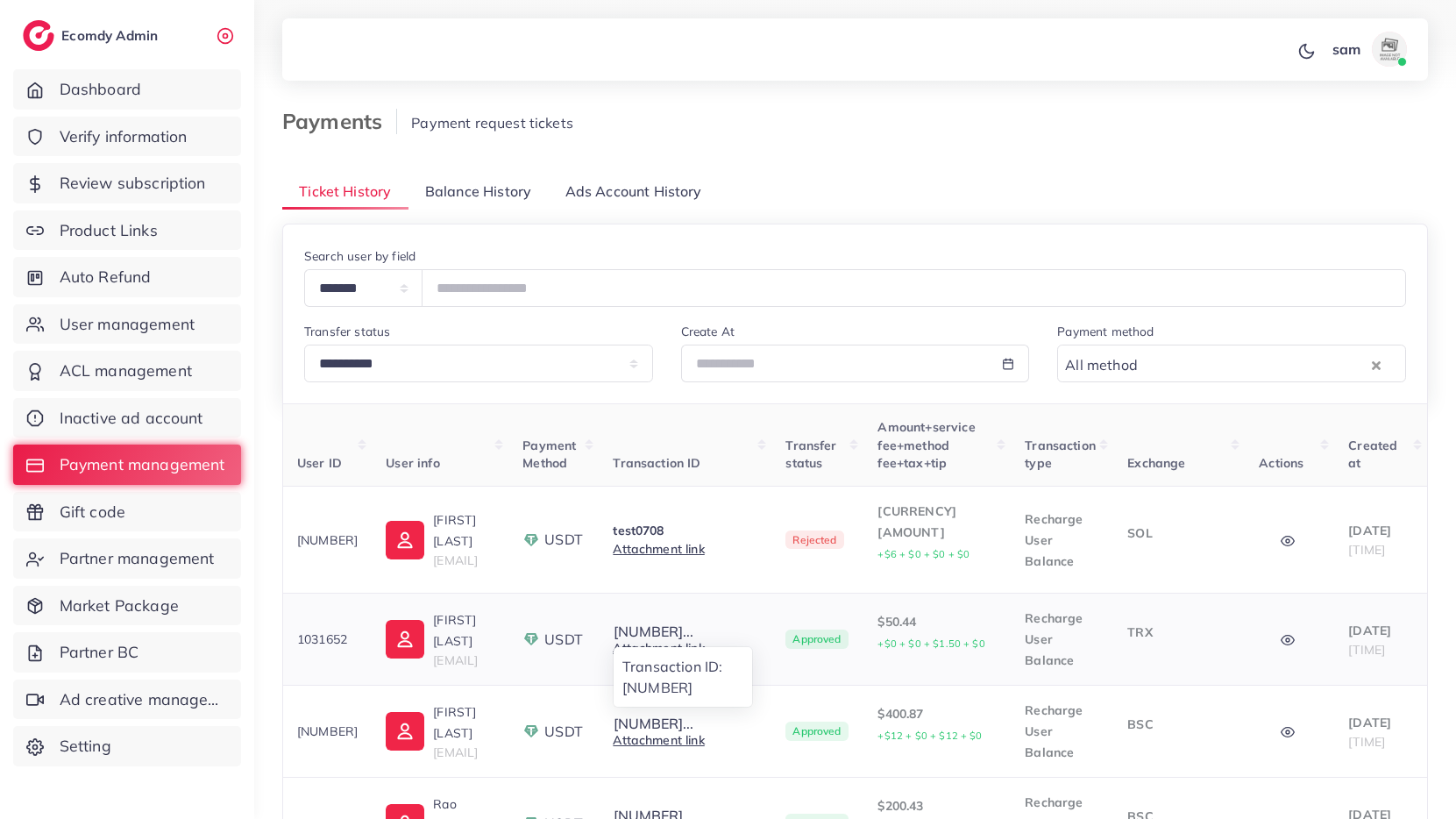 drag, startPoint x: 844, startPoint y: 680, endPoint x: 742, endPoint y: 678, distance: 102.01961 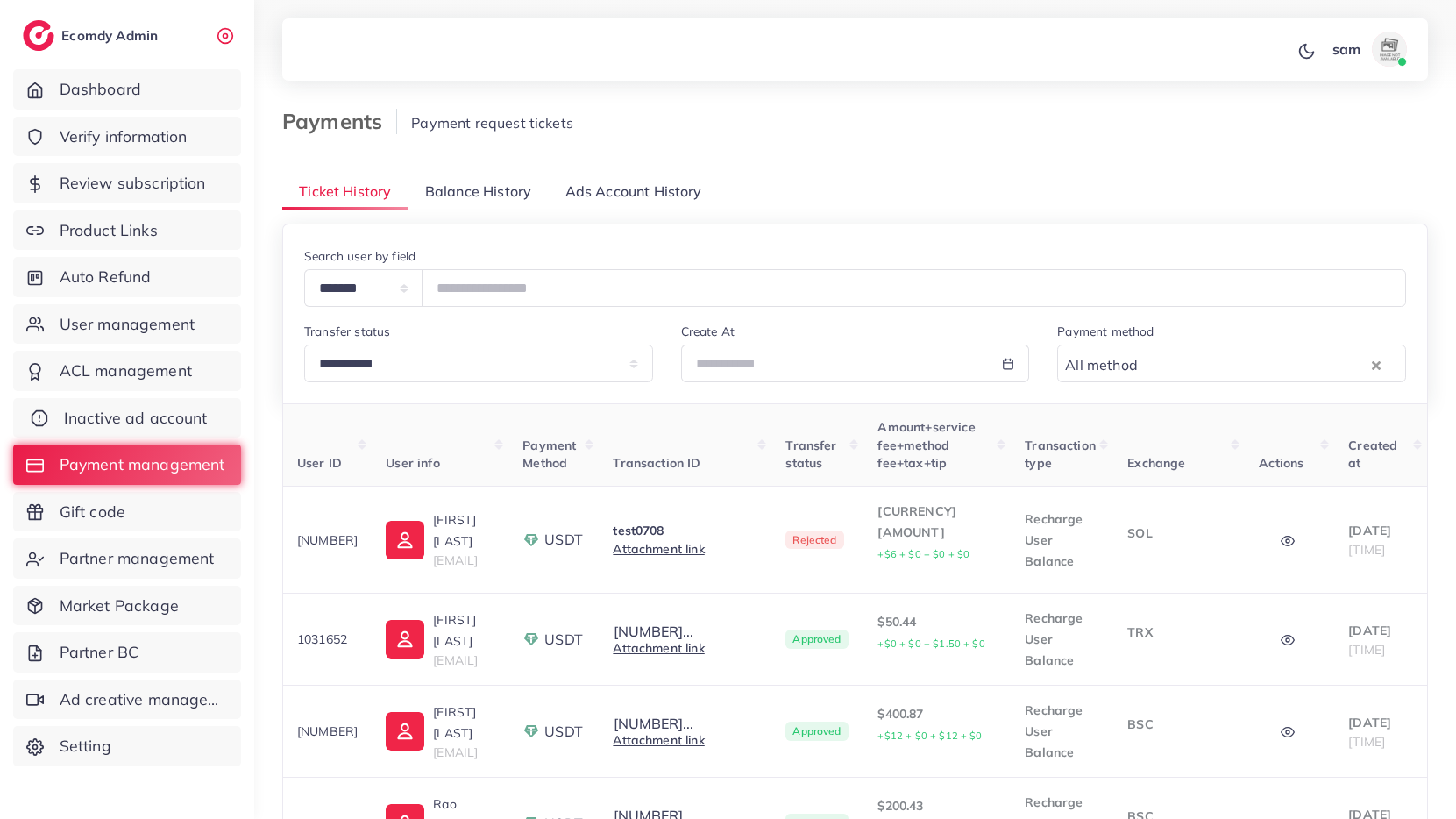 click on "Inactive ad account" at bounding box center [136, 418] 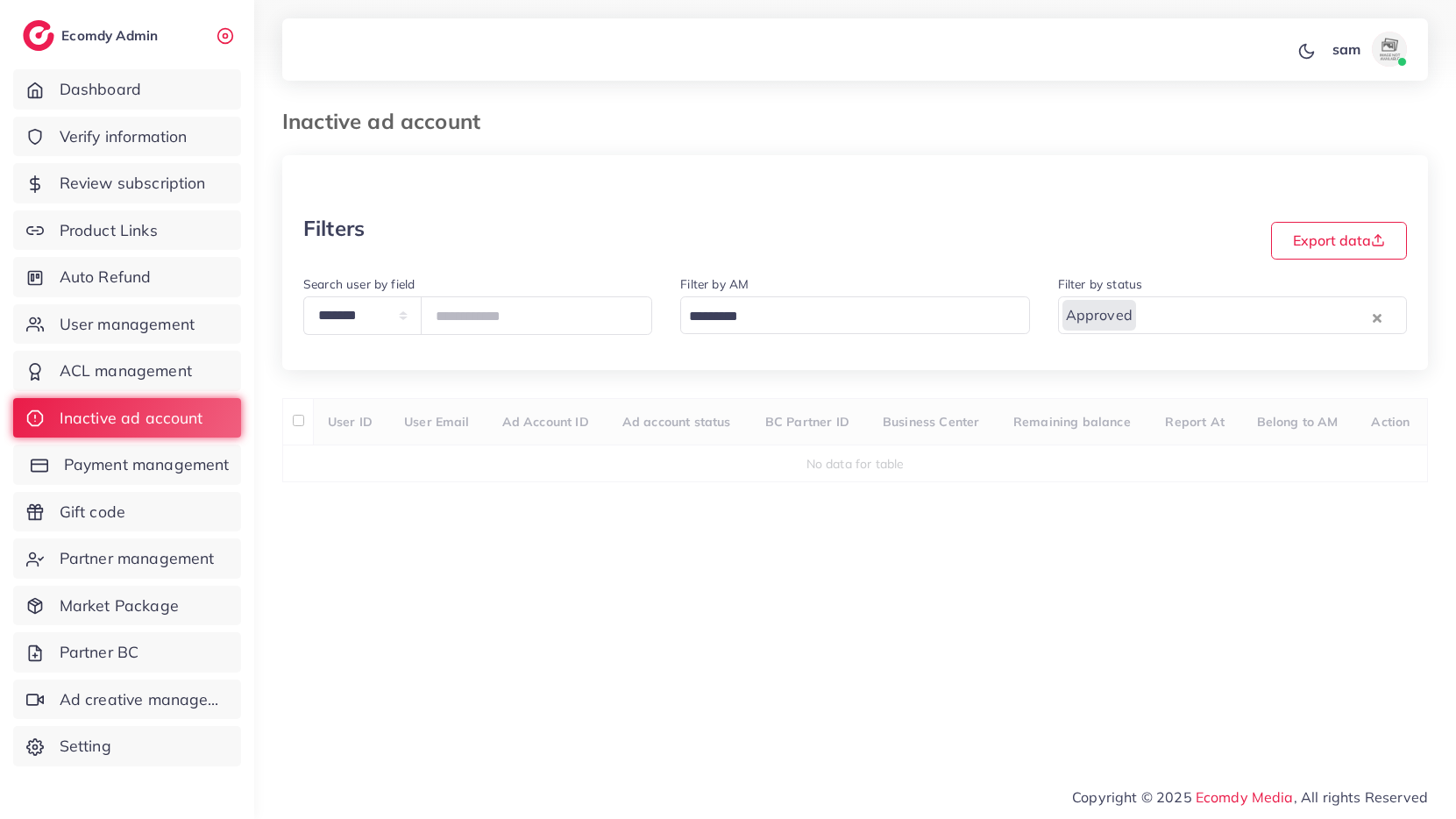 click on "Payment management" at bounding box center (146, 465) 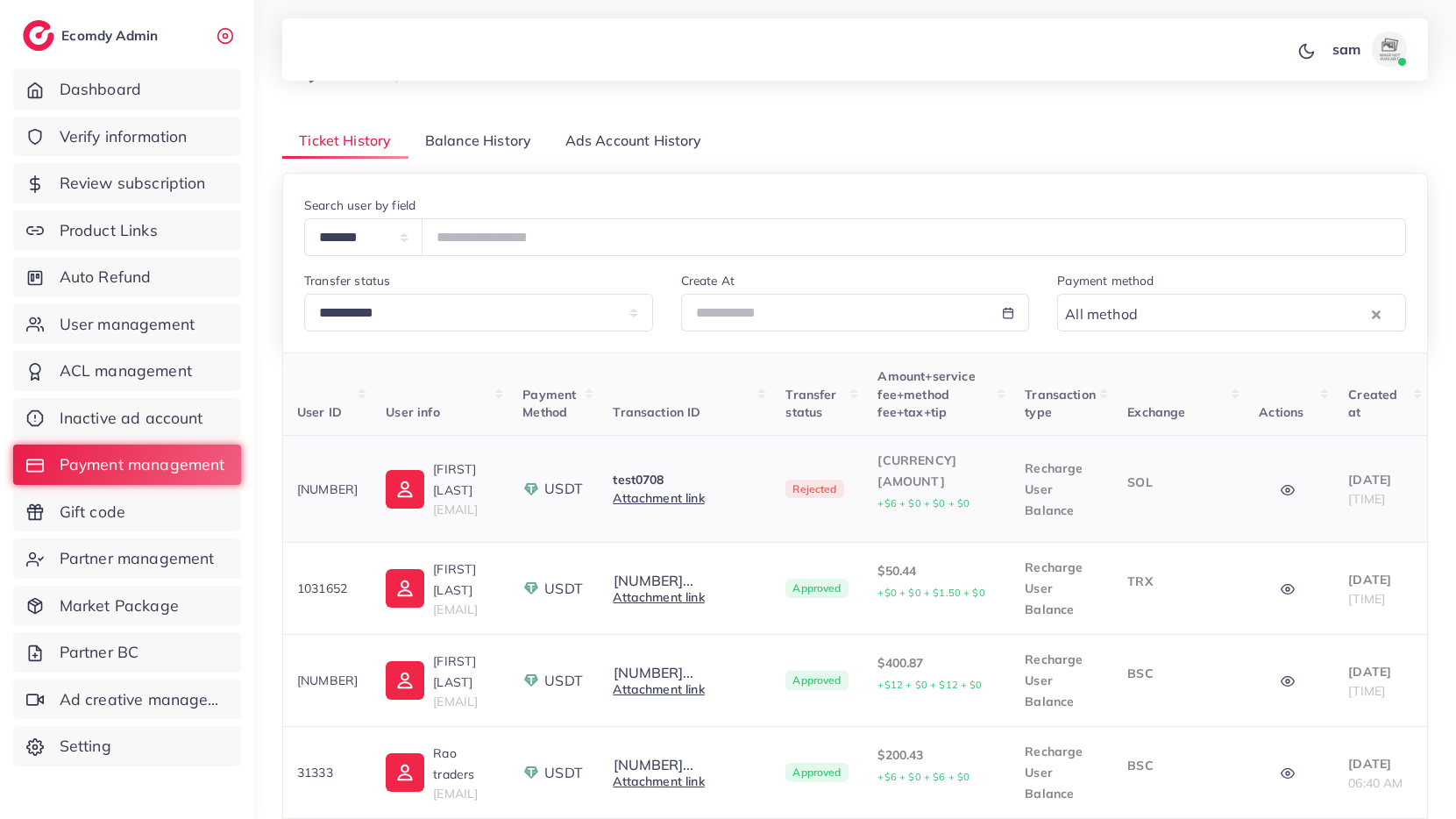 scroll, scrollTop: 0, scrollLeft: 0, axis: both 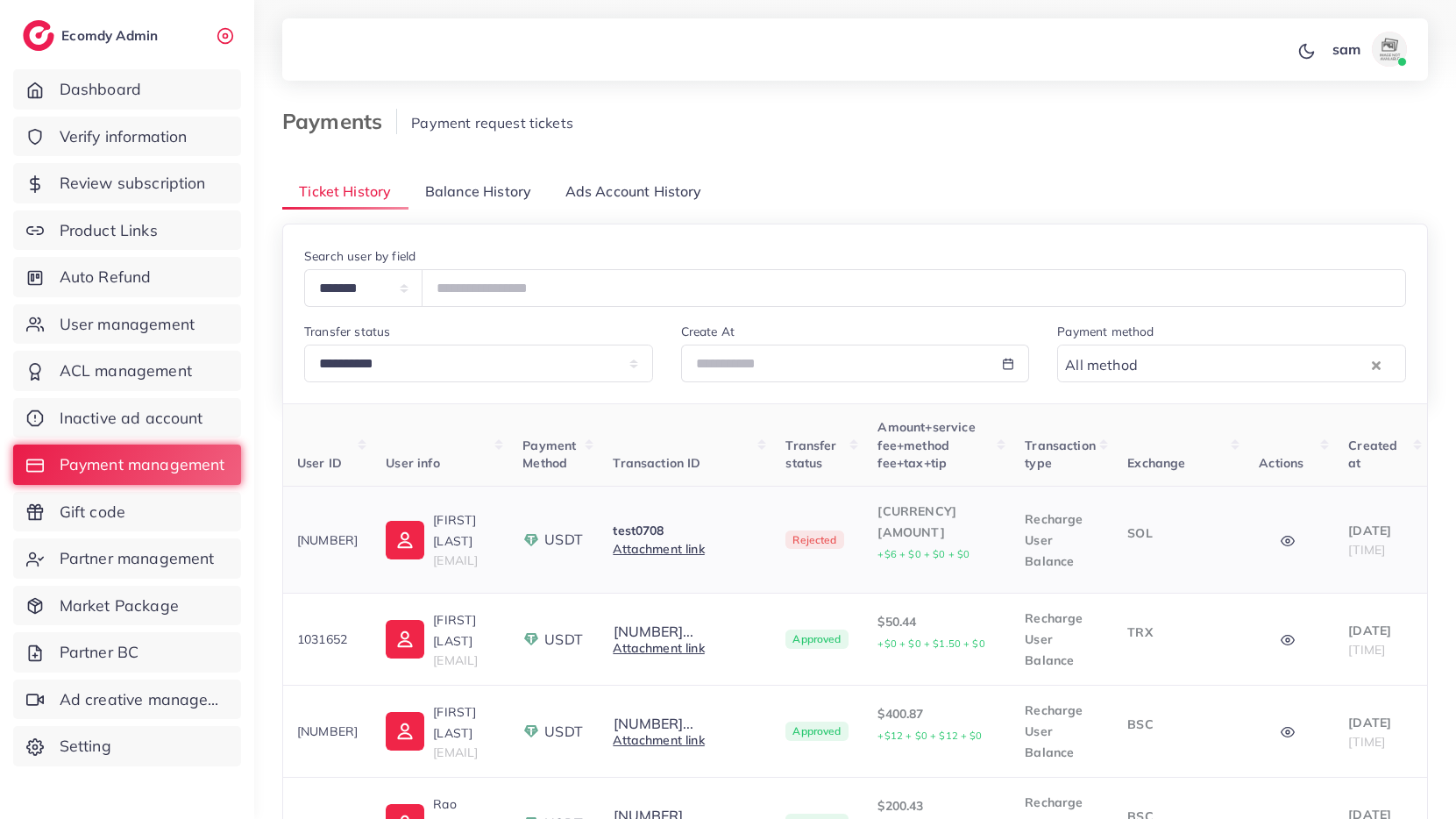 click 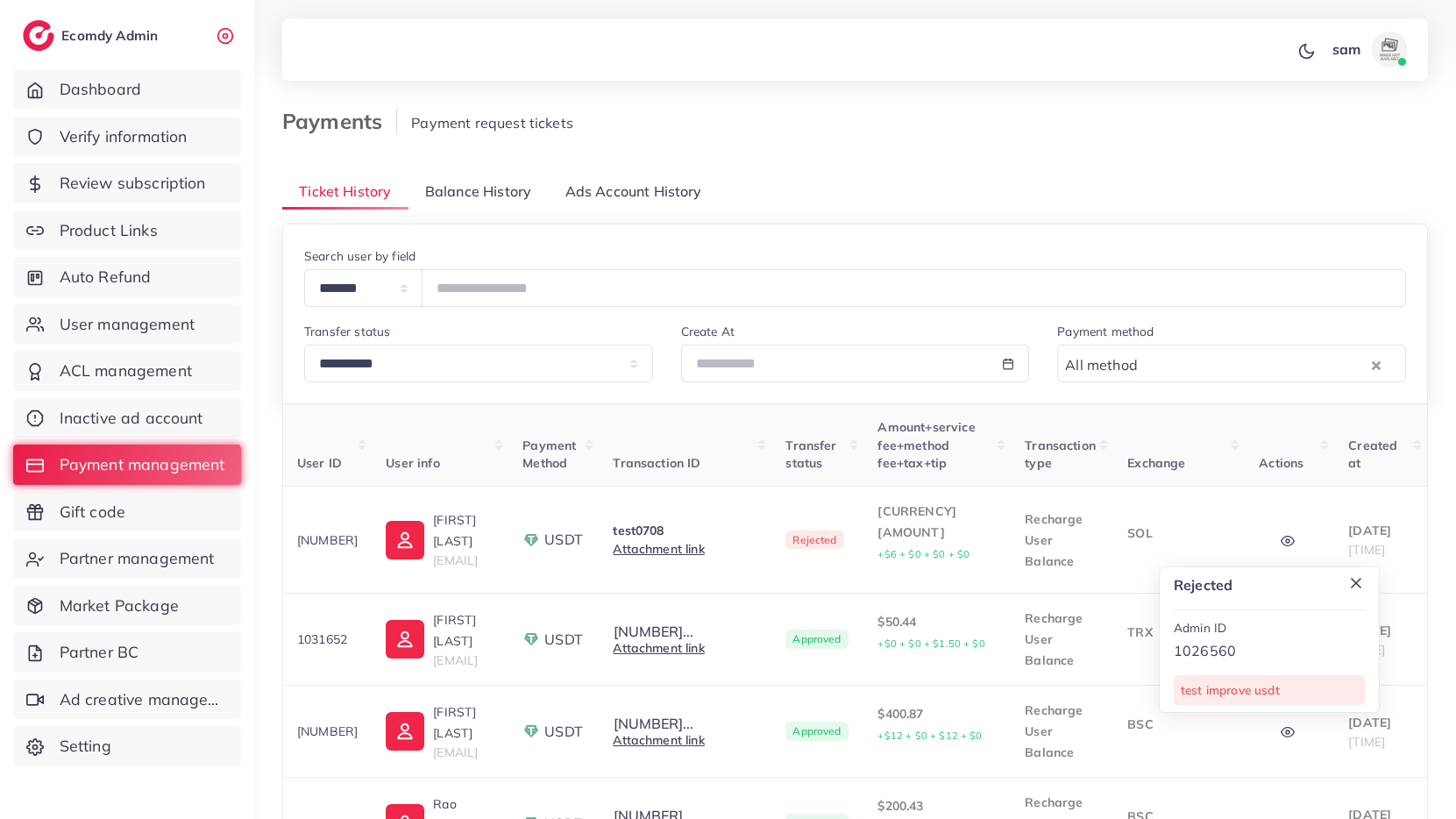 click on "Payments   Payment request tickets" at bounding box center (855, 133) 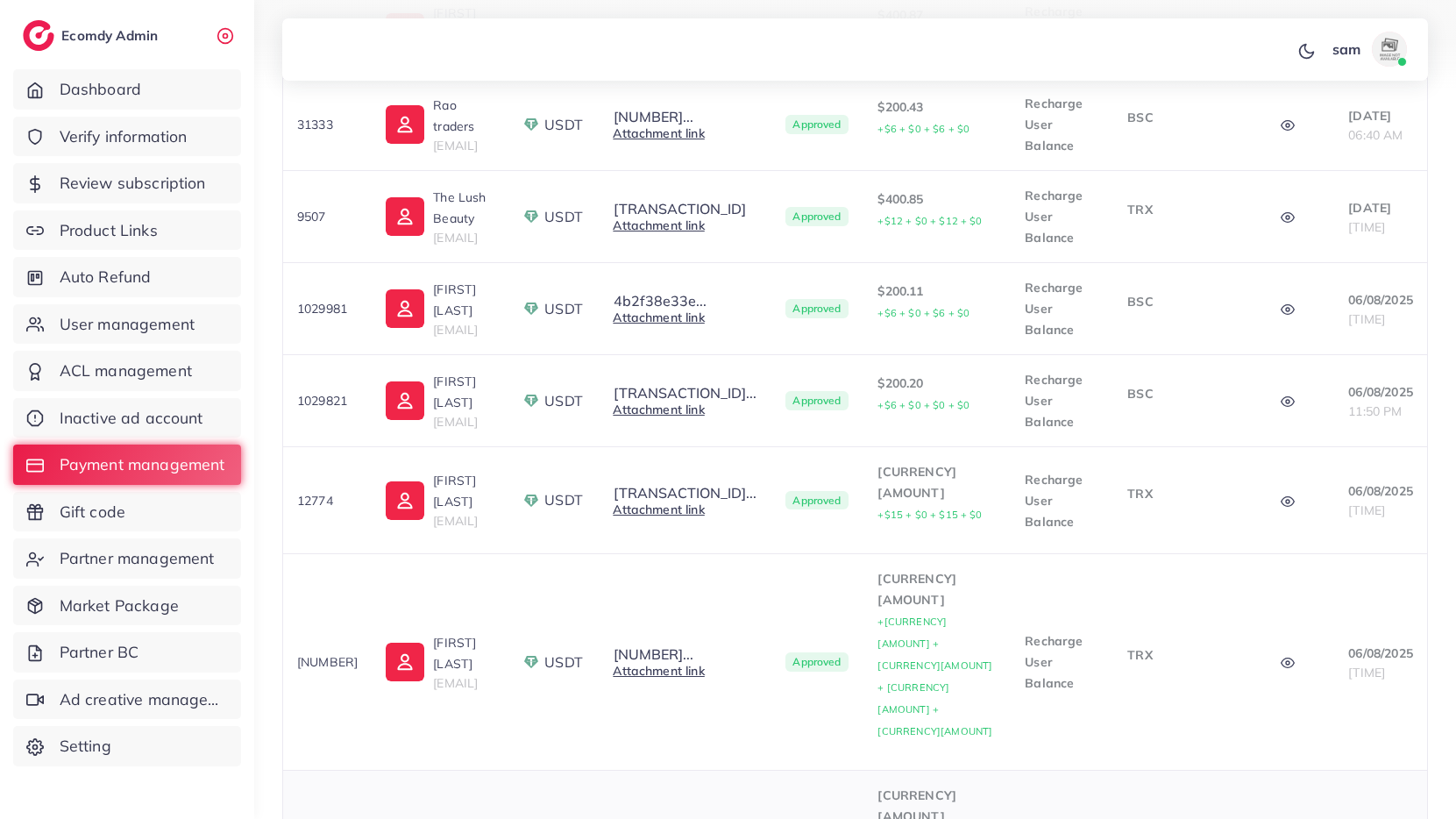 scroll, scrollTop: 831, scrollLeft: 0, axis: vertical 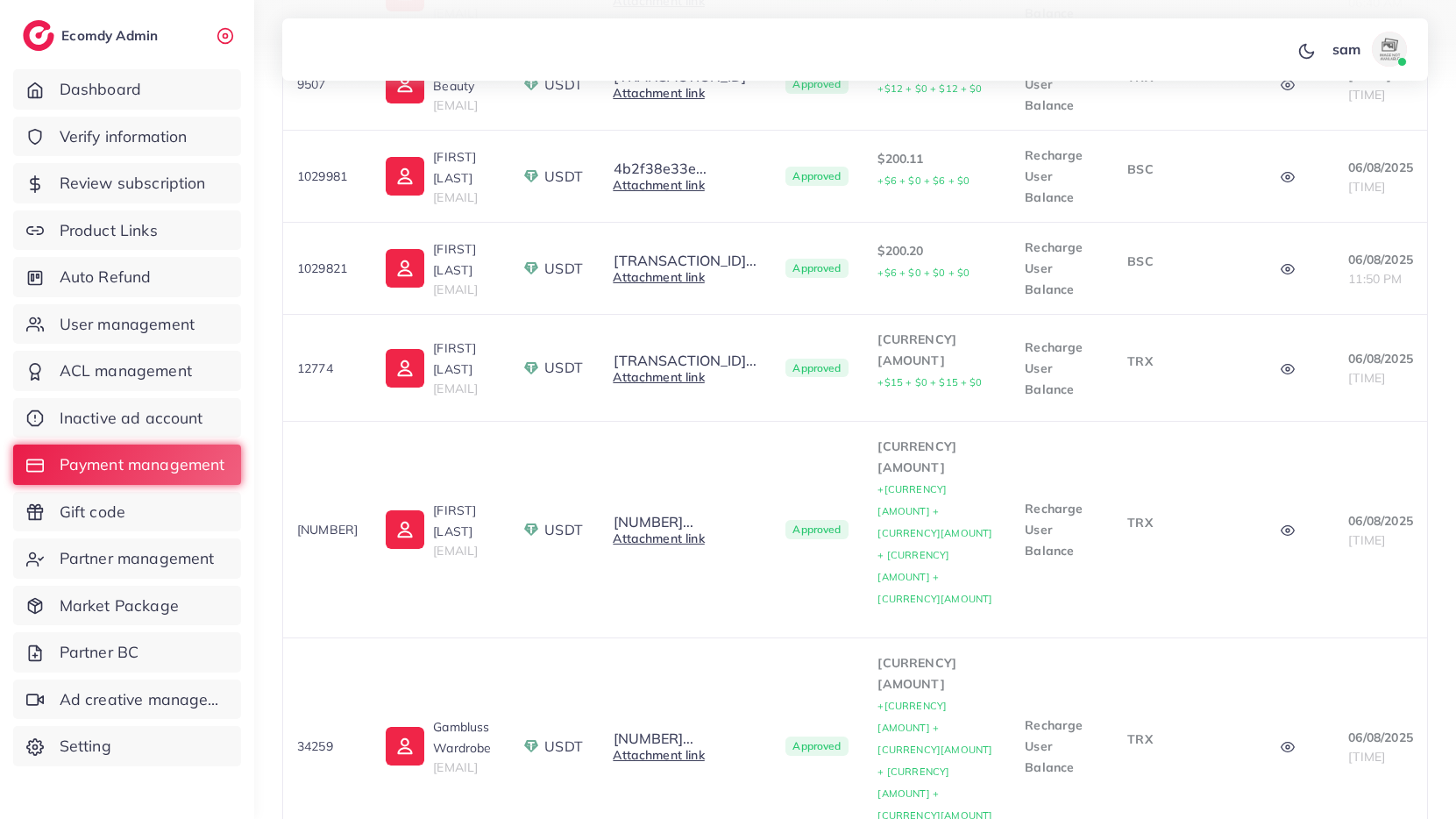 click on "2" at bounding box center (1149, 899) 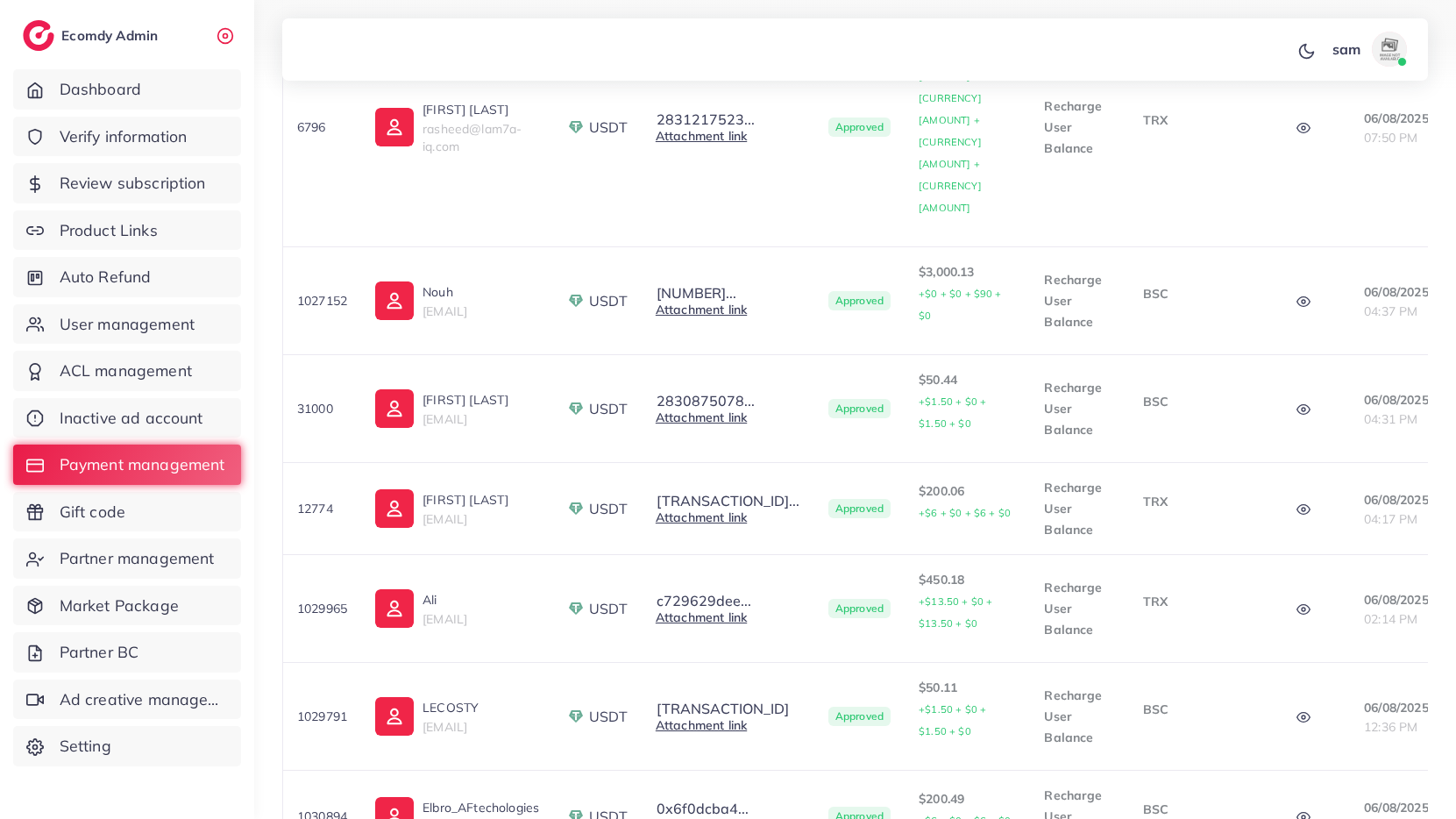 click on "3" at bounding box center (1183, 1015) 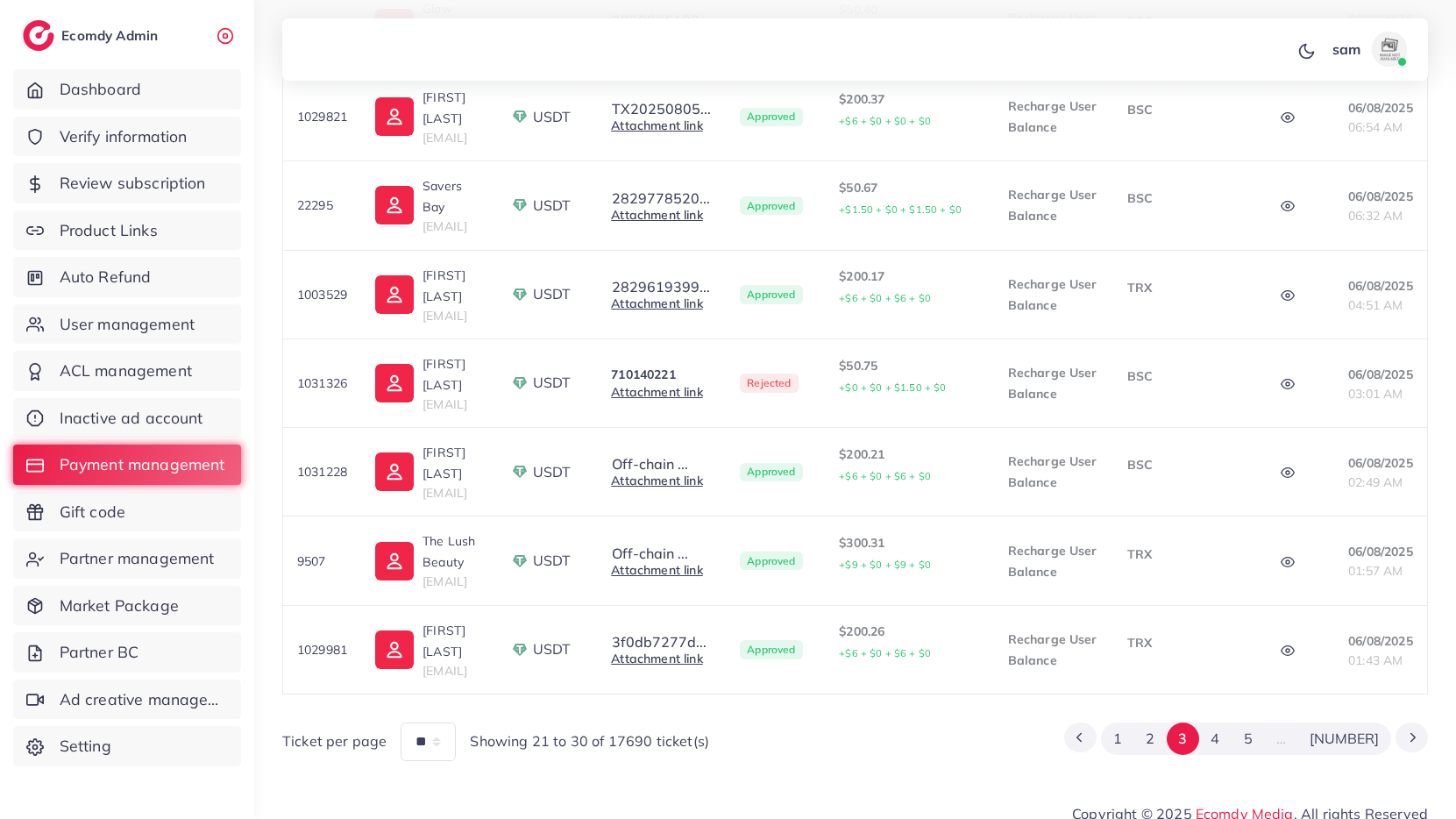 scroll, scrollTop: 815, scrollLeft: 0, axis: vertical 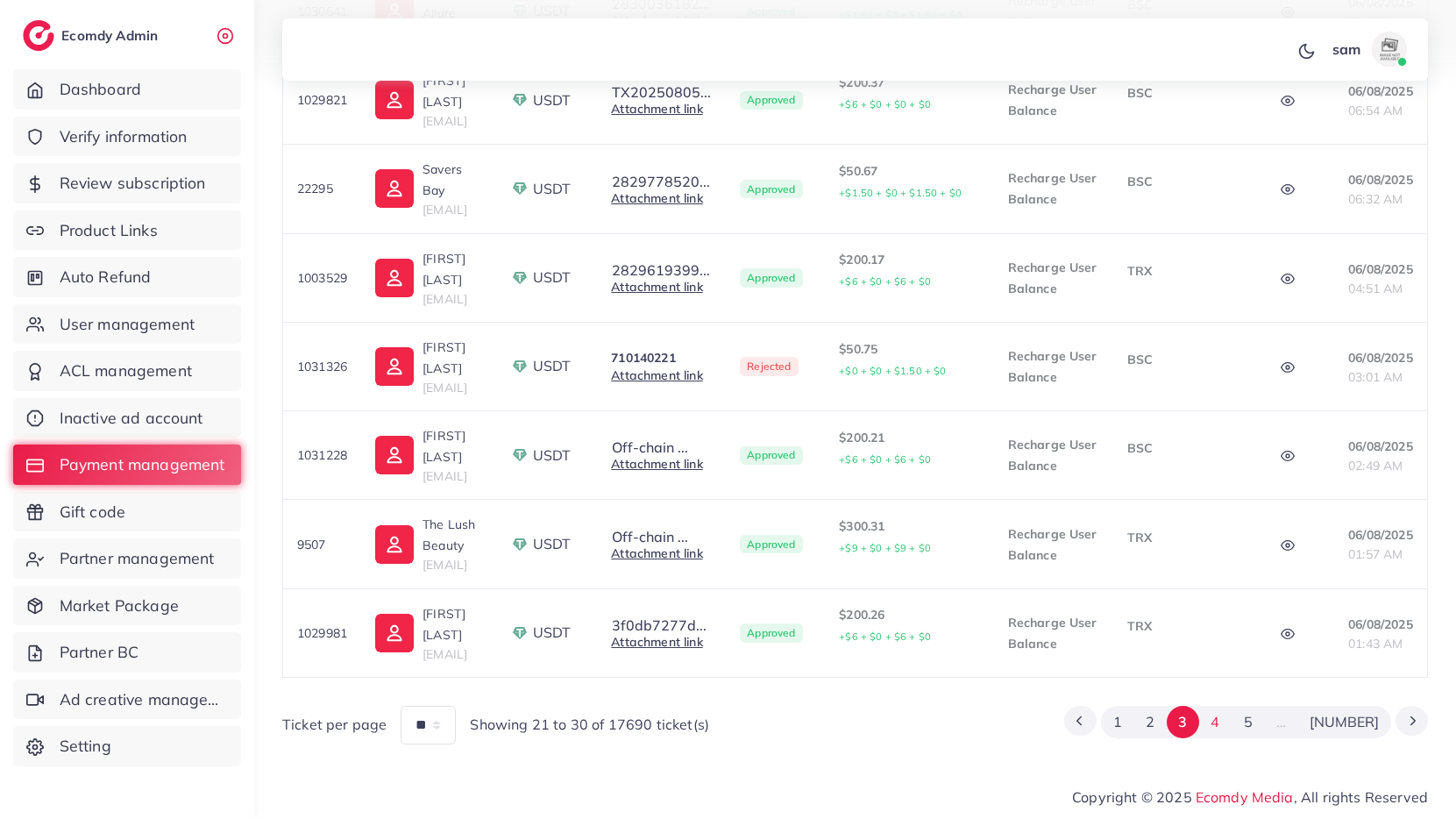 click on "4" at bounding box center [1215, 722] 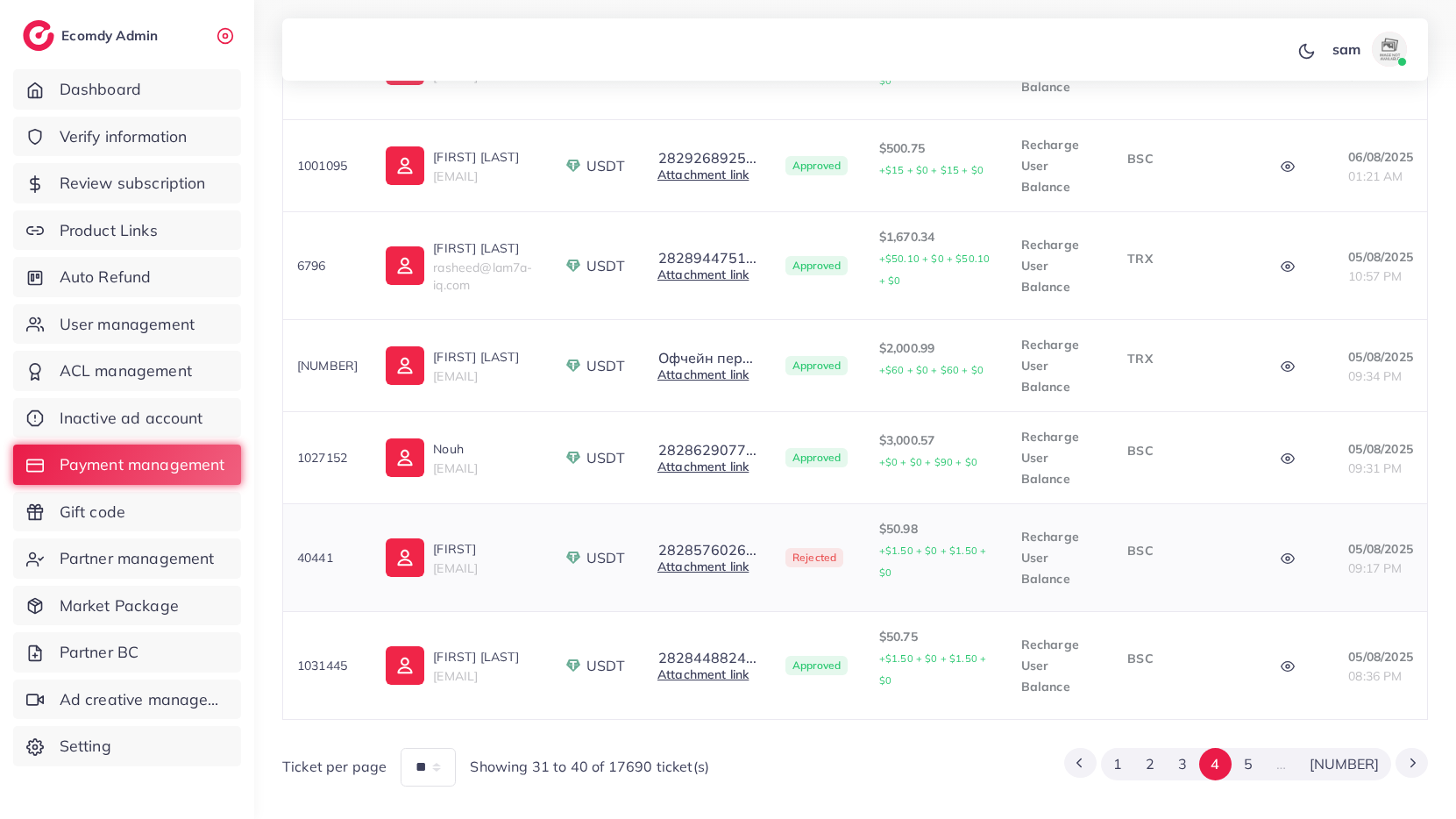 scroll, scrollTop: 879, scrollLeft: 0, axis: vertical 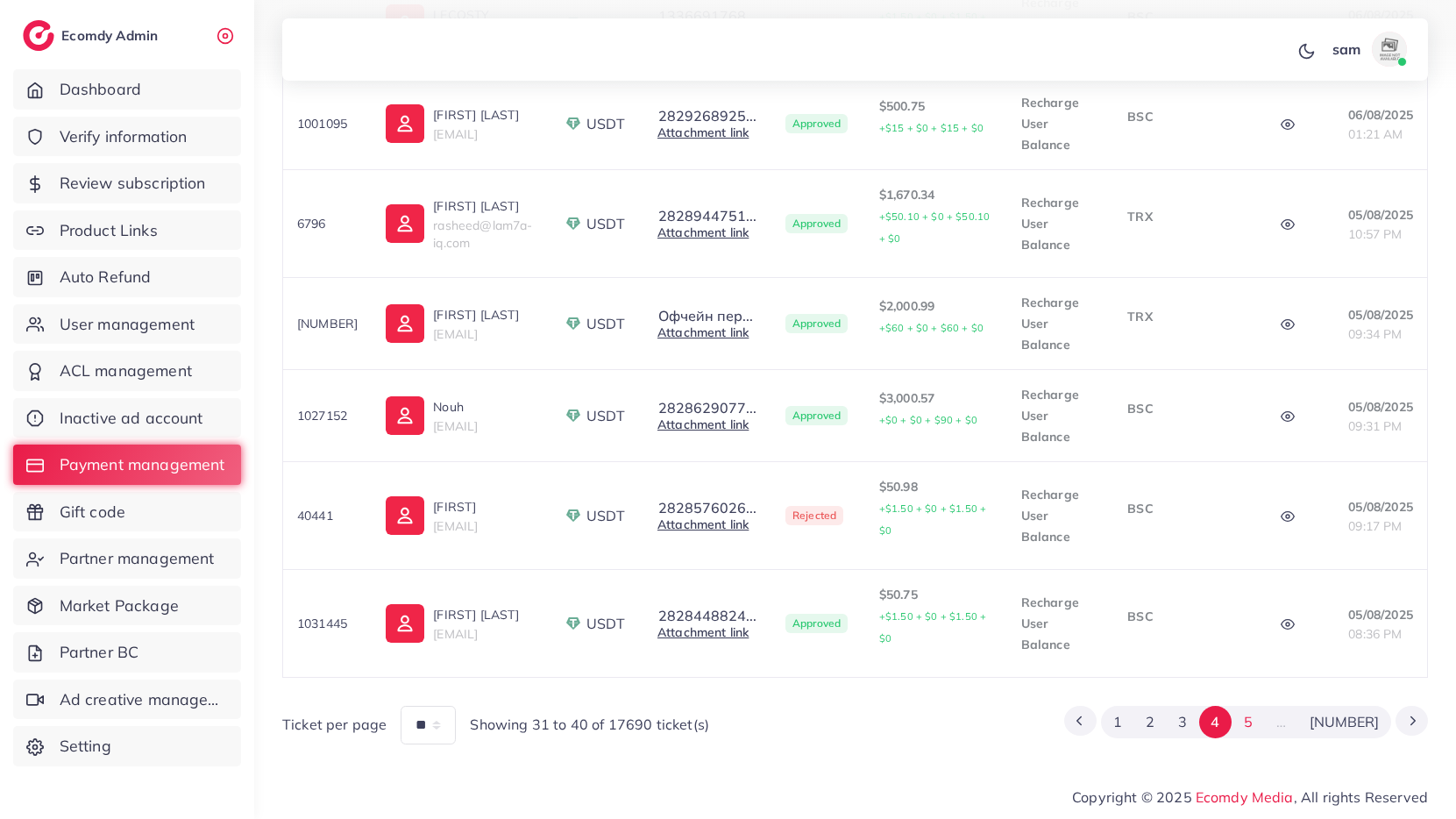 click on "5" at bounding box center [1247, 722] 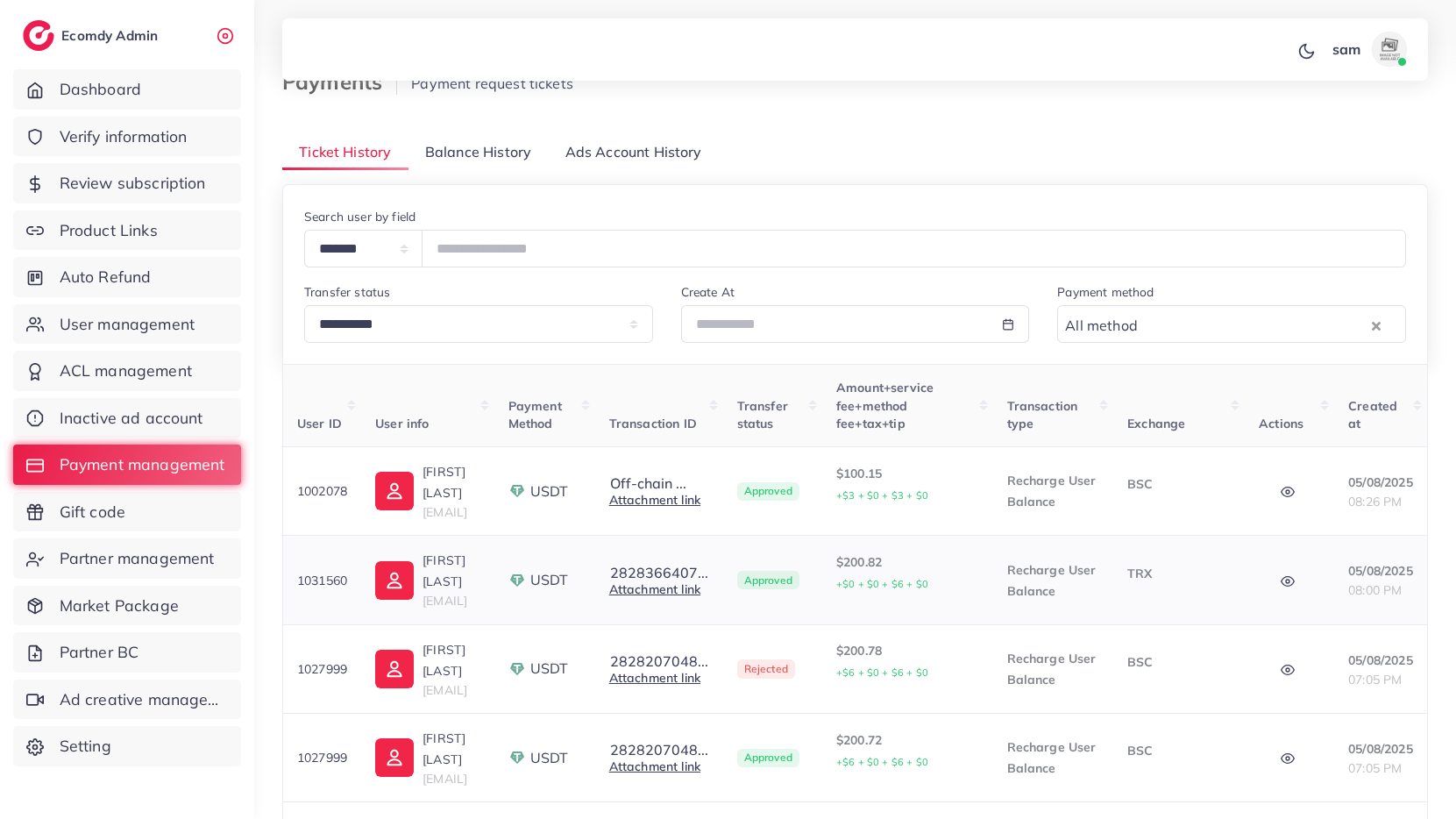 scroll, scrollTop: 800, scrollLeft: 0, axis: vertical 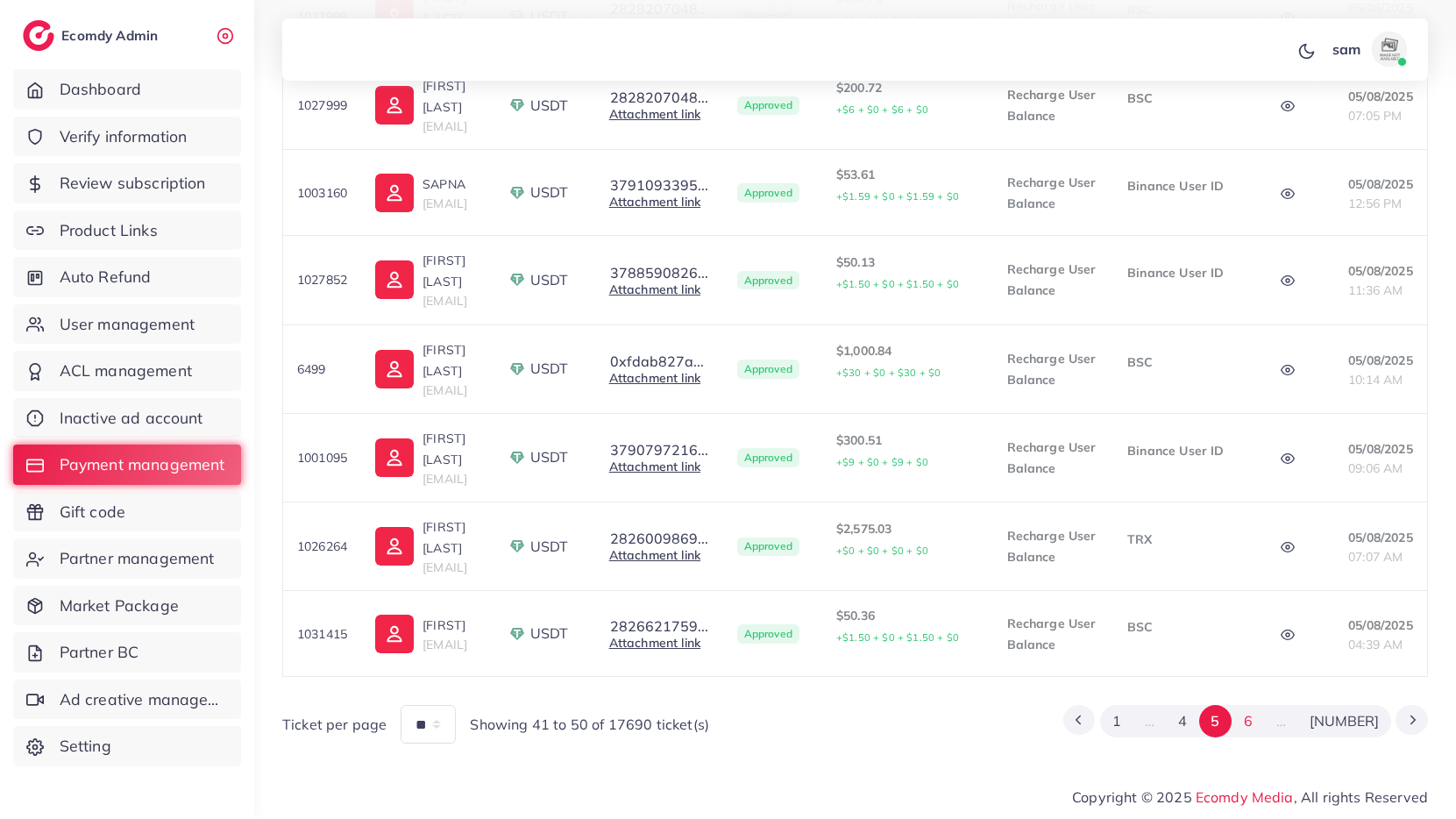 click on "6" at bounding box center (1247, 721) 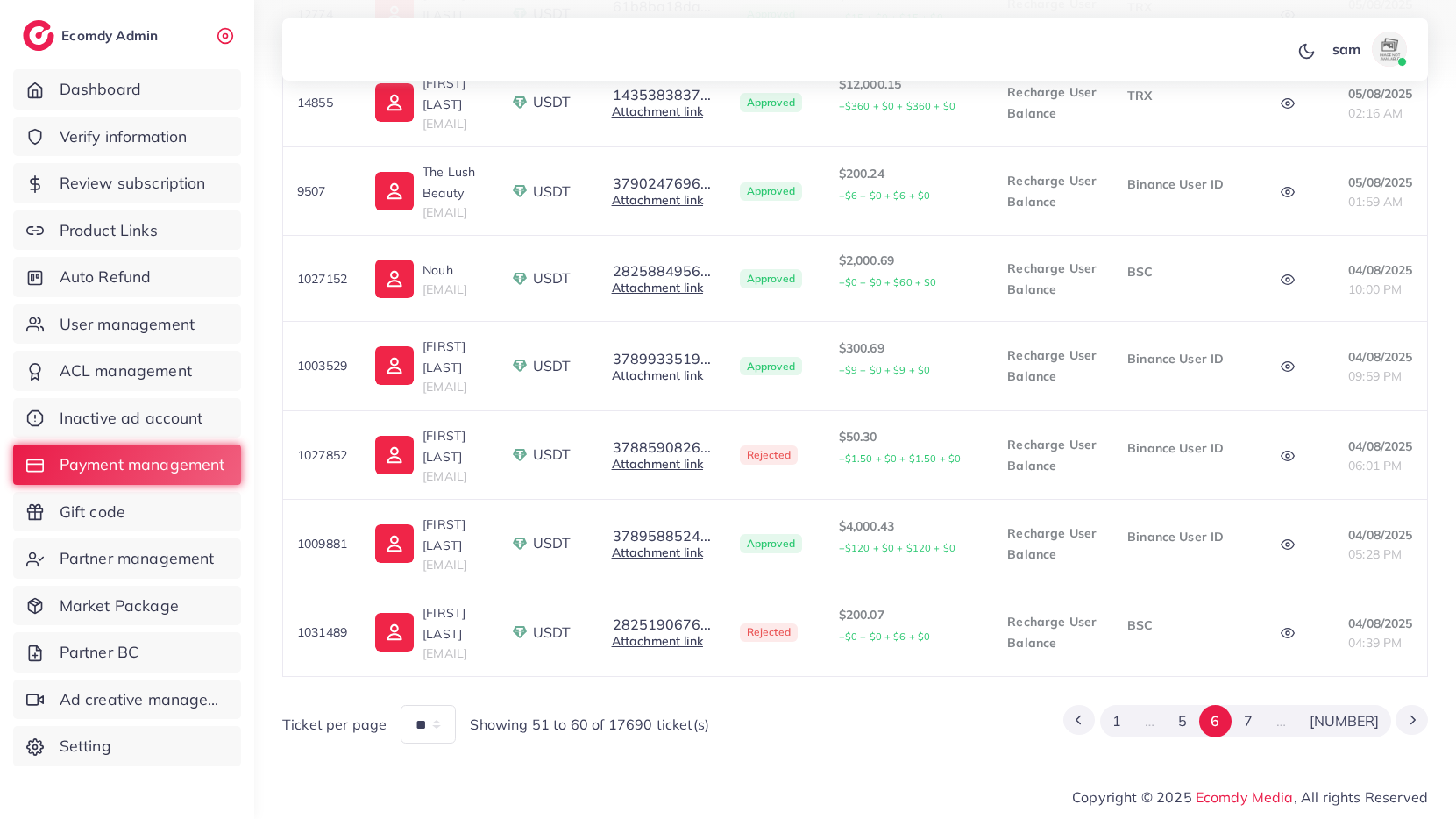 scroll, scrollTop: 815, scrollLeft: 0, axis: vertical 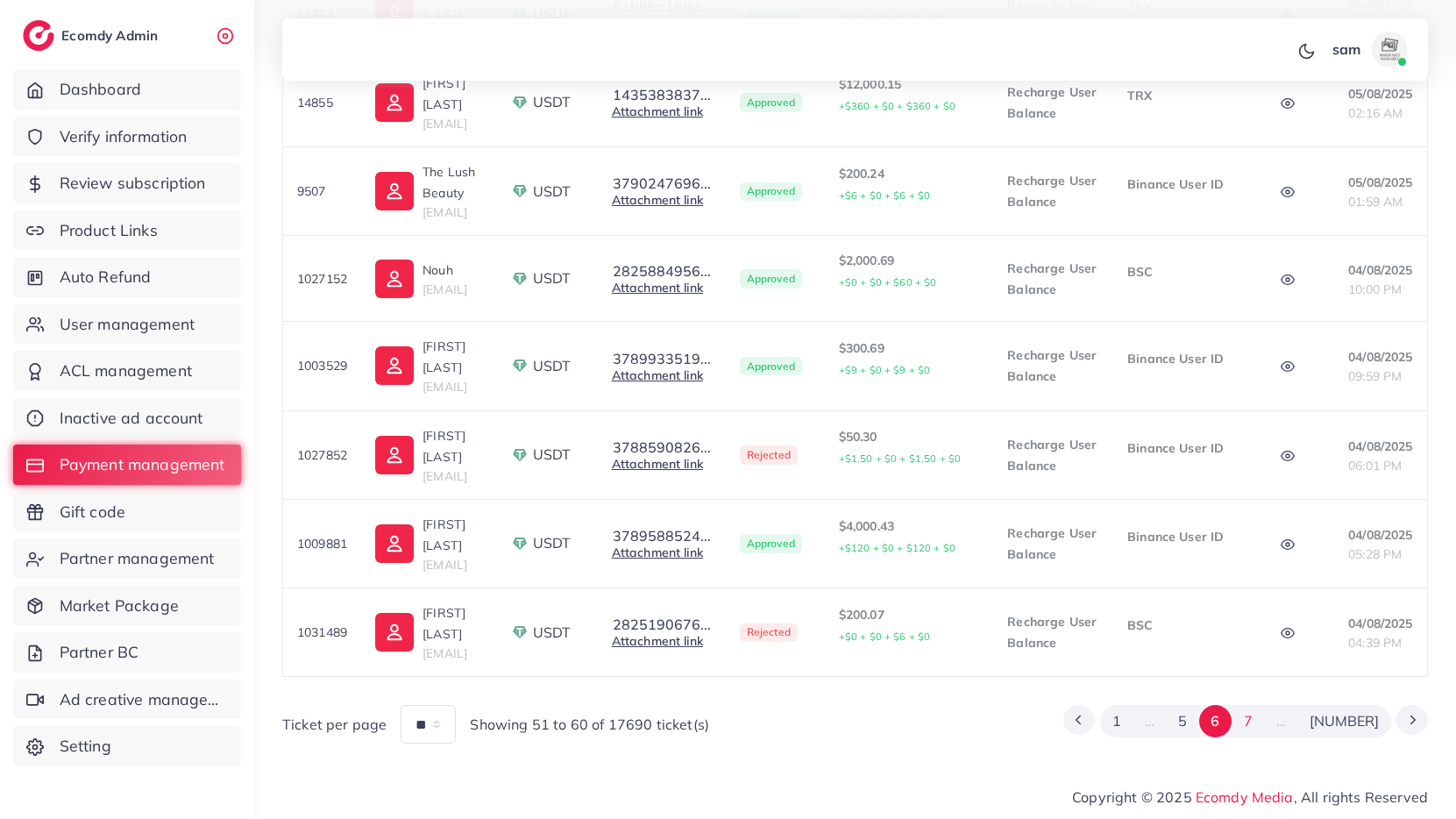 click on "7" at bounding box center [1247, 721] 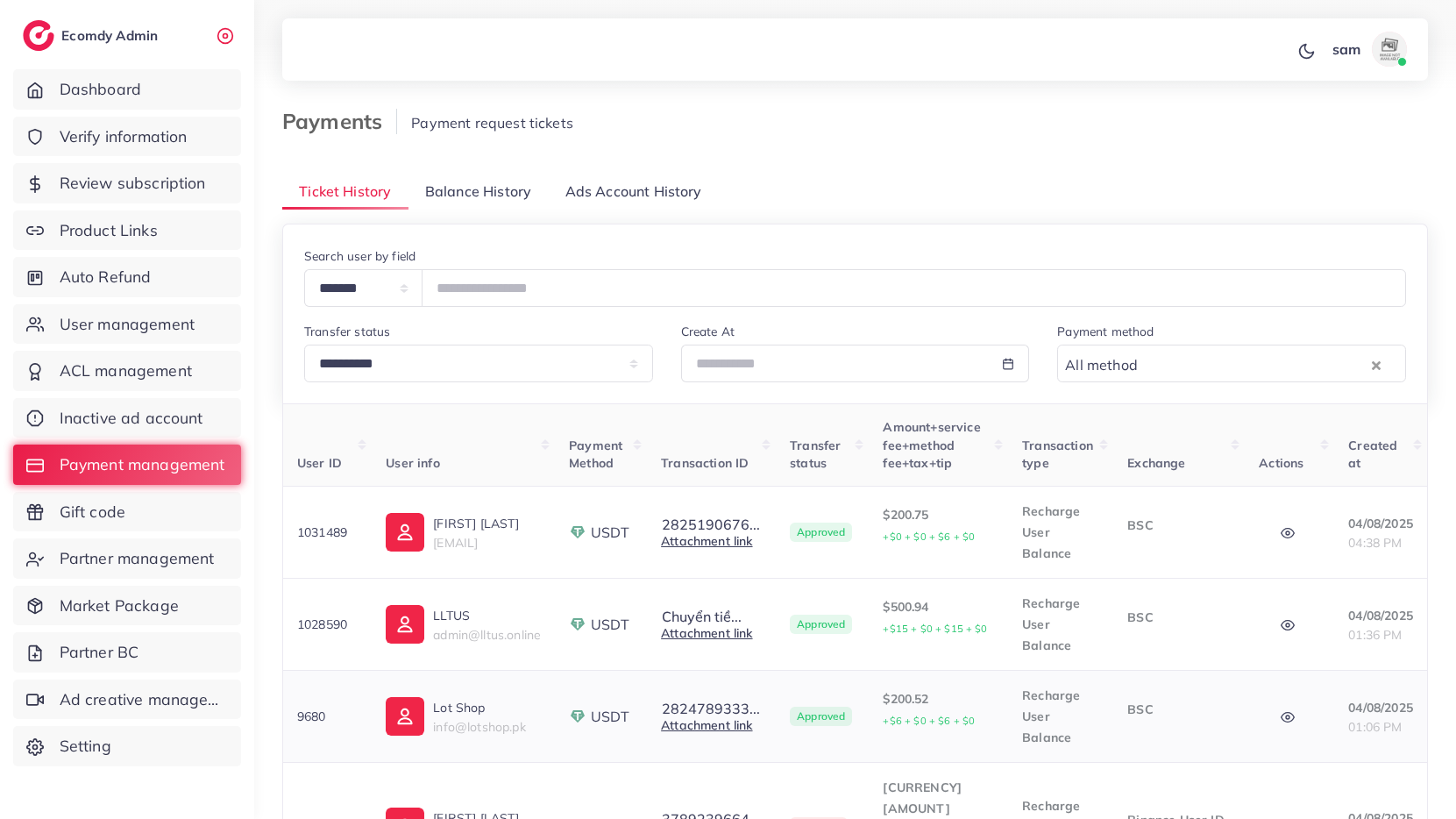 scroll, scrollTop: 847, scrollLeft: 0, axis: vertical 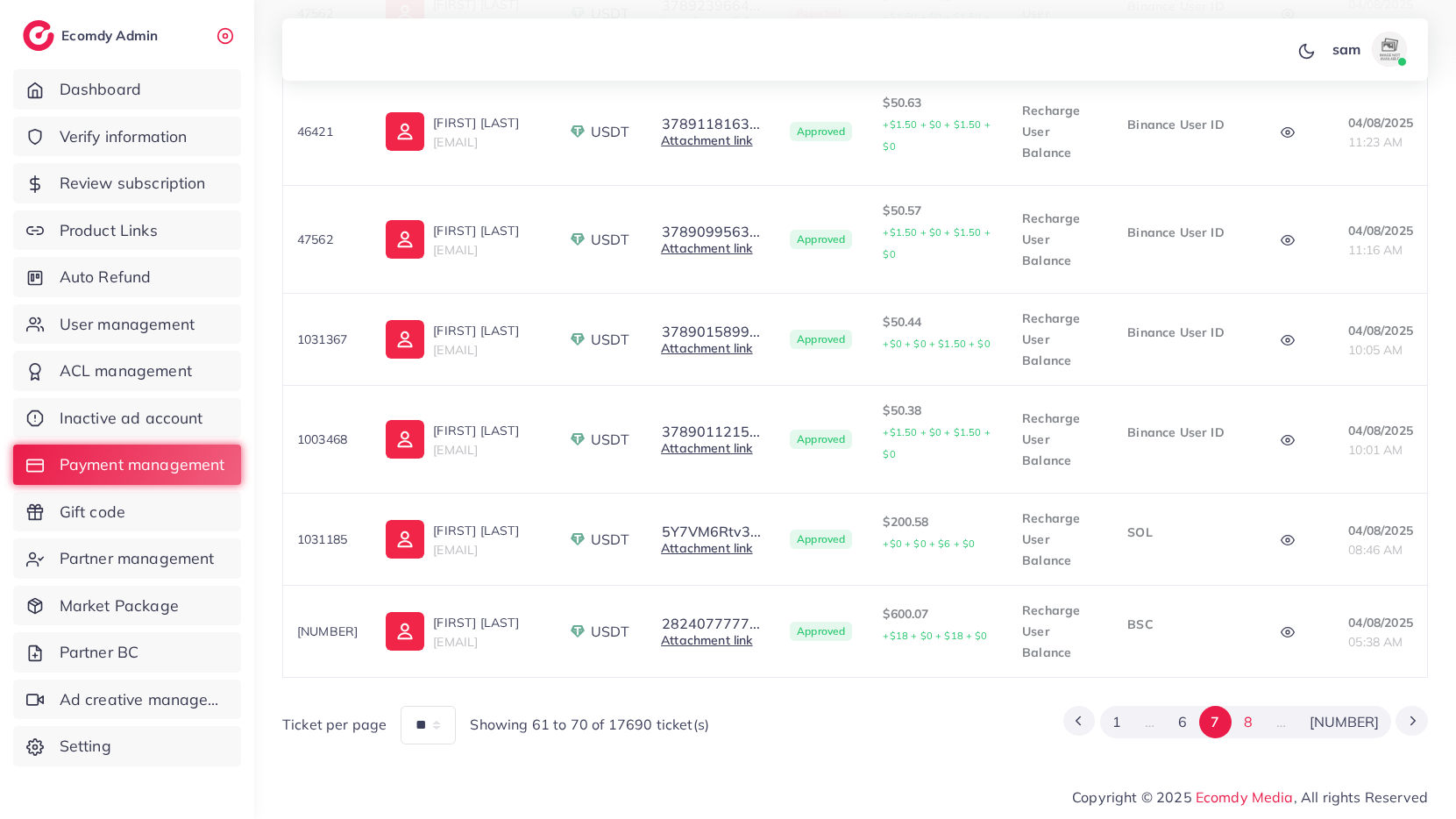 click on "8" at bounding box center (1247, 722) 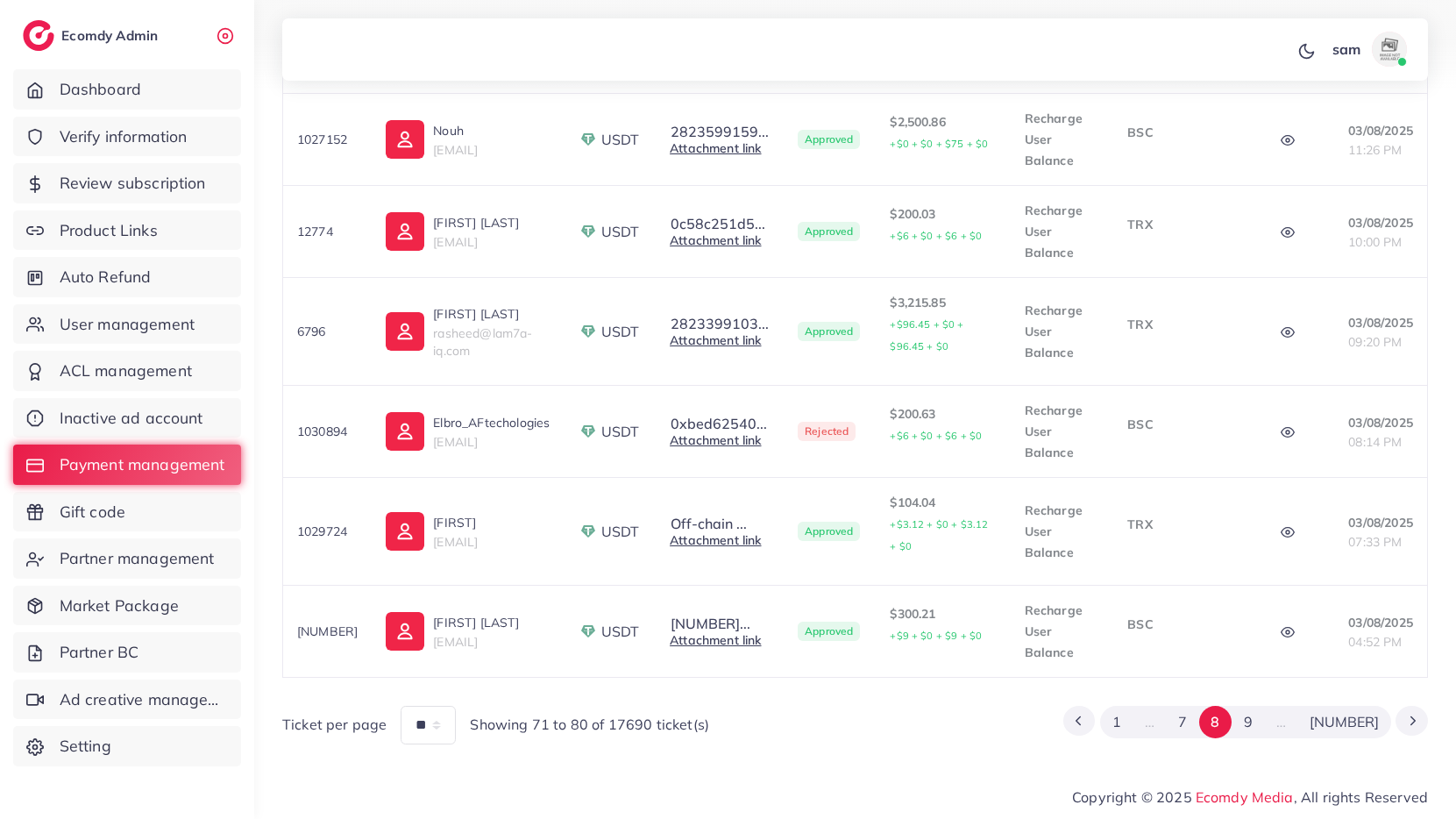 scroll, scrollTop: 831, scrollLeft: 0, axis: vertical 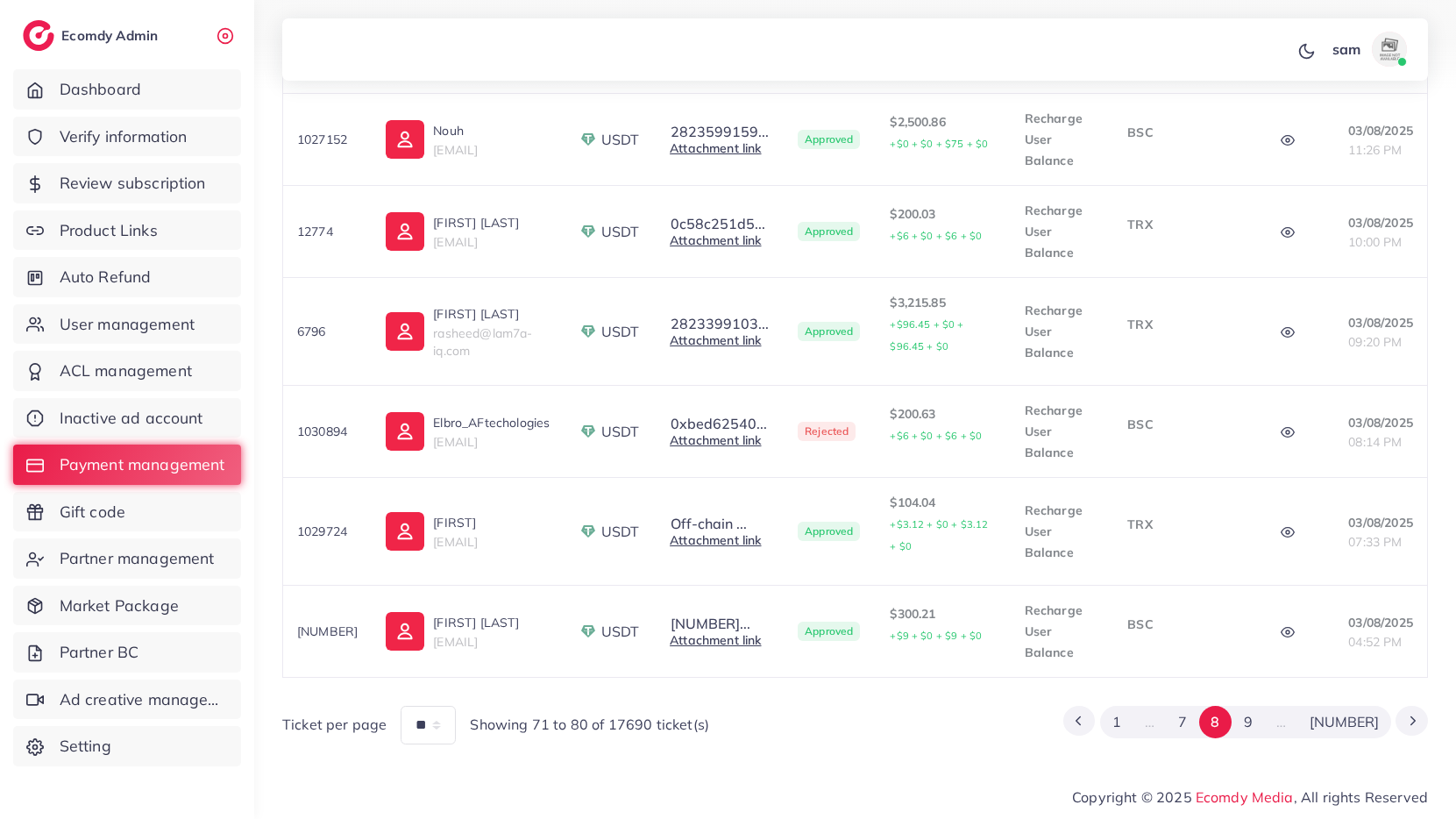 click on "9" at bounding box center (1247, 722) 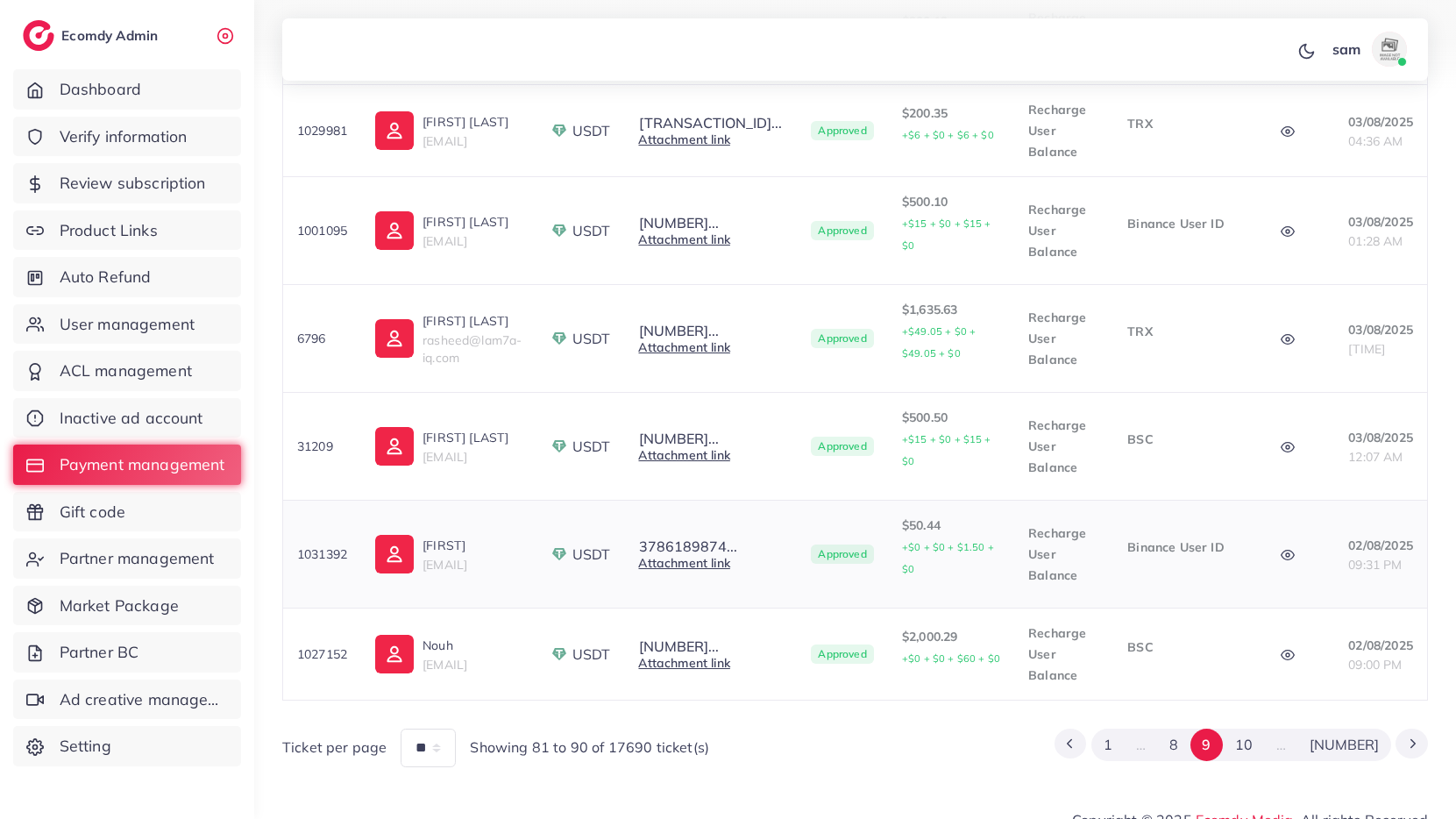 scroll, scrollTop: 815, scrollLeft: 0, axis: vertical 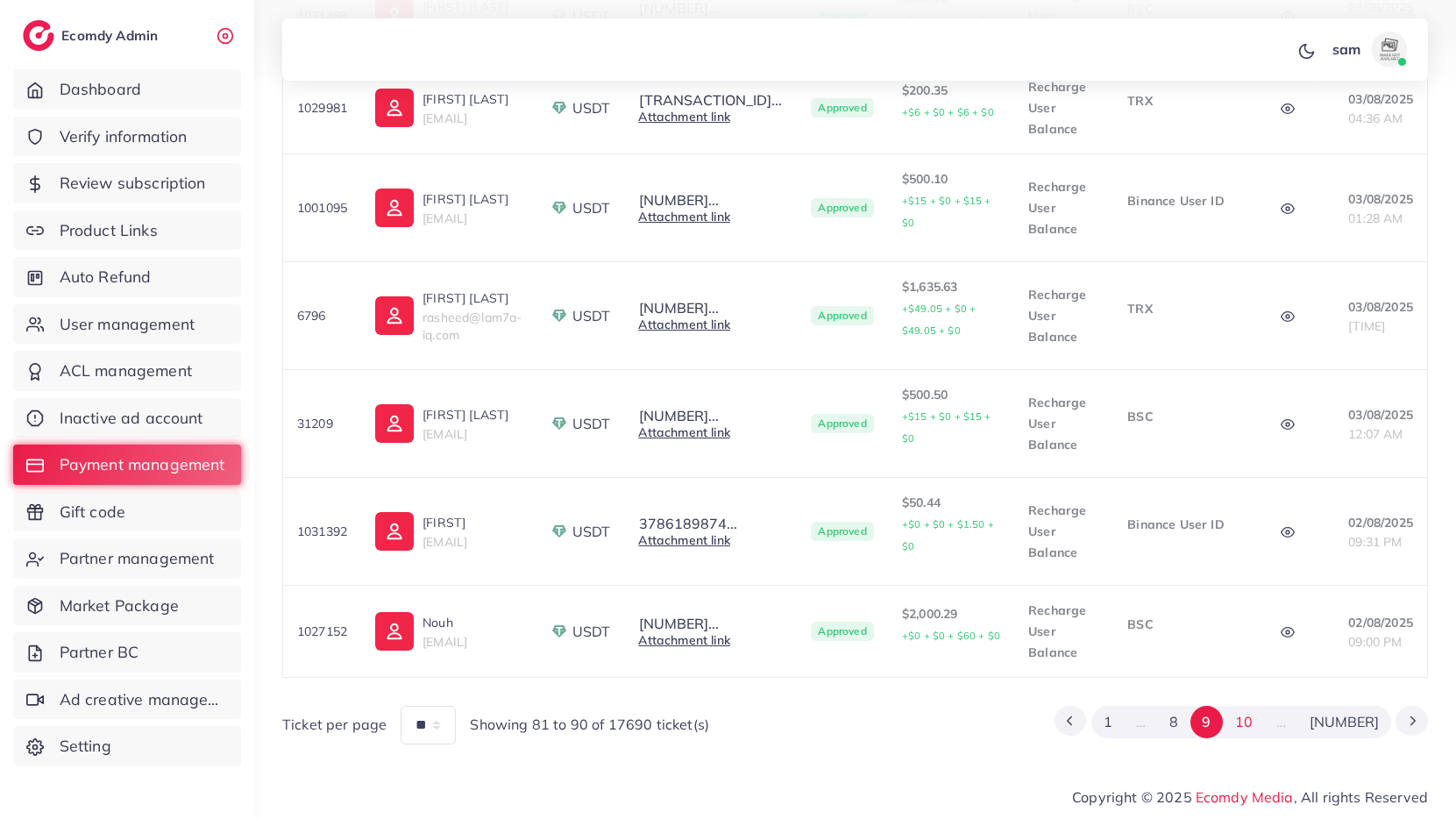 click on "10" at bounding box center (1243, 722) 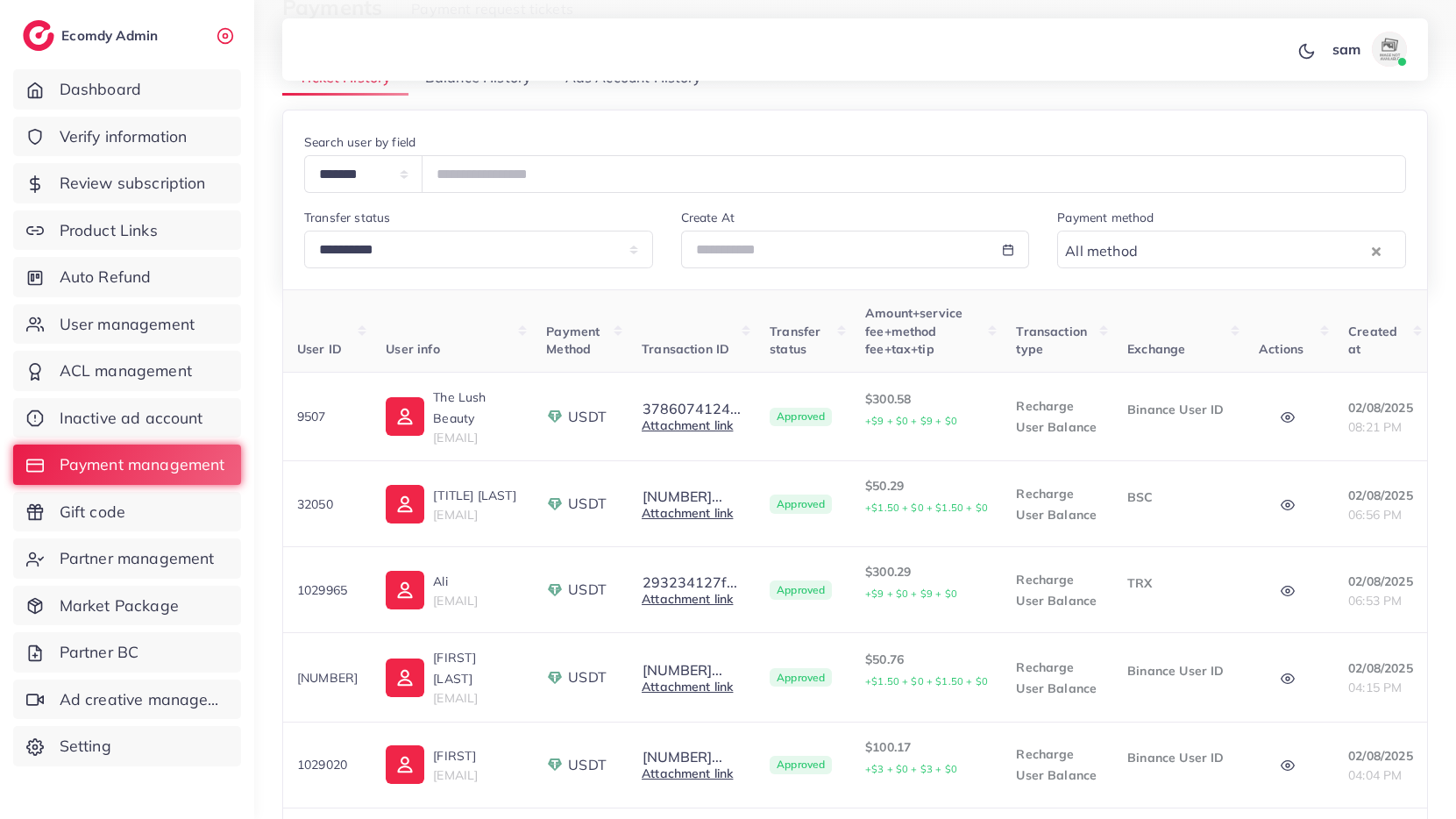 scroll, scrollTop: 800, scrollLeft: 0, axis: vertical 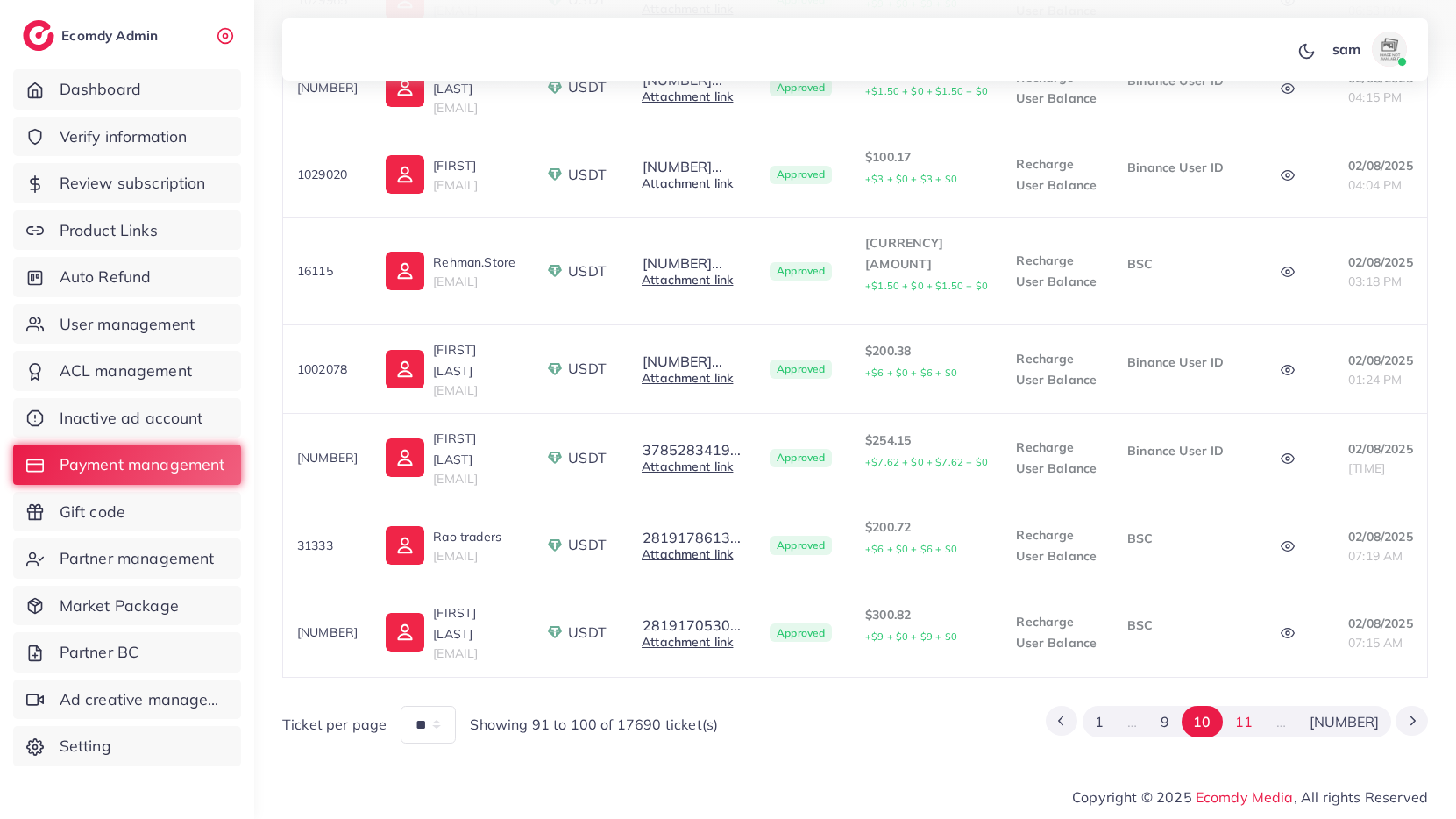 click on "11" at bounding box center (1243, 722) 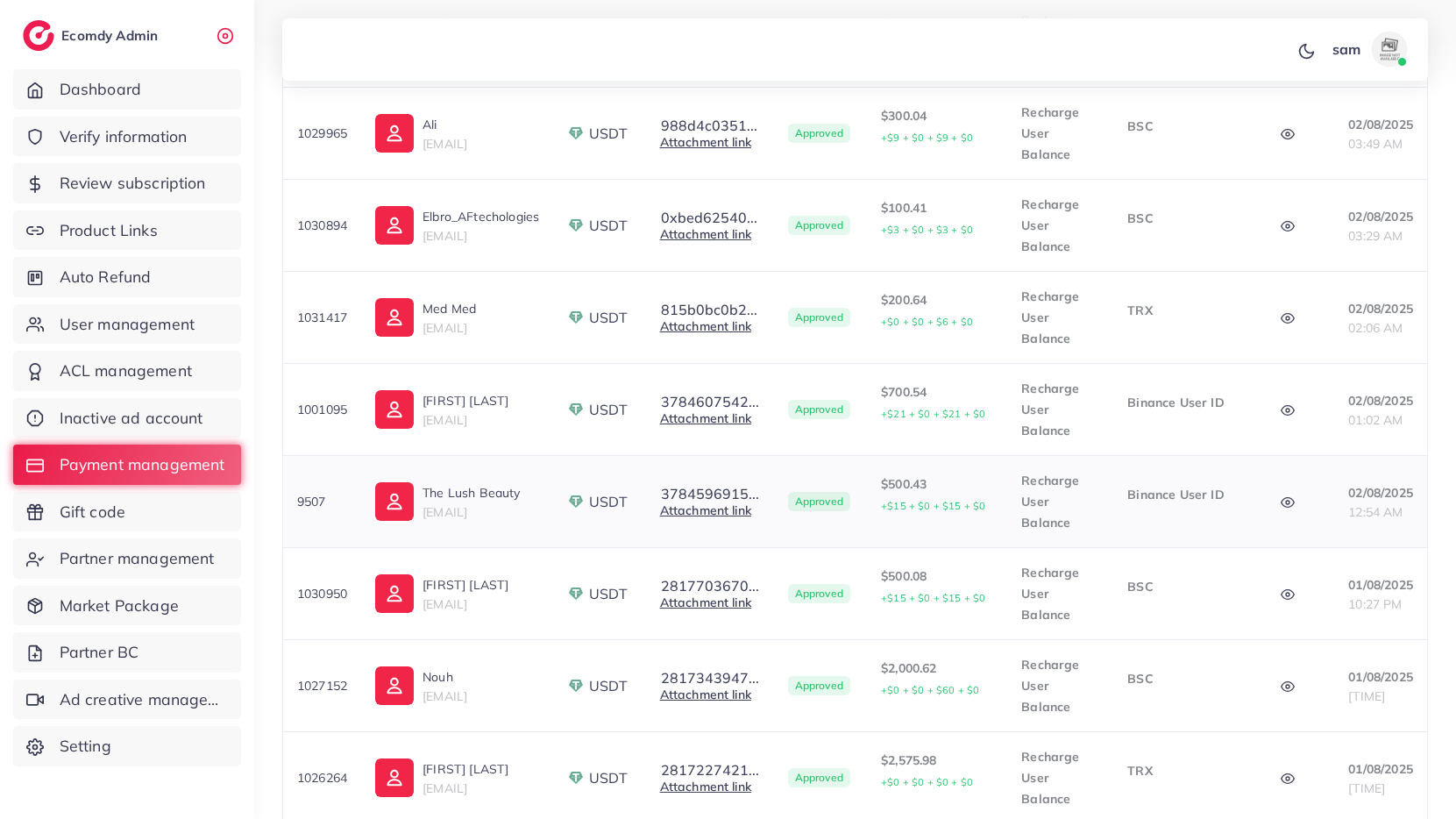 scroll, scrollTop: 800, scrollLeft: 0, axis: vertical 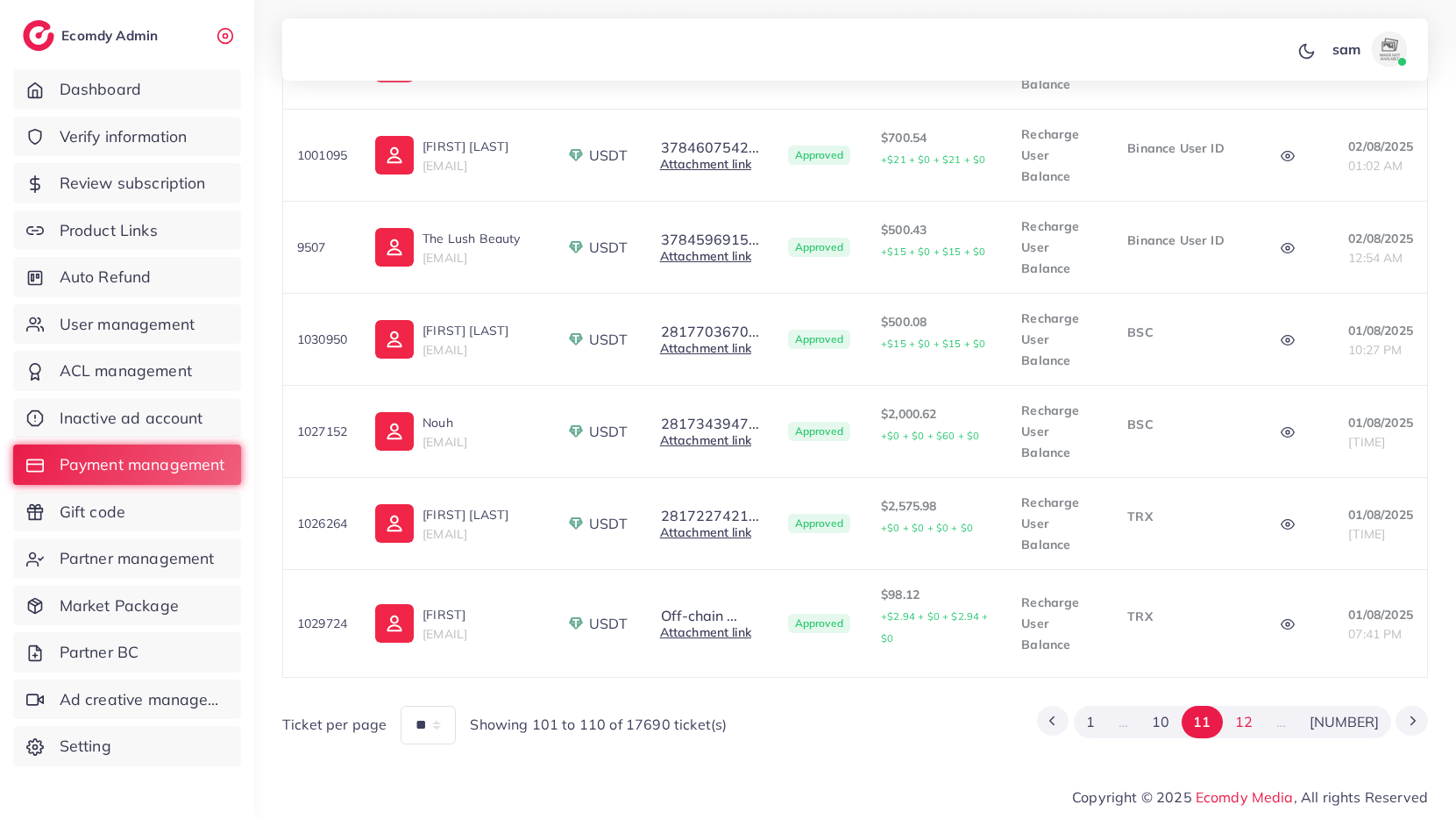 click on "12" at bounding box center (1243, 722) 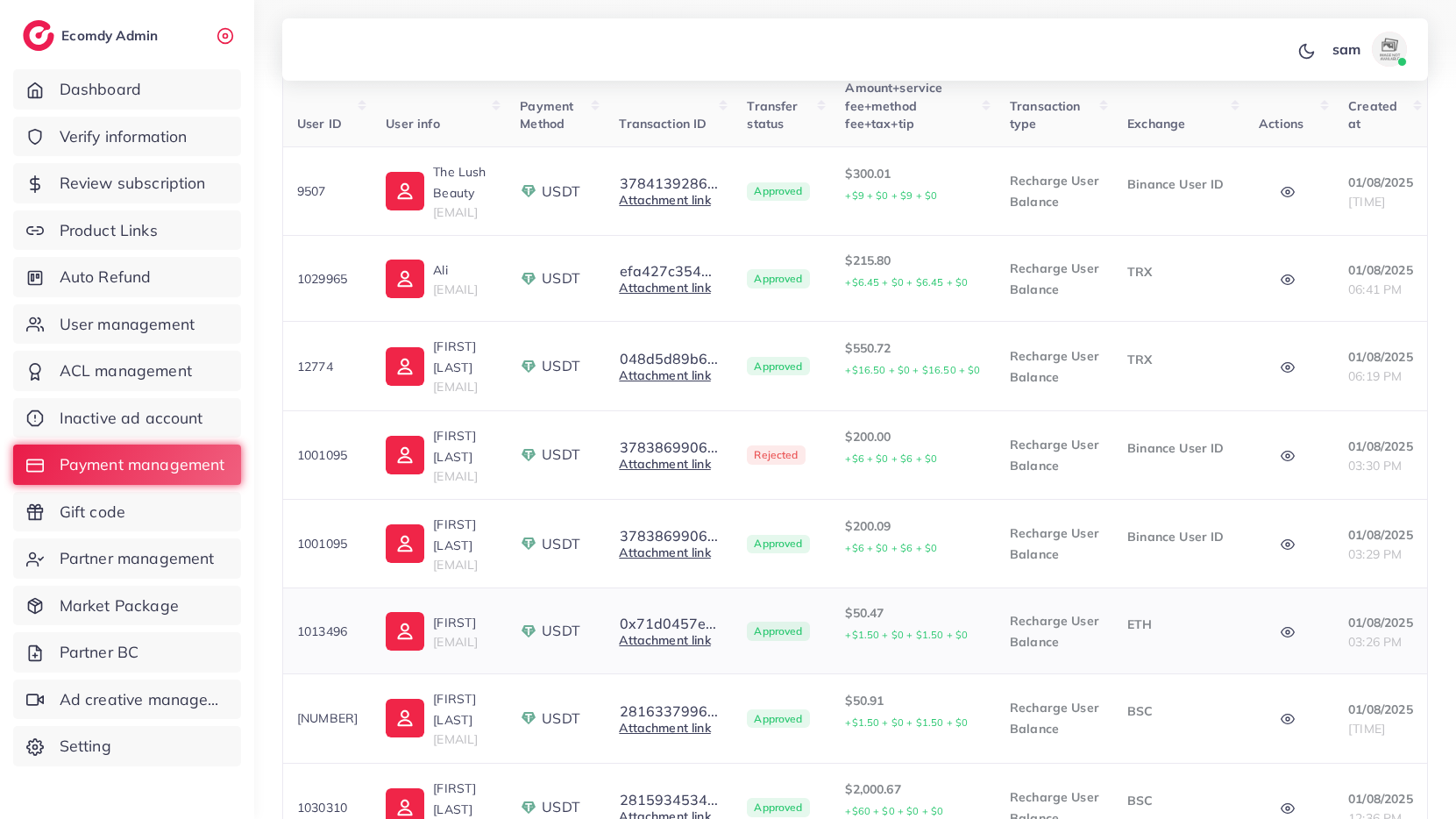 scroll, scrollTop: 831, scrollLeft: 0, axis: vertical 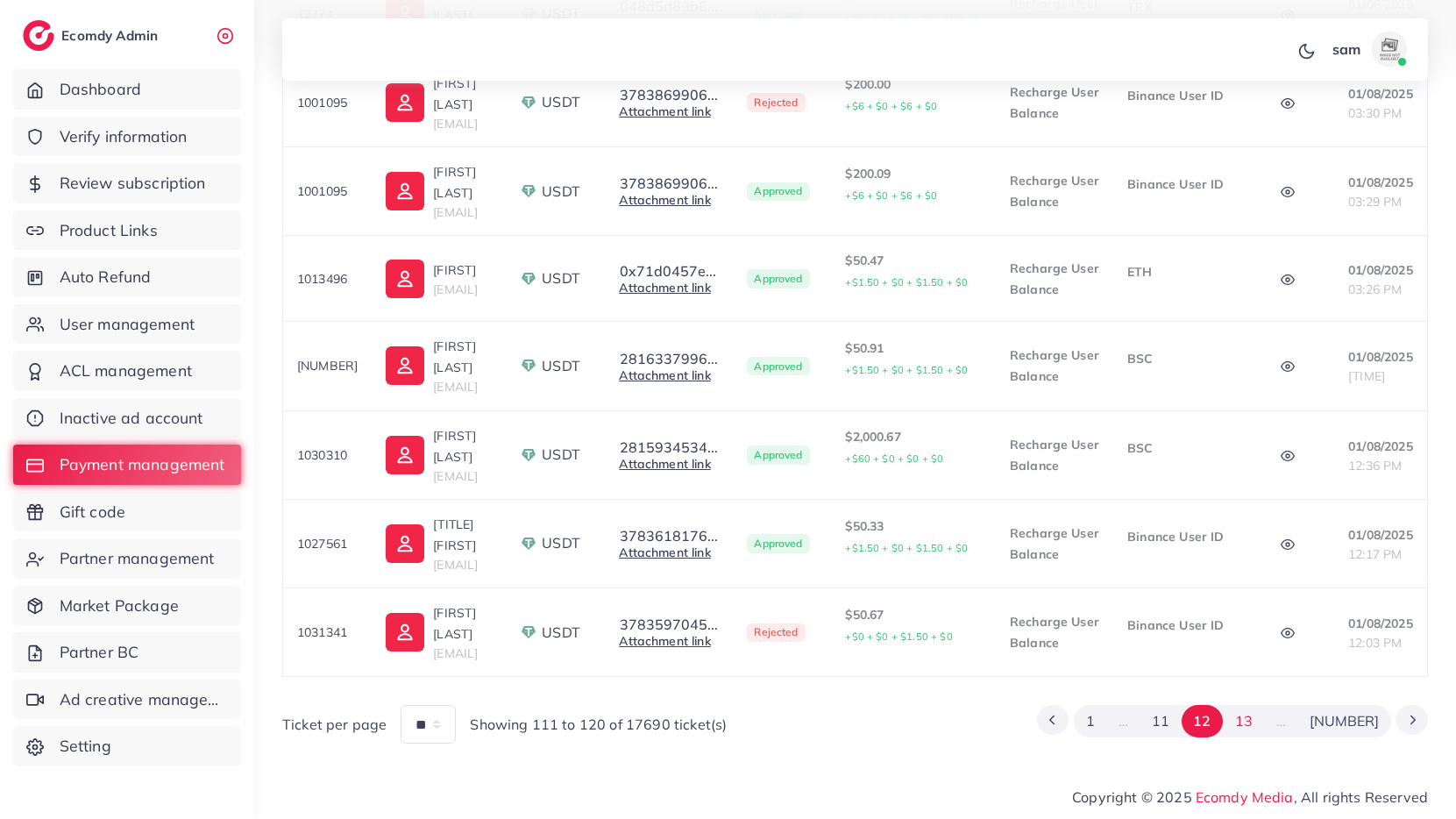 click on "13" at bounding box center (1243, 721) 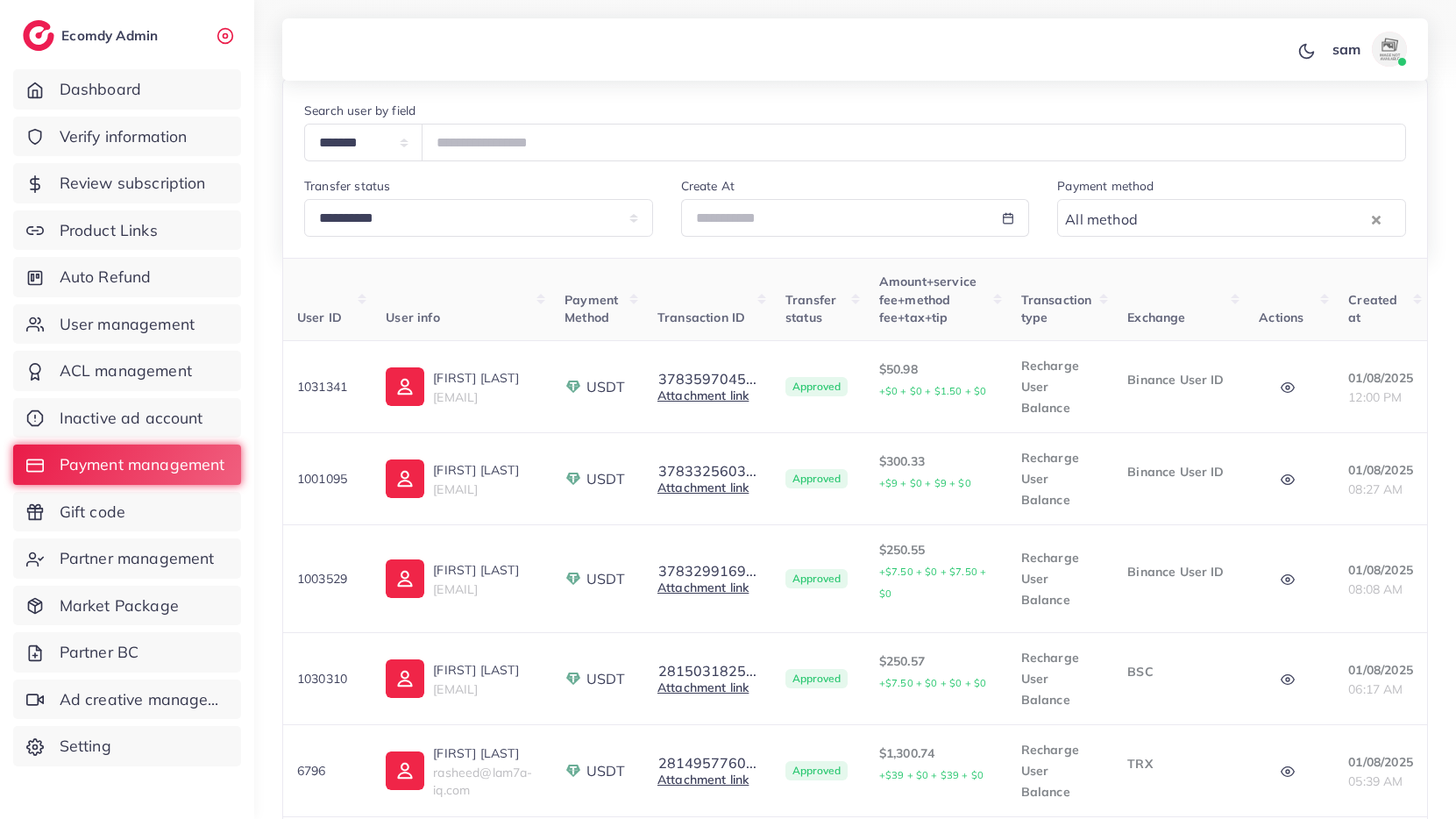 scroll, scrollTop: 847, scrollLeft: 0, axis: vertical 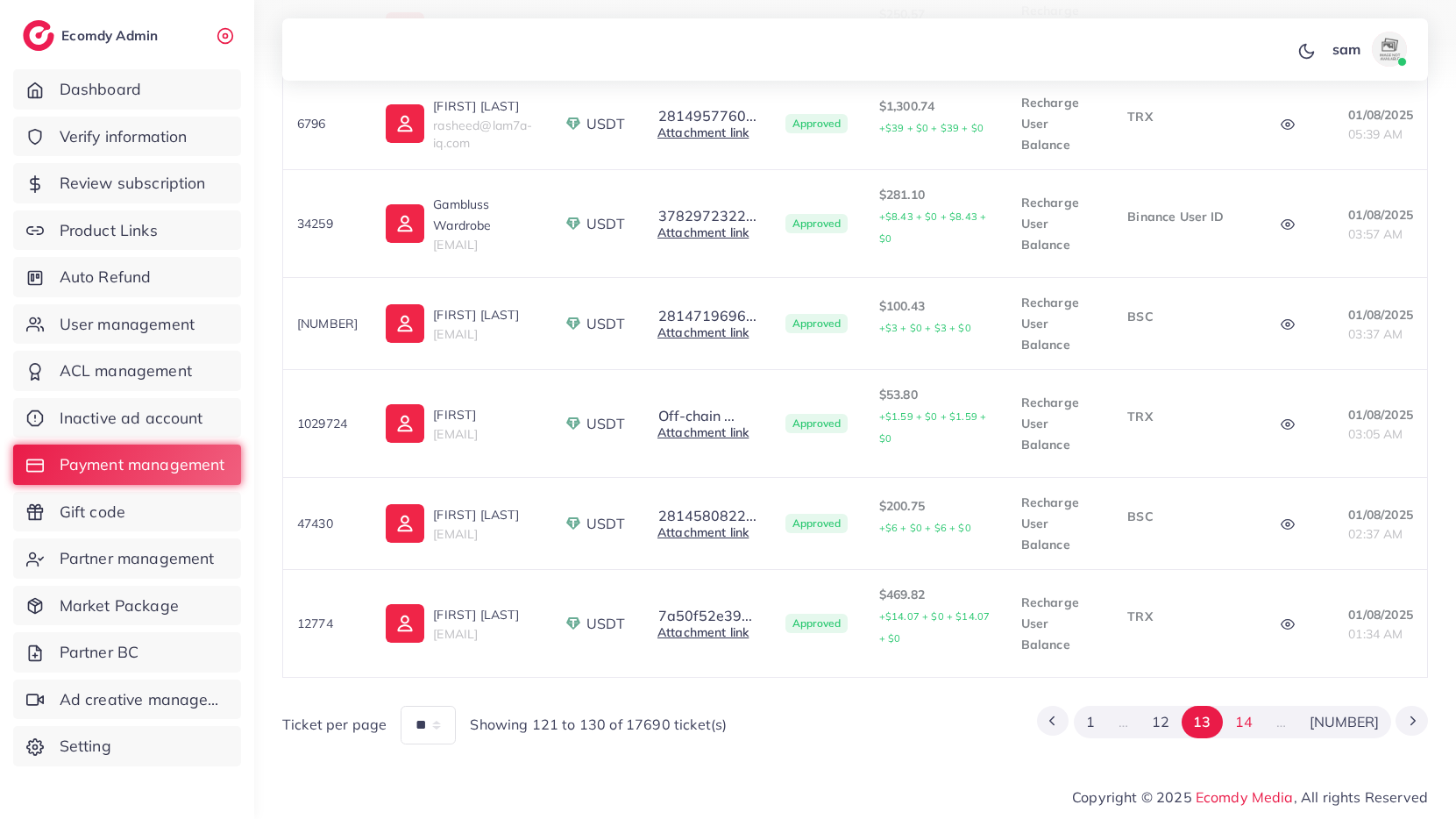 click on "14" at bounding box center (1243, 722) 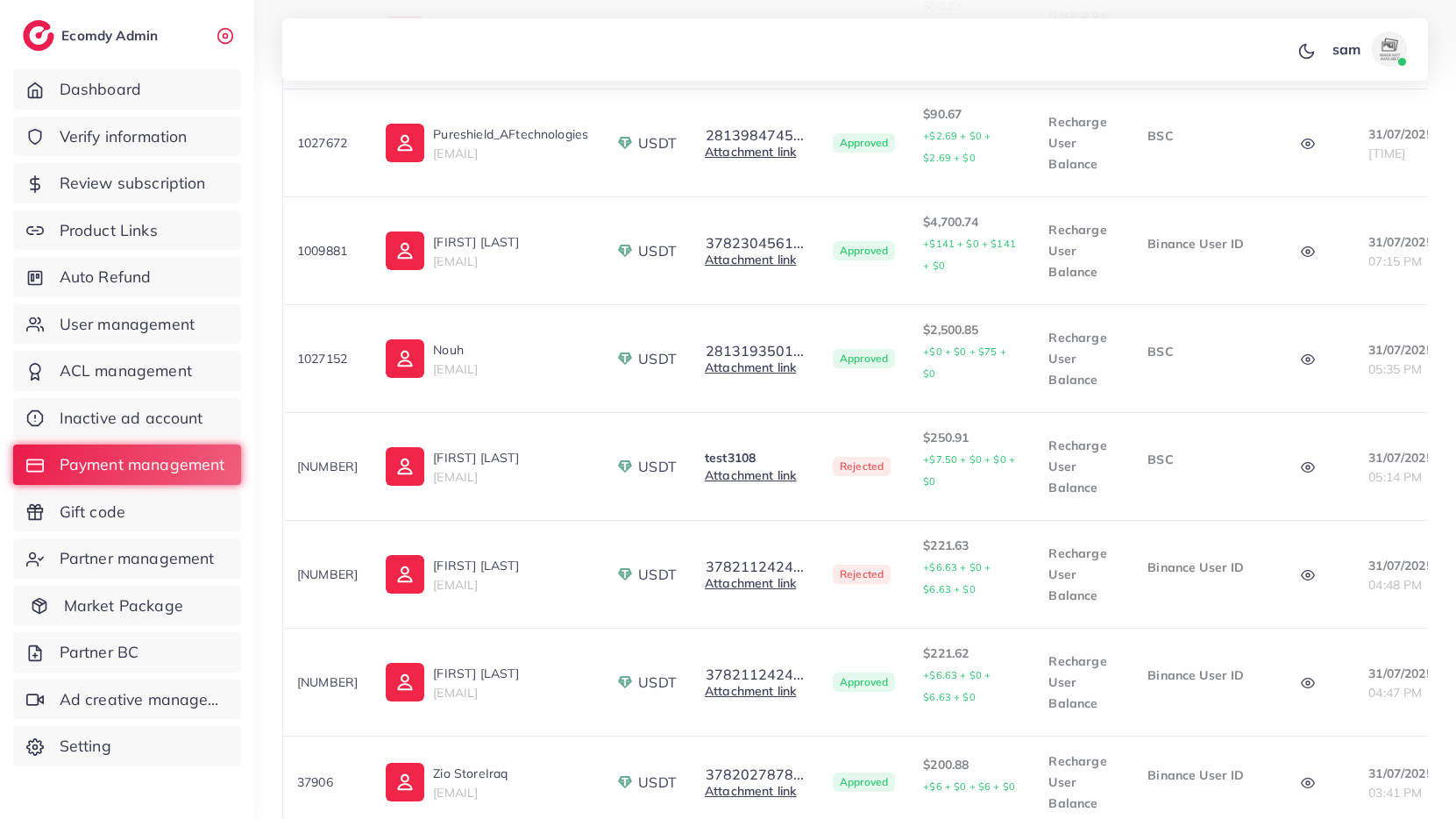 scroll, scrollTop: 863, scrollLeft: 0, axis: vertical 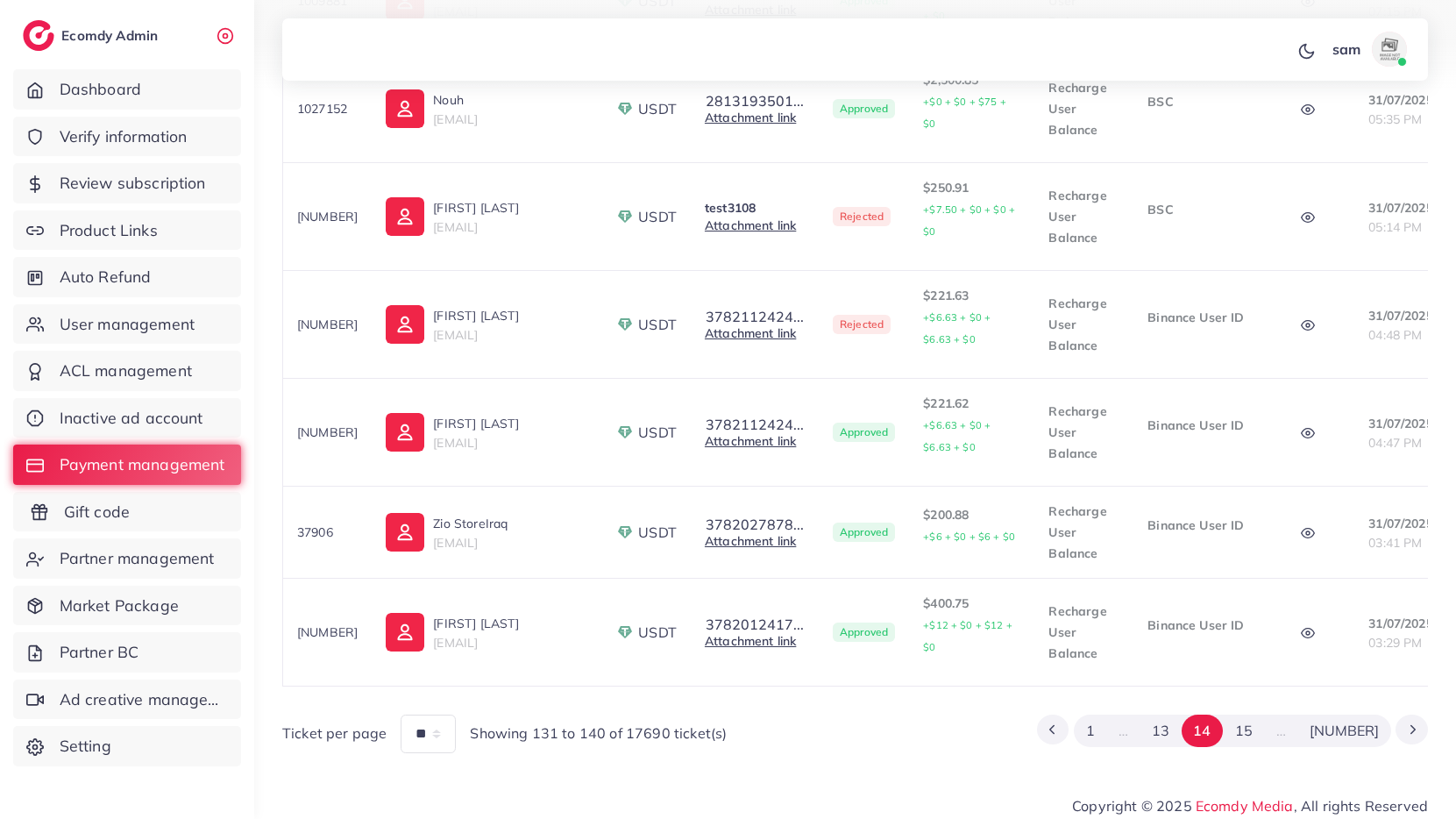 click on "Gift code" at bounding box center [127, 512] 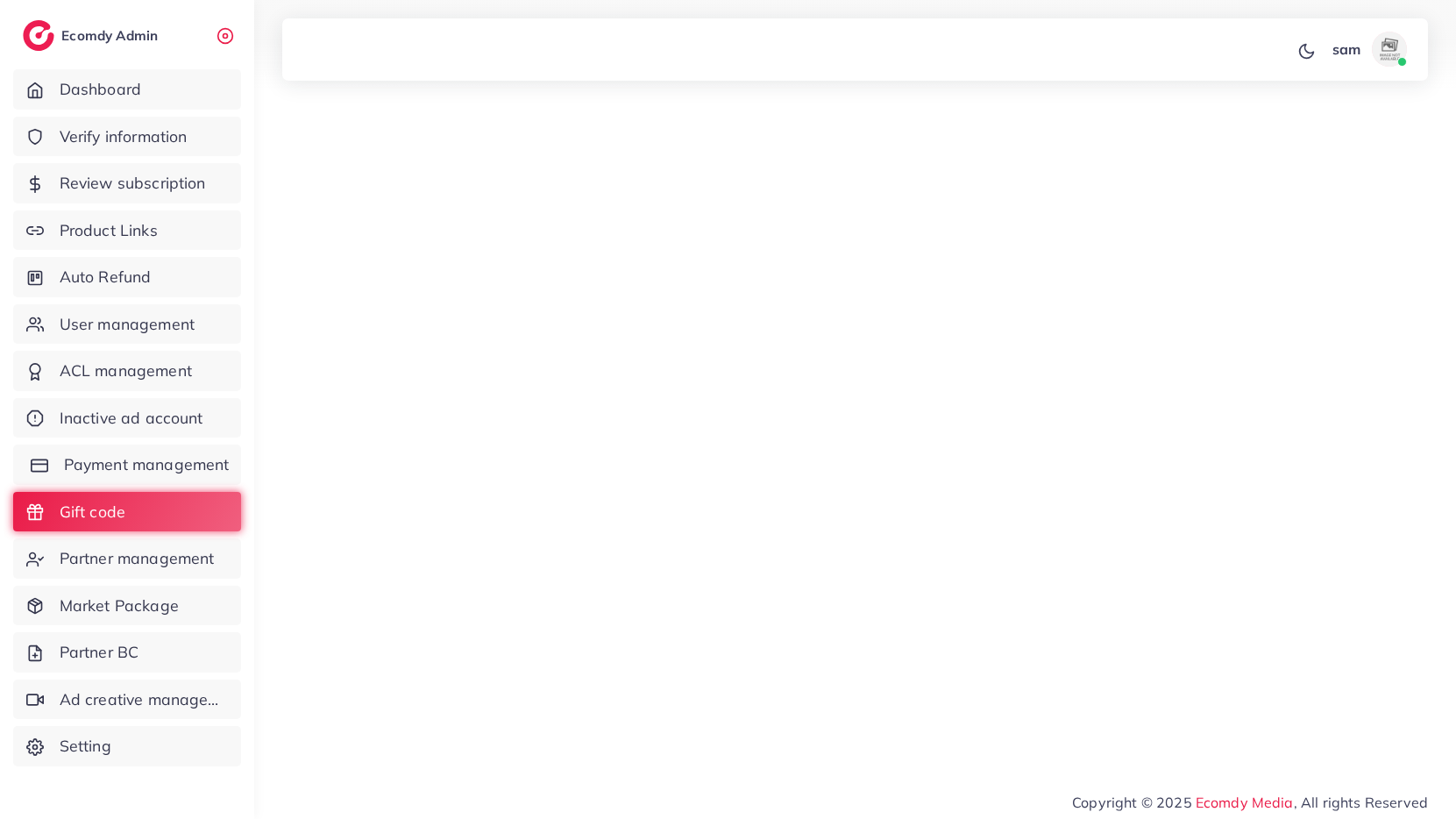 scroll, scrollTop: 0, scrollLeft: 0, axis: both 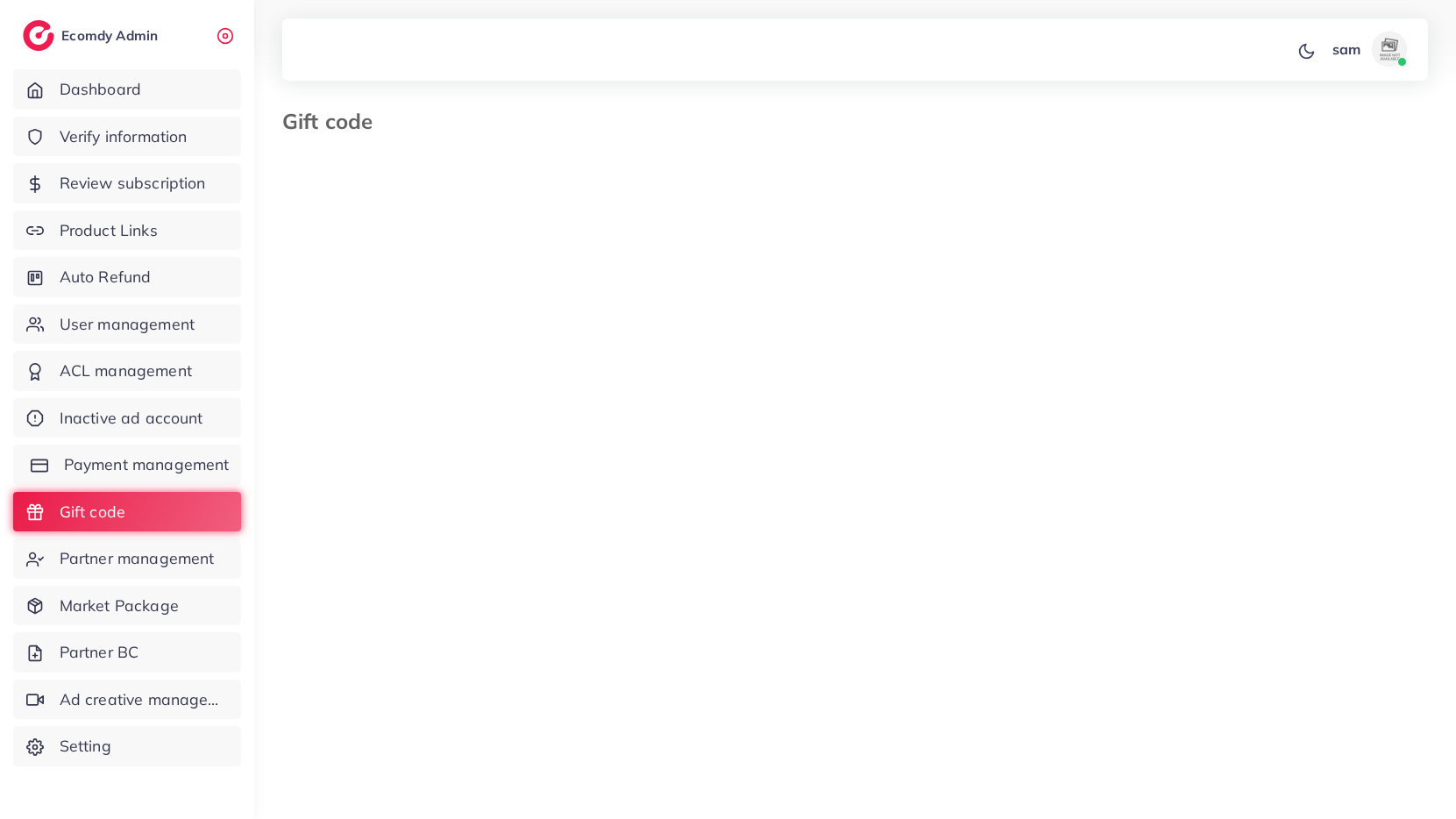 click on "Payment management" at bounding box center (146, 465) 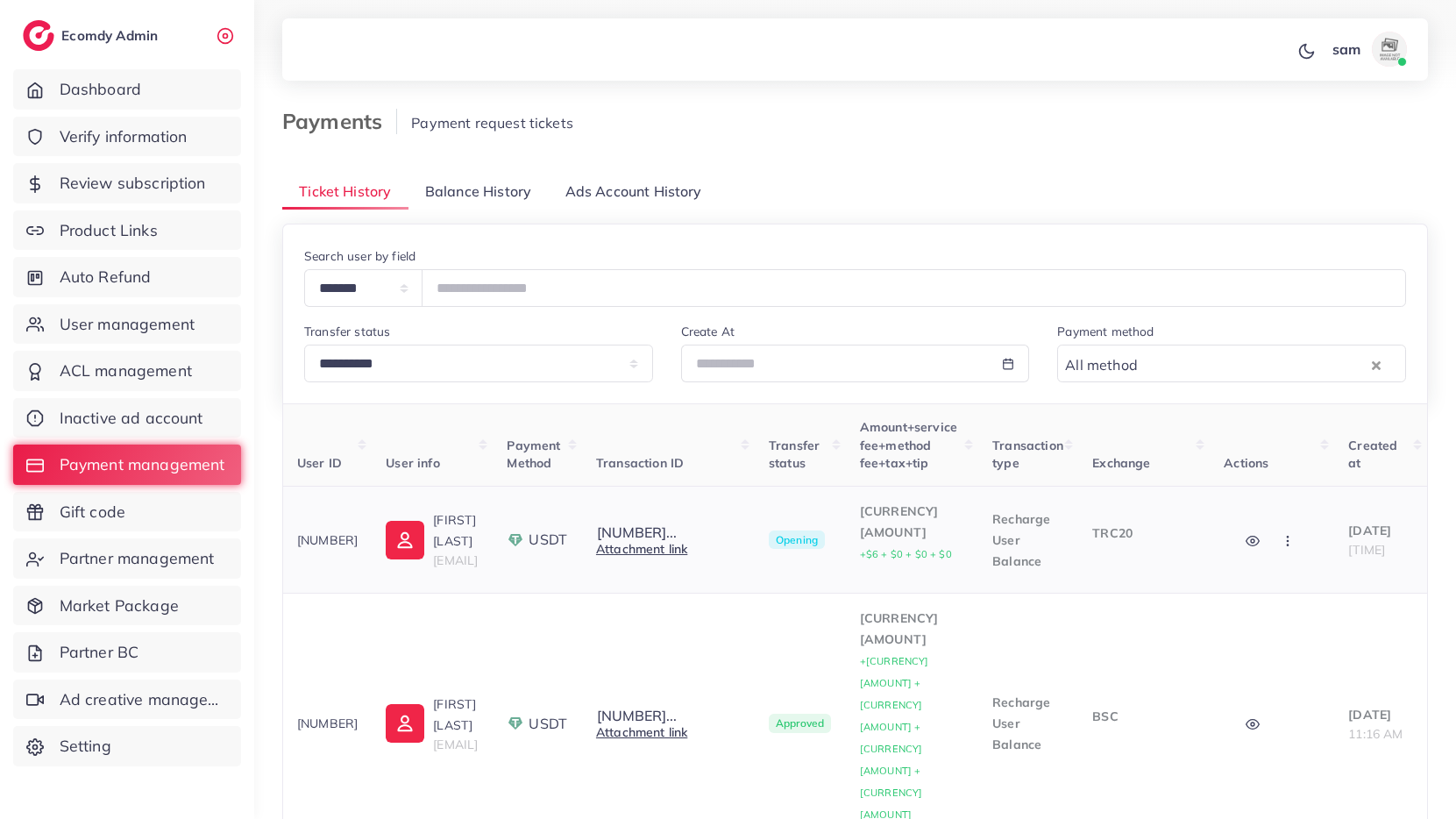 click 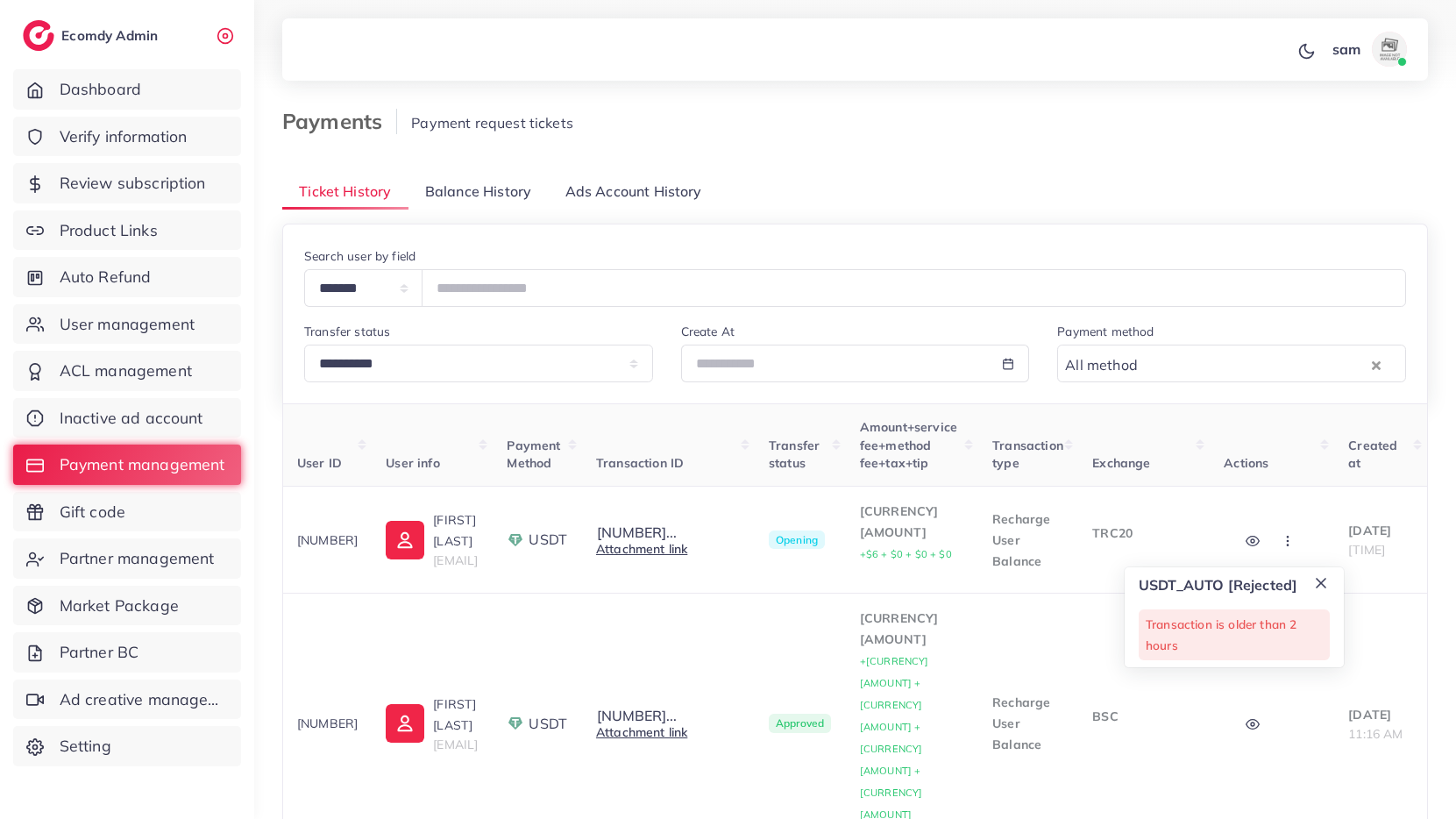 click on "**********" at bounding box center [855, 313] 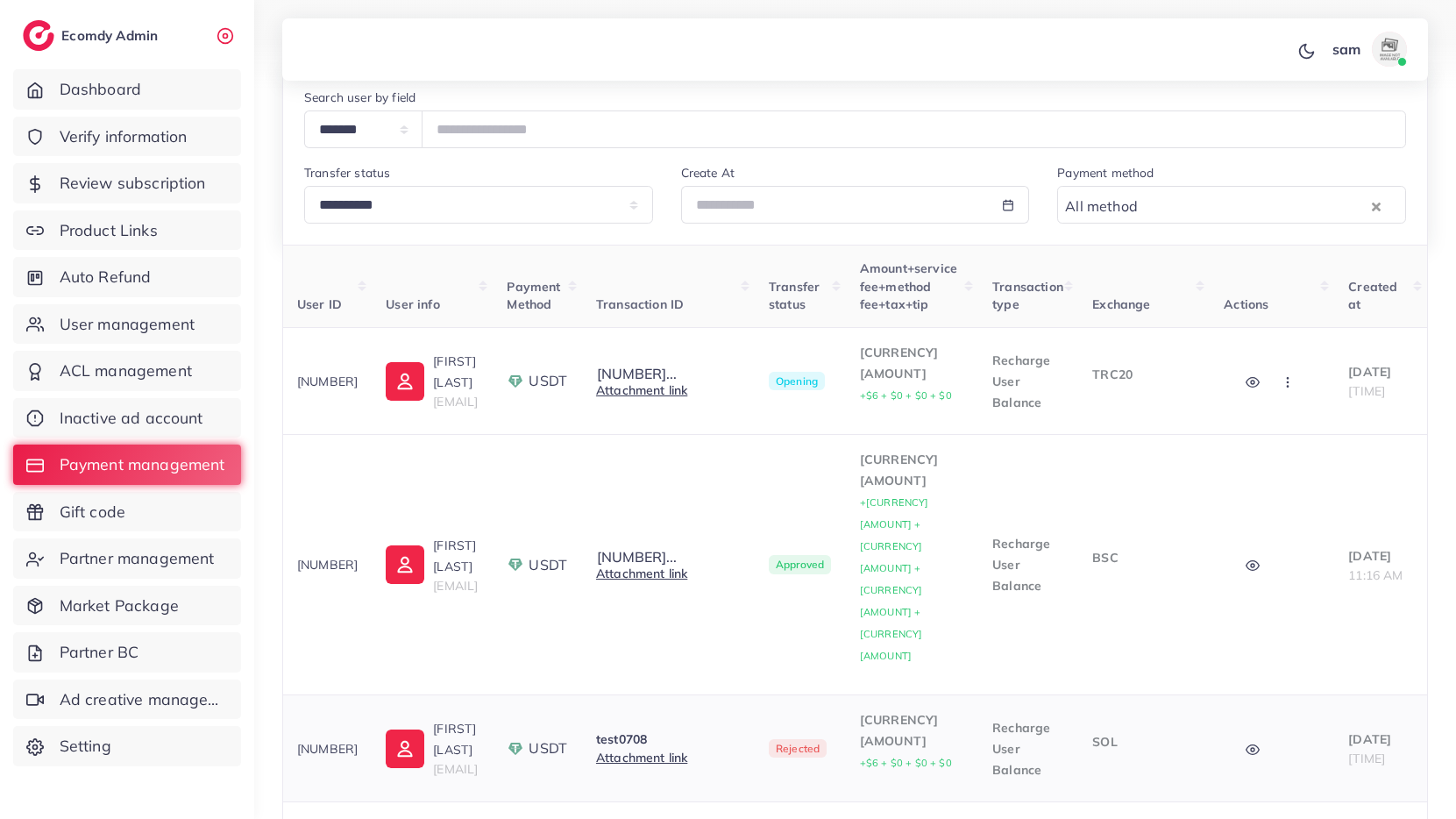 scroll, scrollTop: 166, scrollLeft: 0, axis: vertical 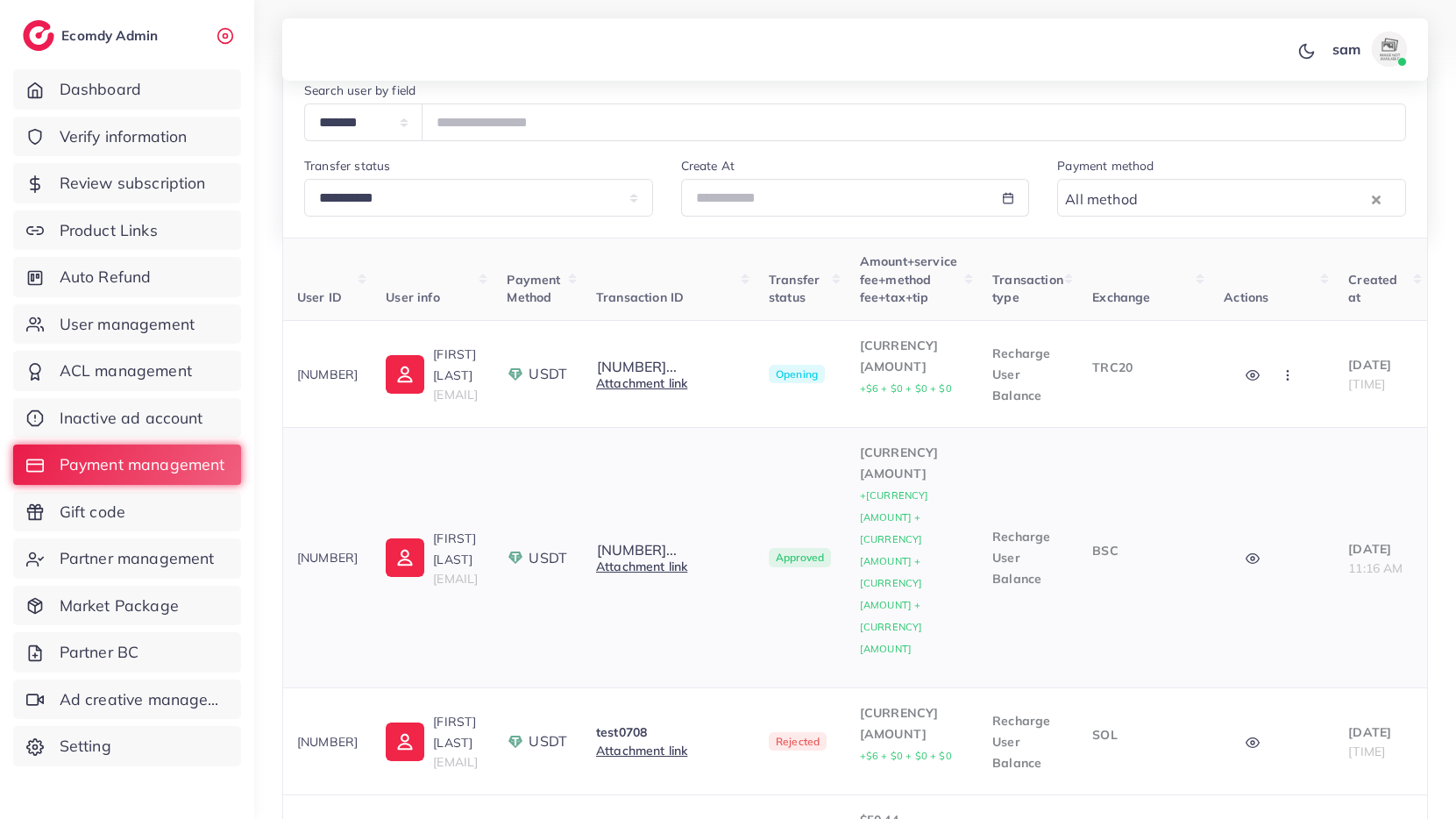 click 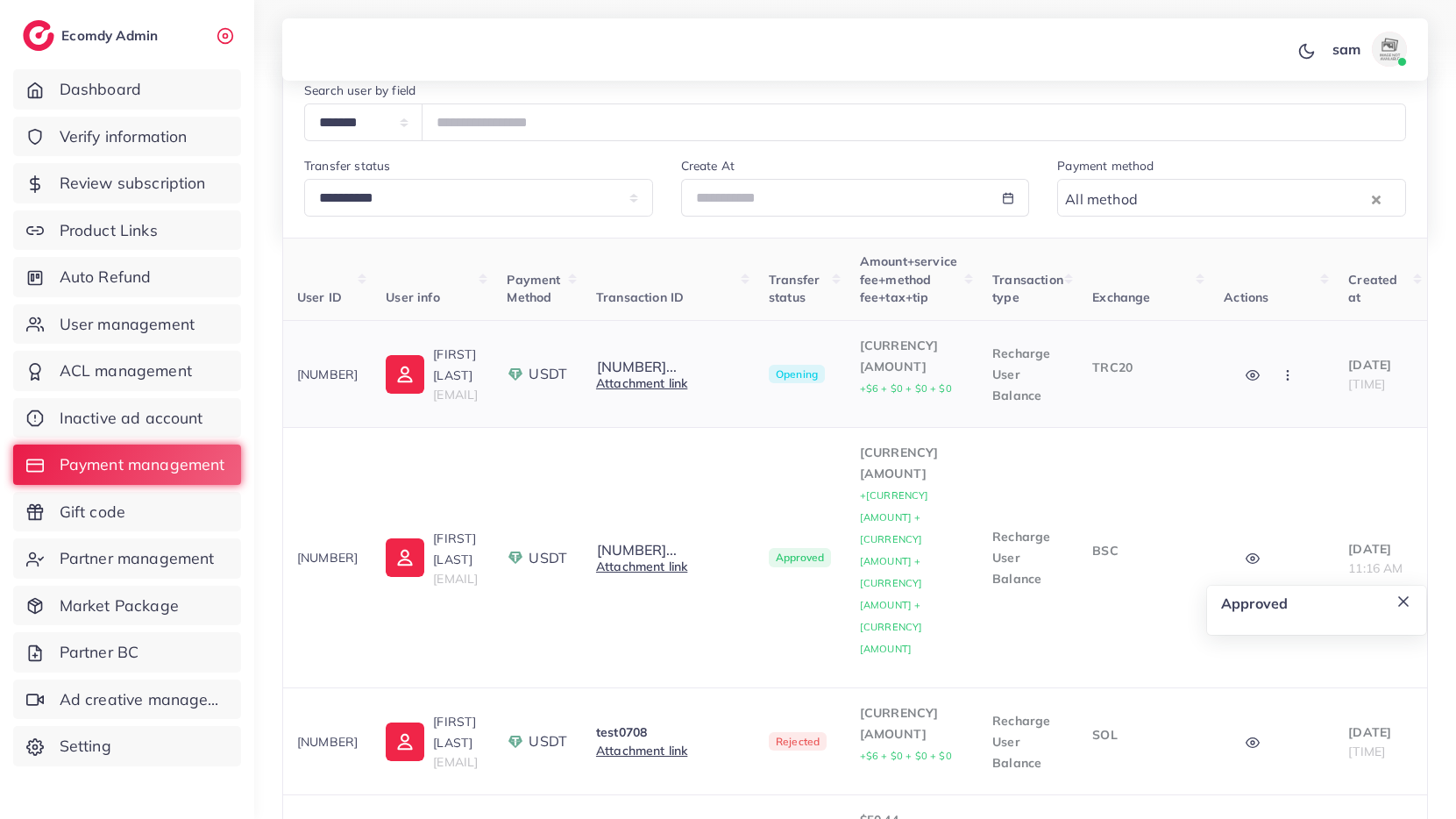 click 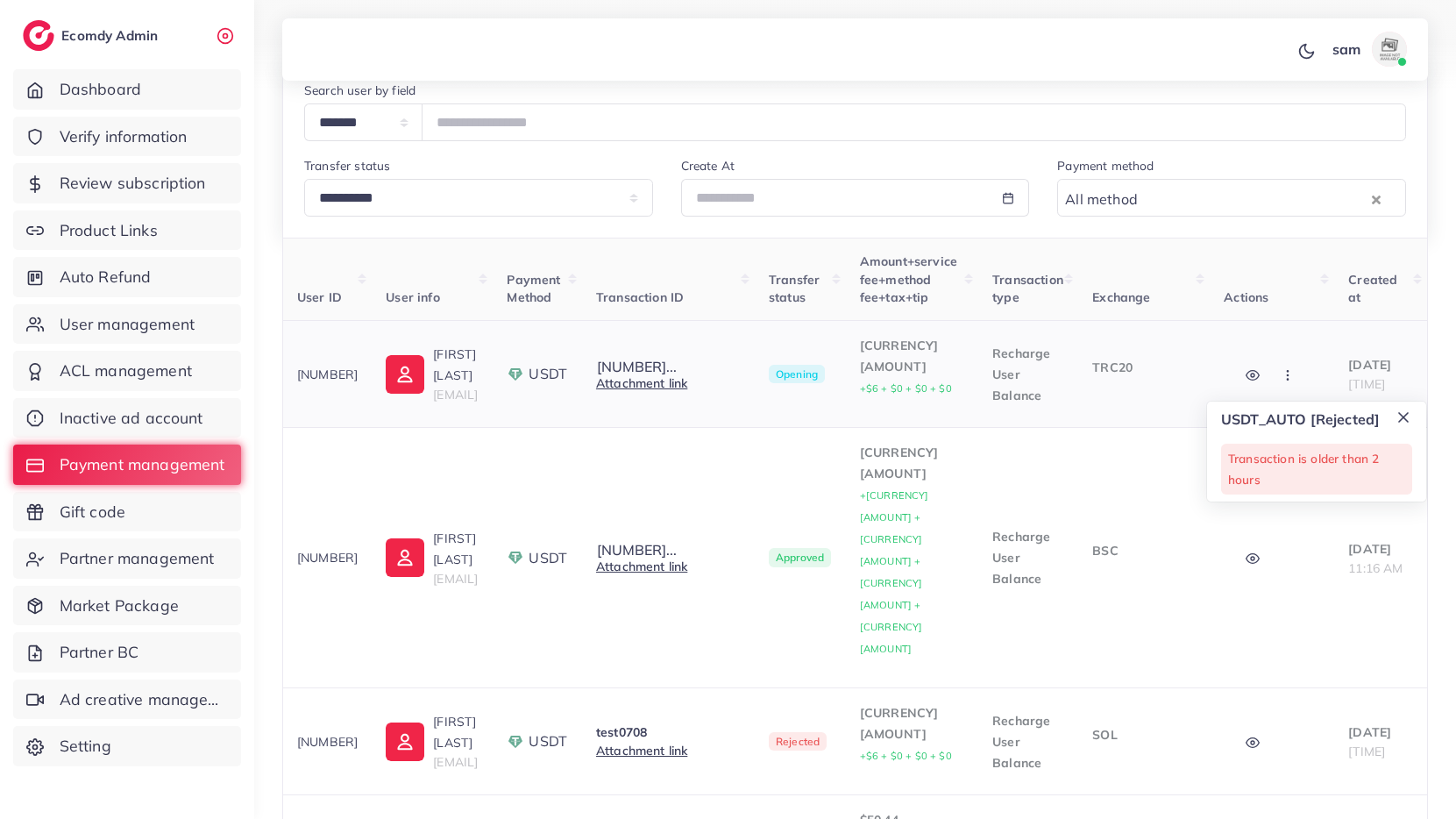 click at bounding box center (1254, 374) 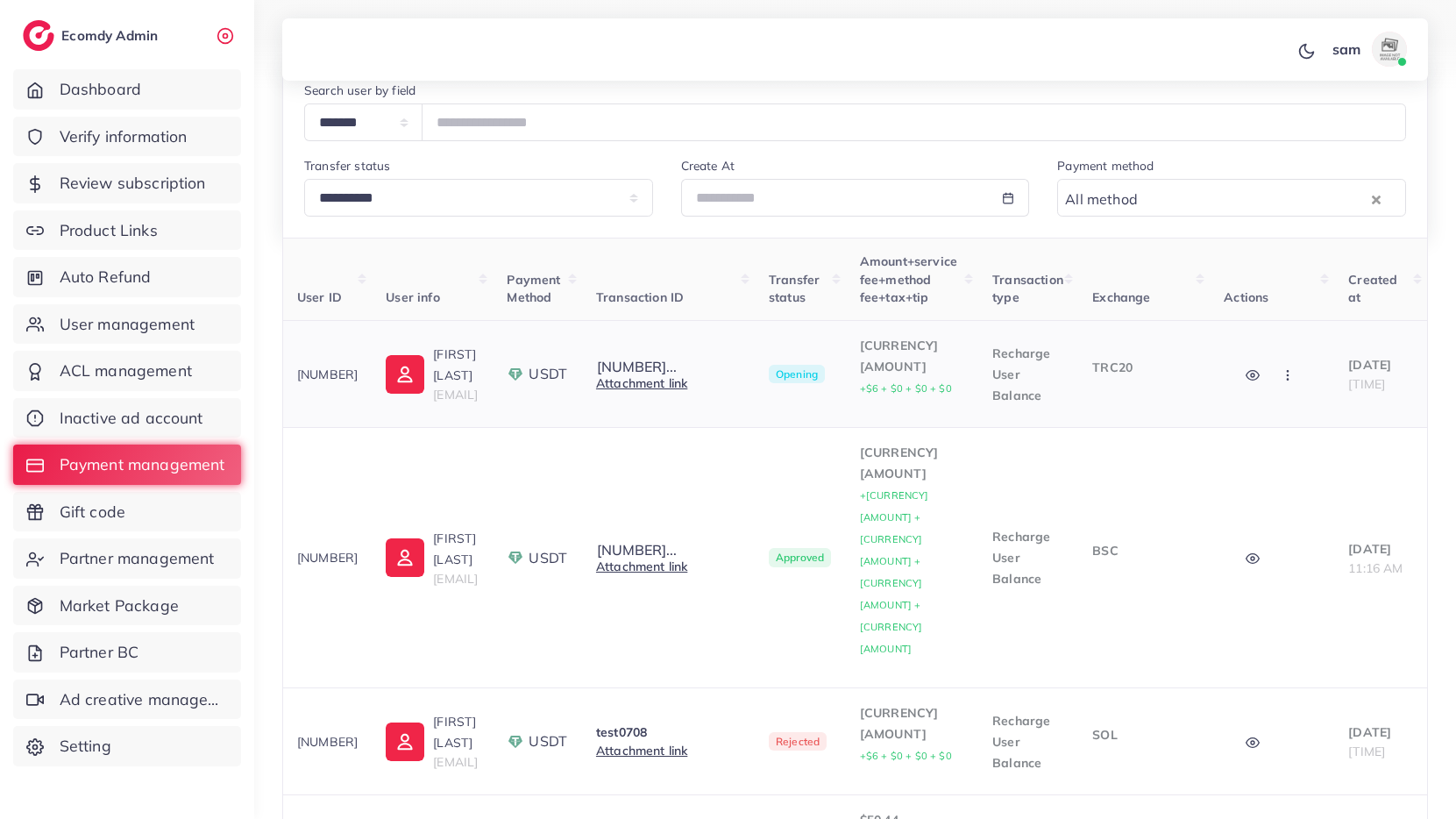 click 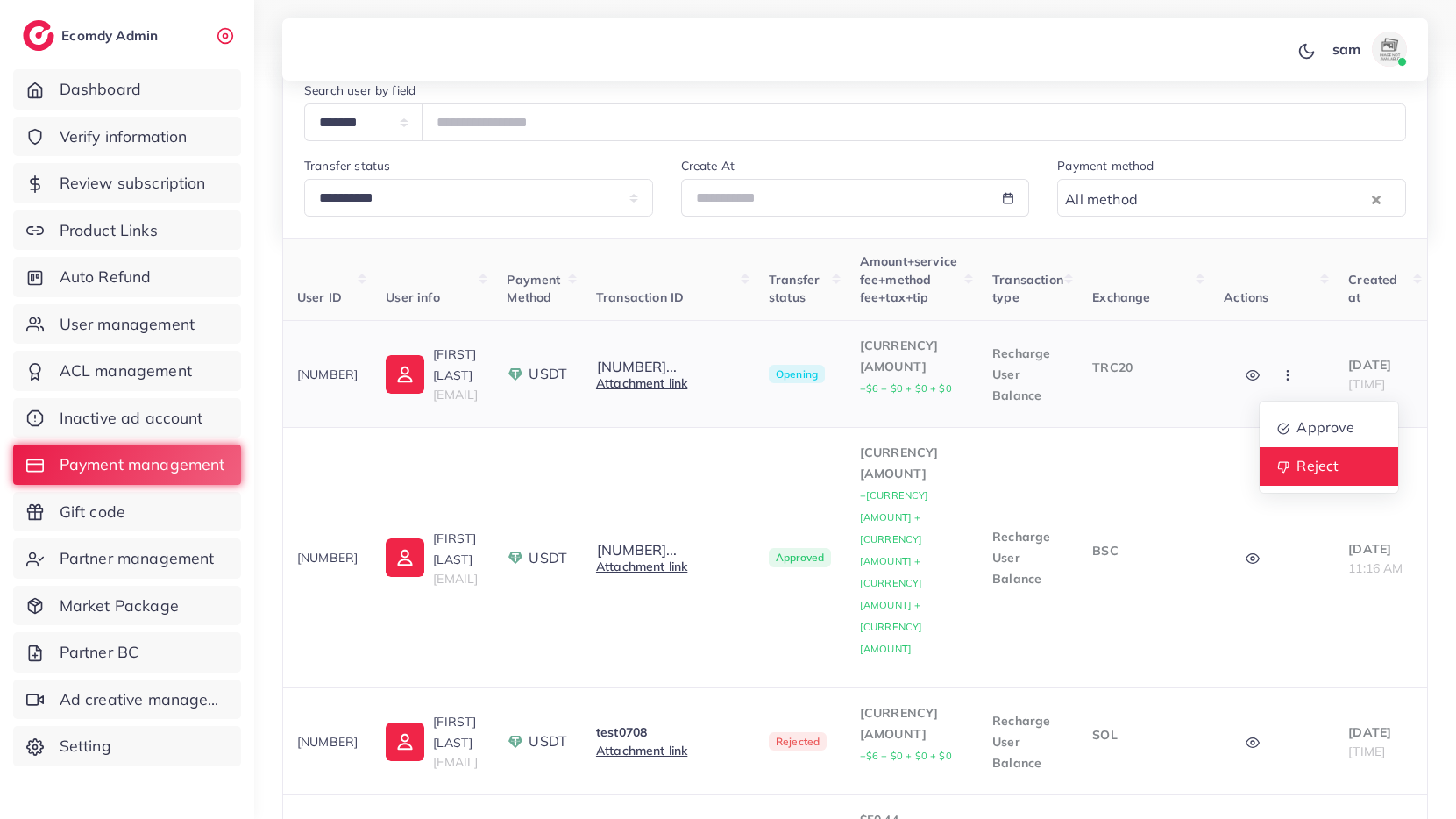 click on "Reject" at bounding box center [1329, 466] 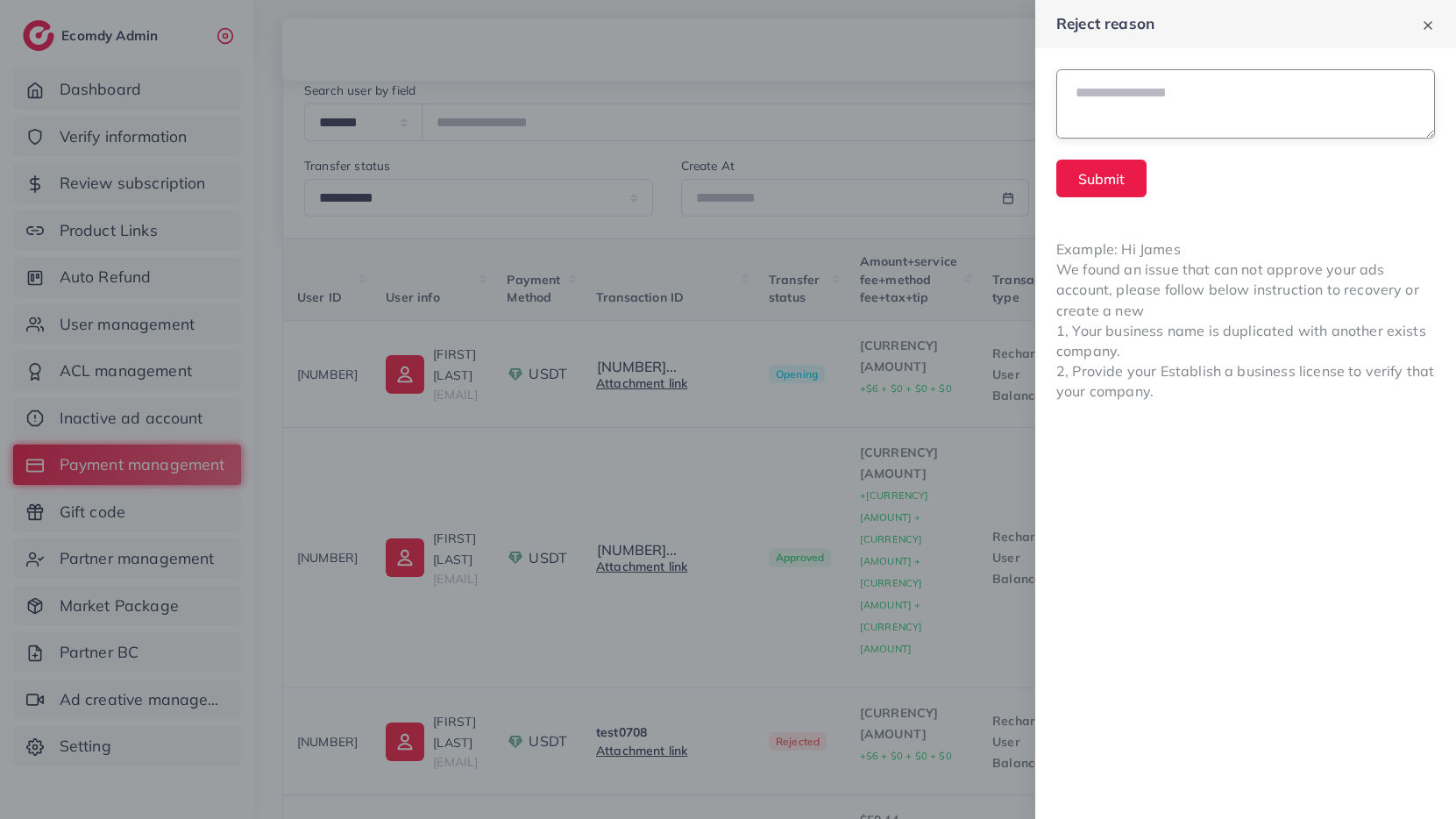 click at bounding box center [1246, 103] 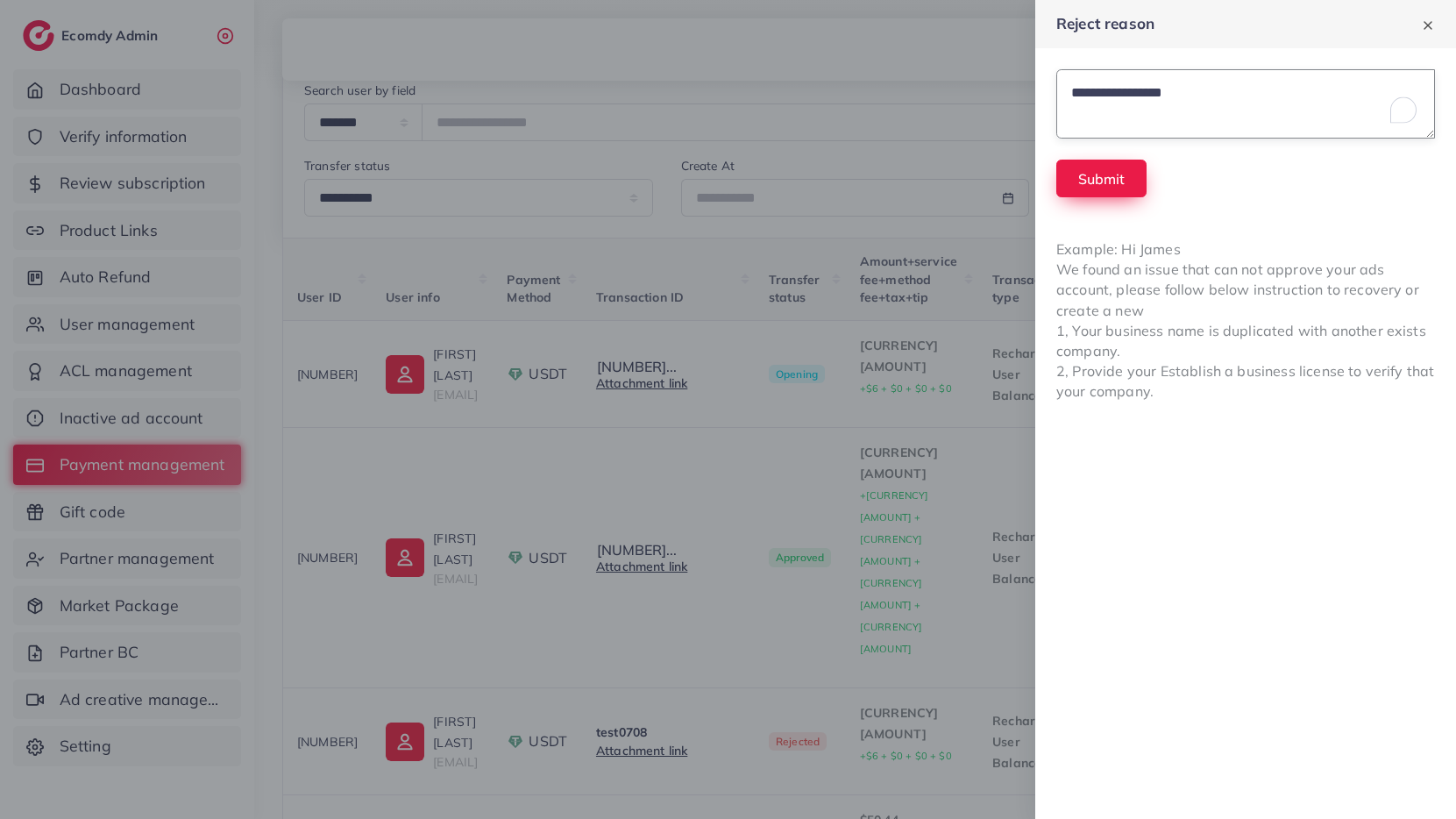 type on "**********" 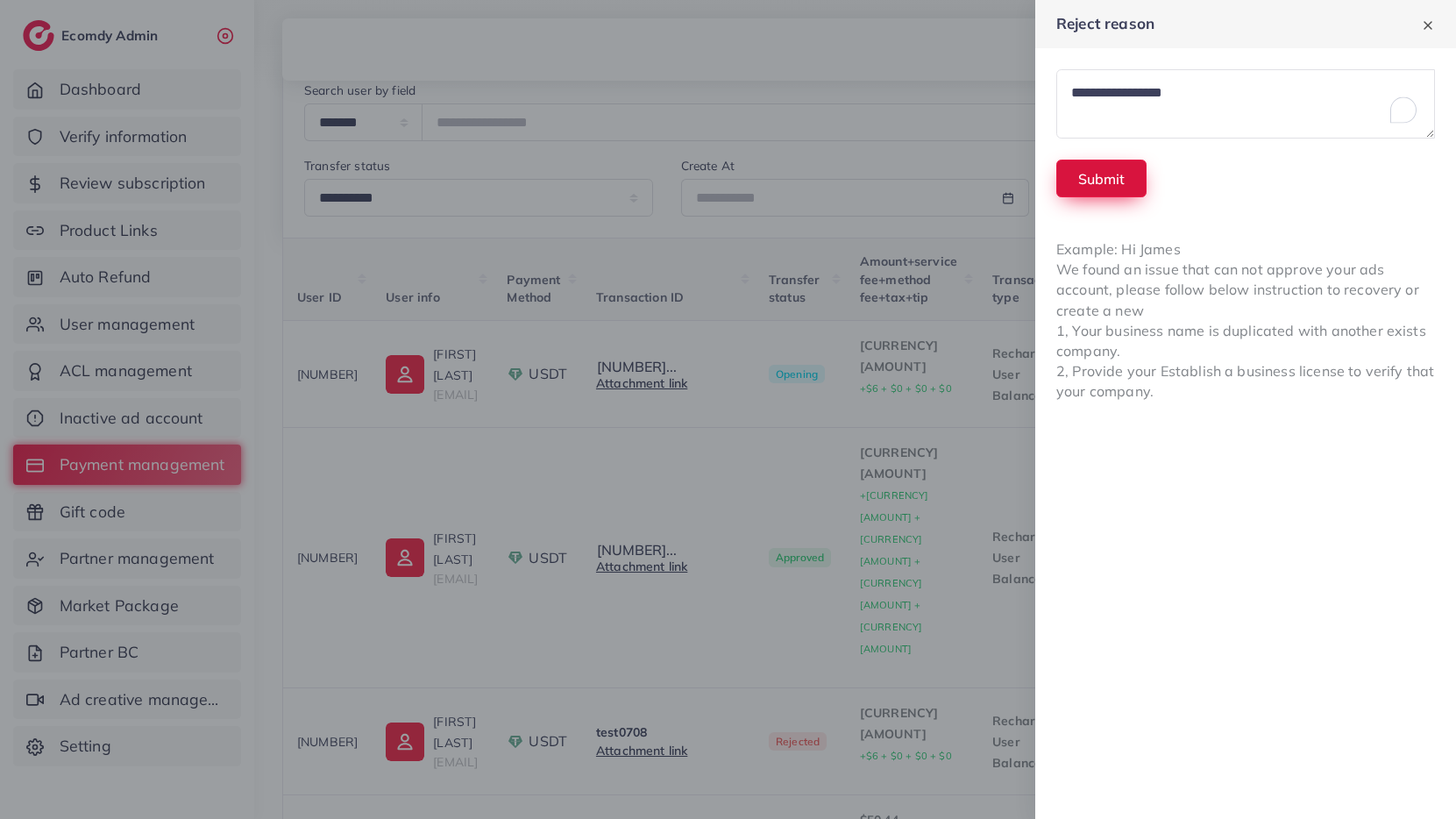 click on "Submit" at bounding box center [1101, 178] 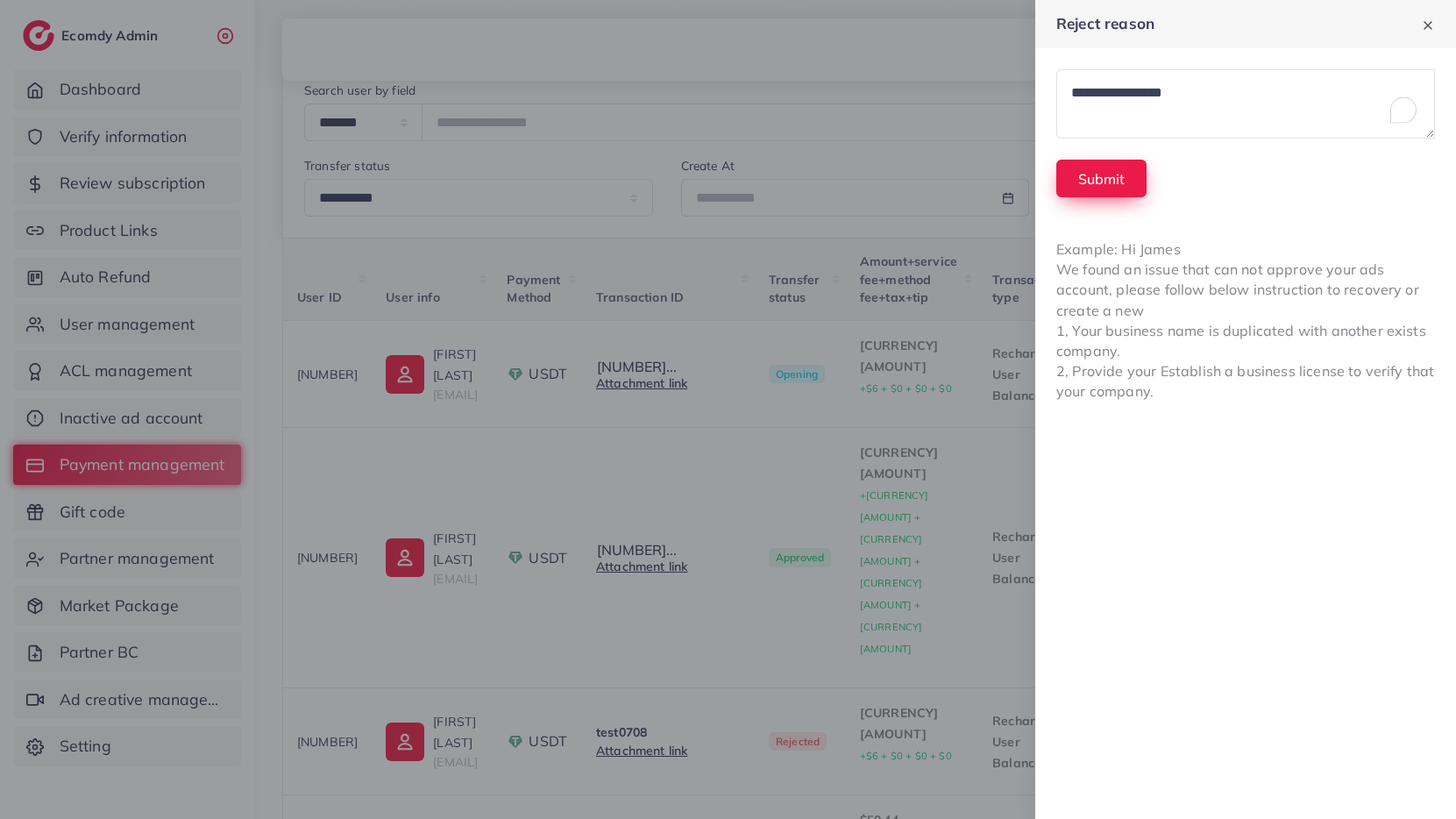 type 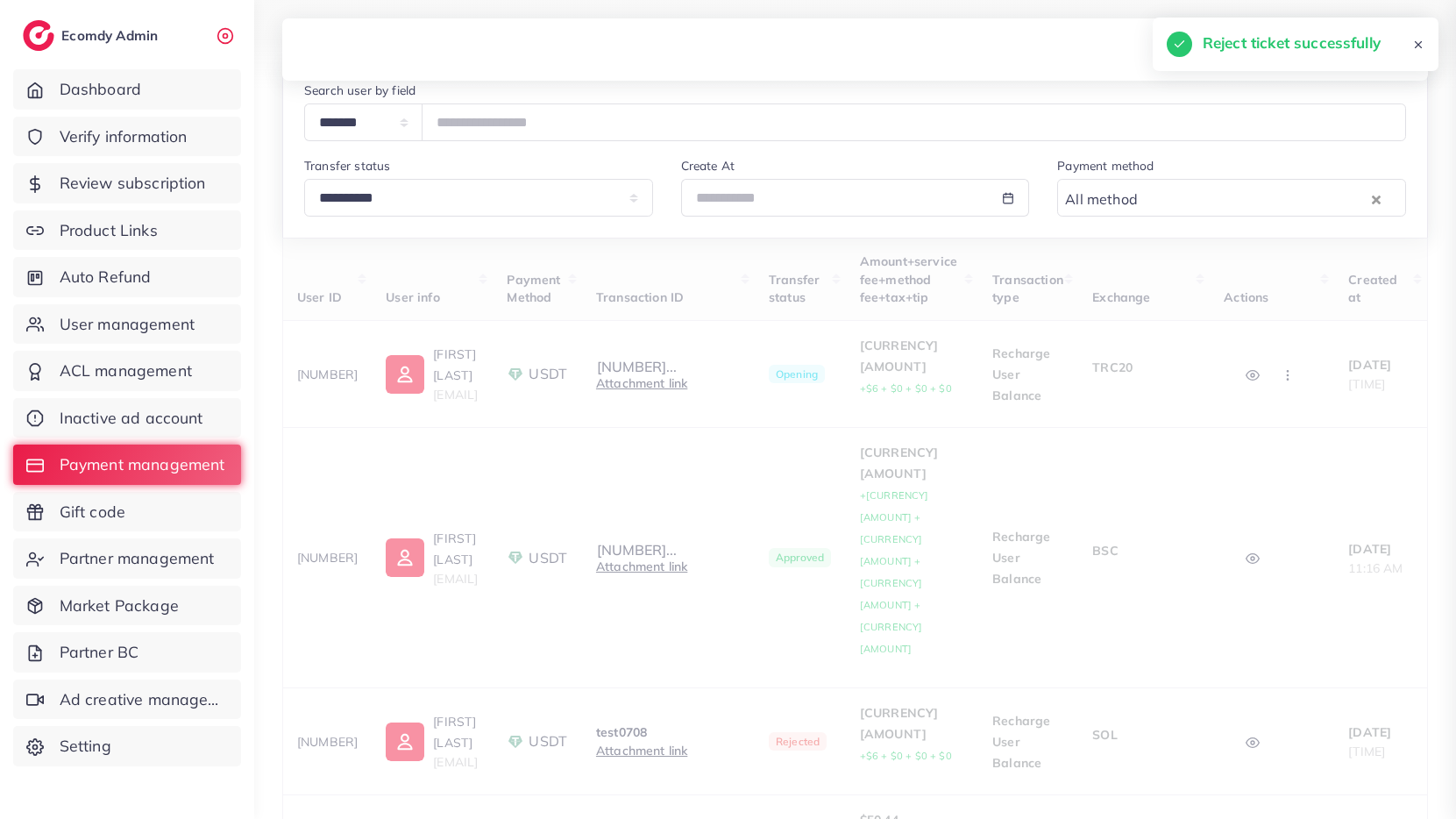 scroll, scrollTop: 0, scrollLeft: 47, axis: horizontal 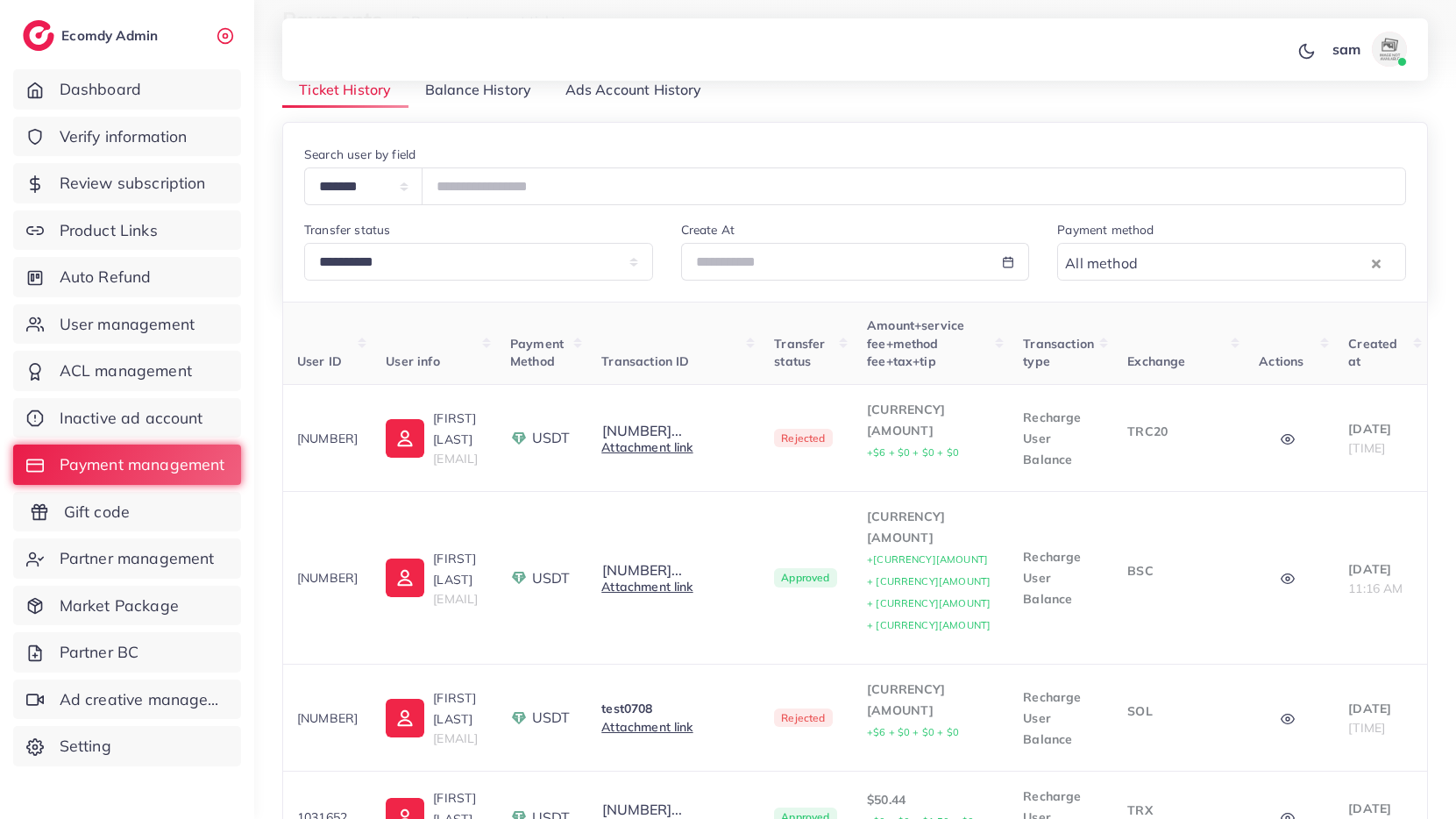 click on "Gift code" at bounding box center (96, 512) 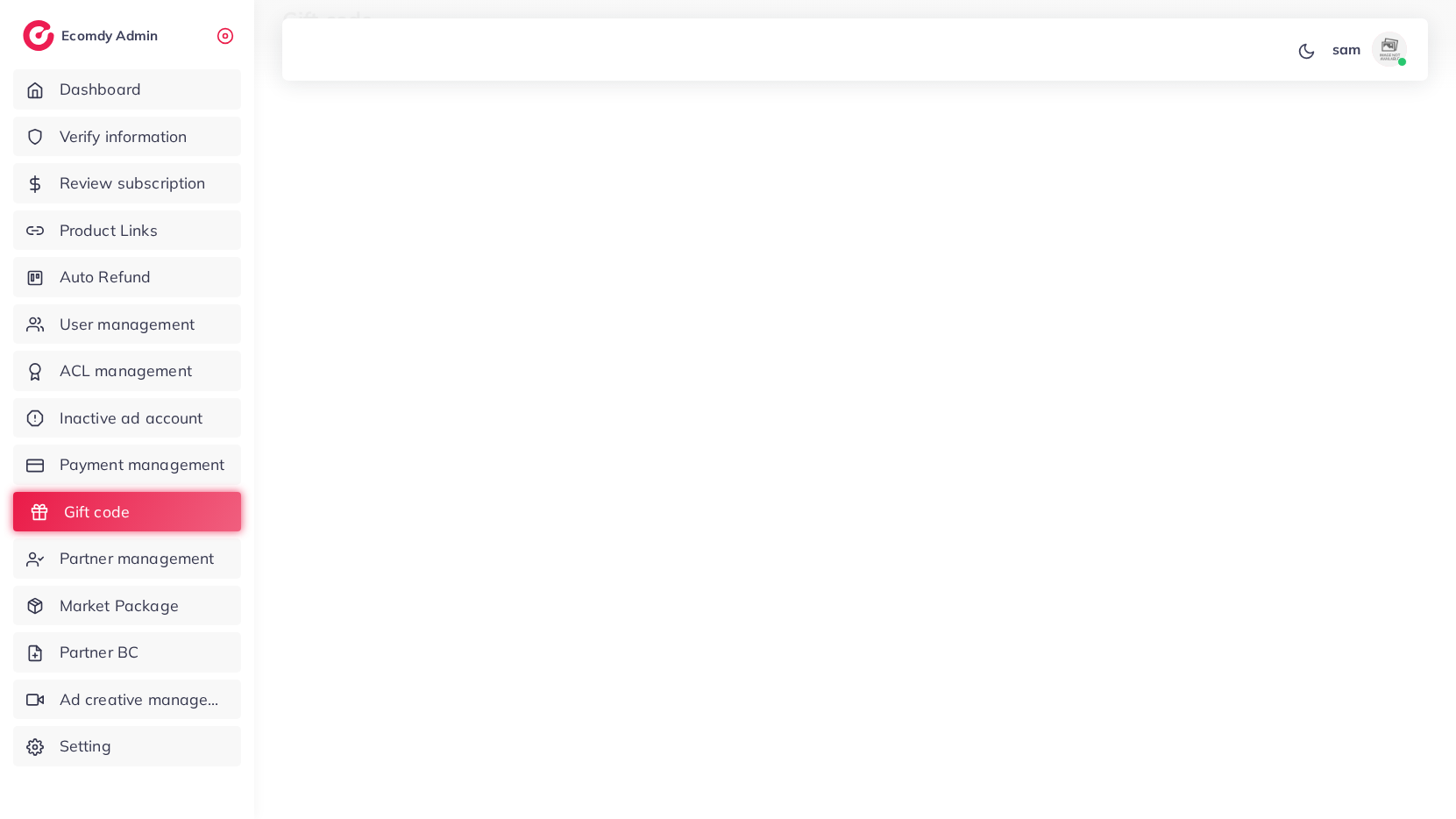 scroll, scrollTop: 0, scrollLeft: 0, axis: both 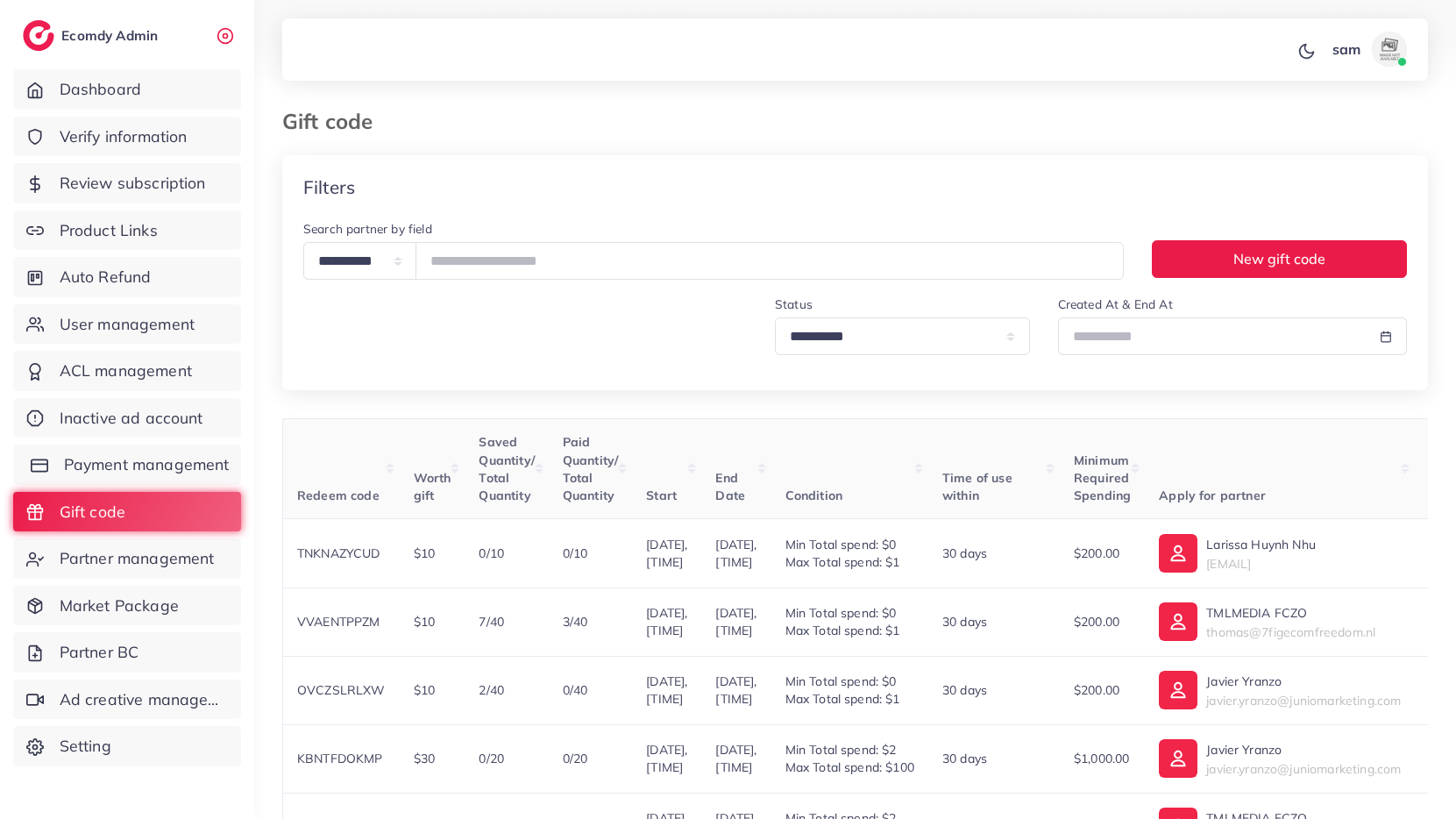 click on "Payment management" at bounding box center (146, 465) 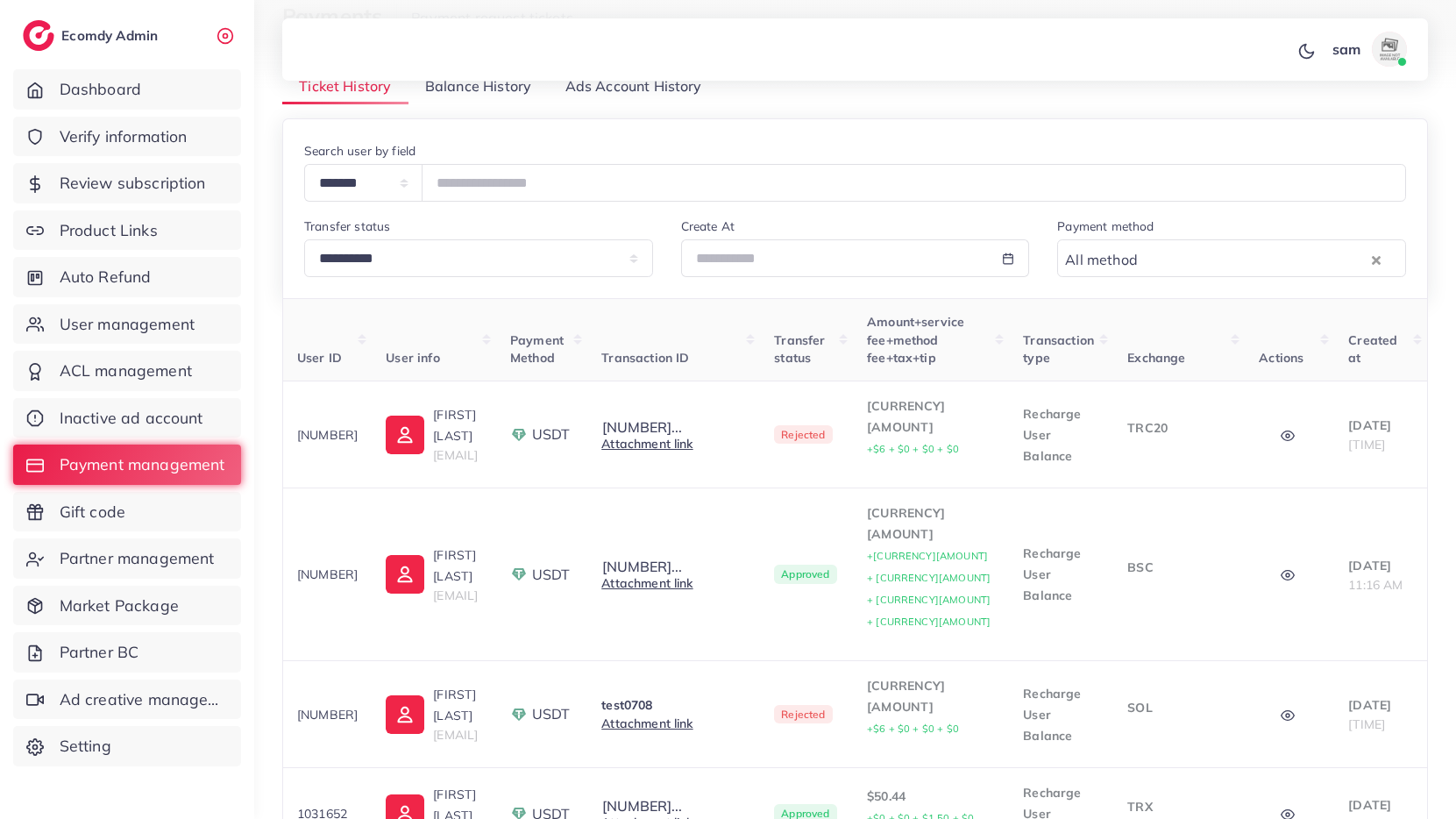 scroll, scrollTop: 0, scrollLeft: 0, axis: both 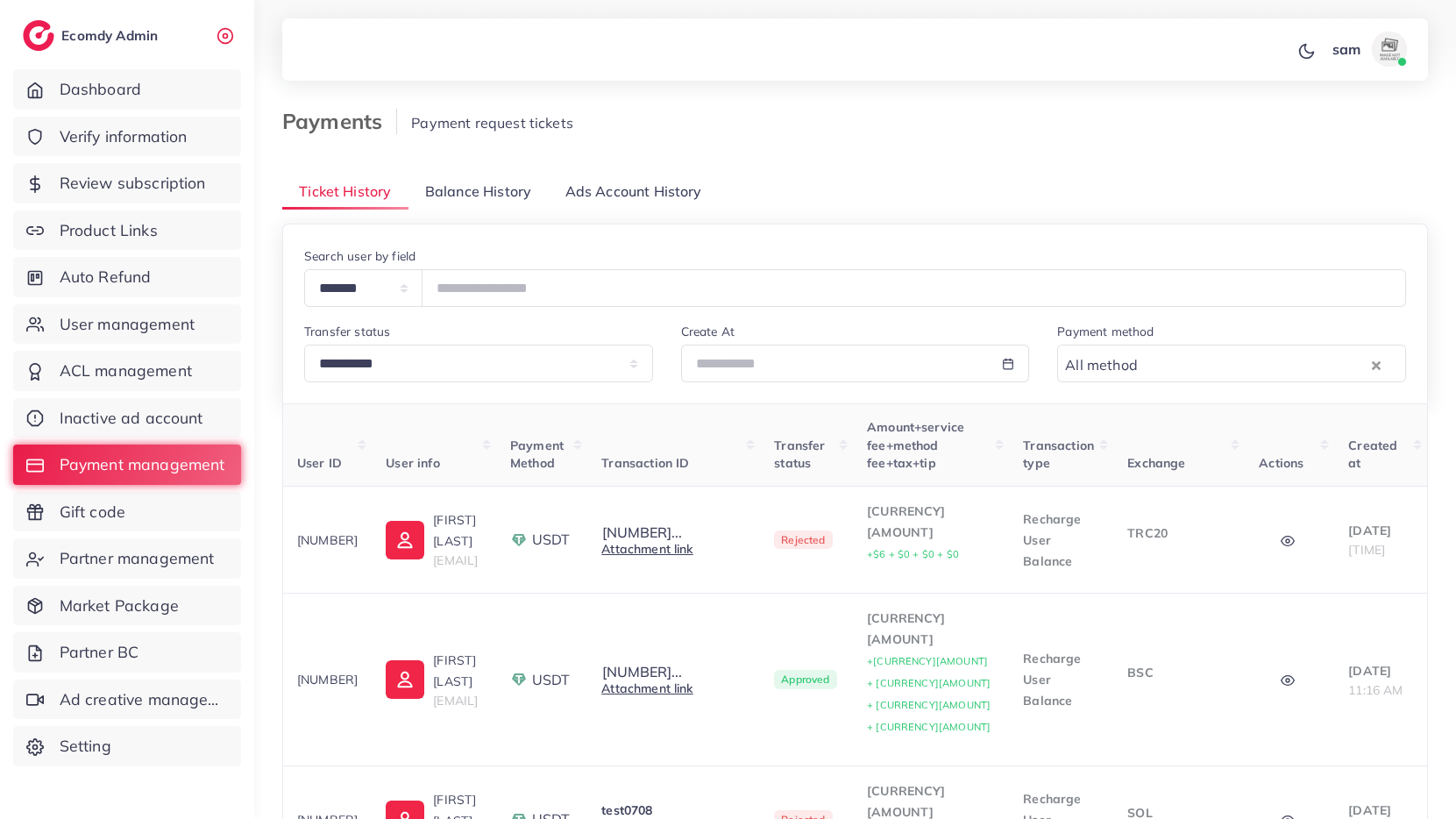 click on "Ticket History  Balance History Ads Account History" at bounding box center (855, 191) 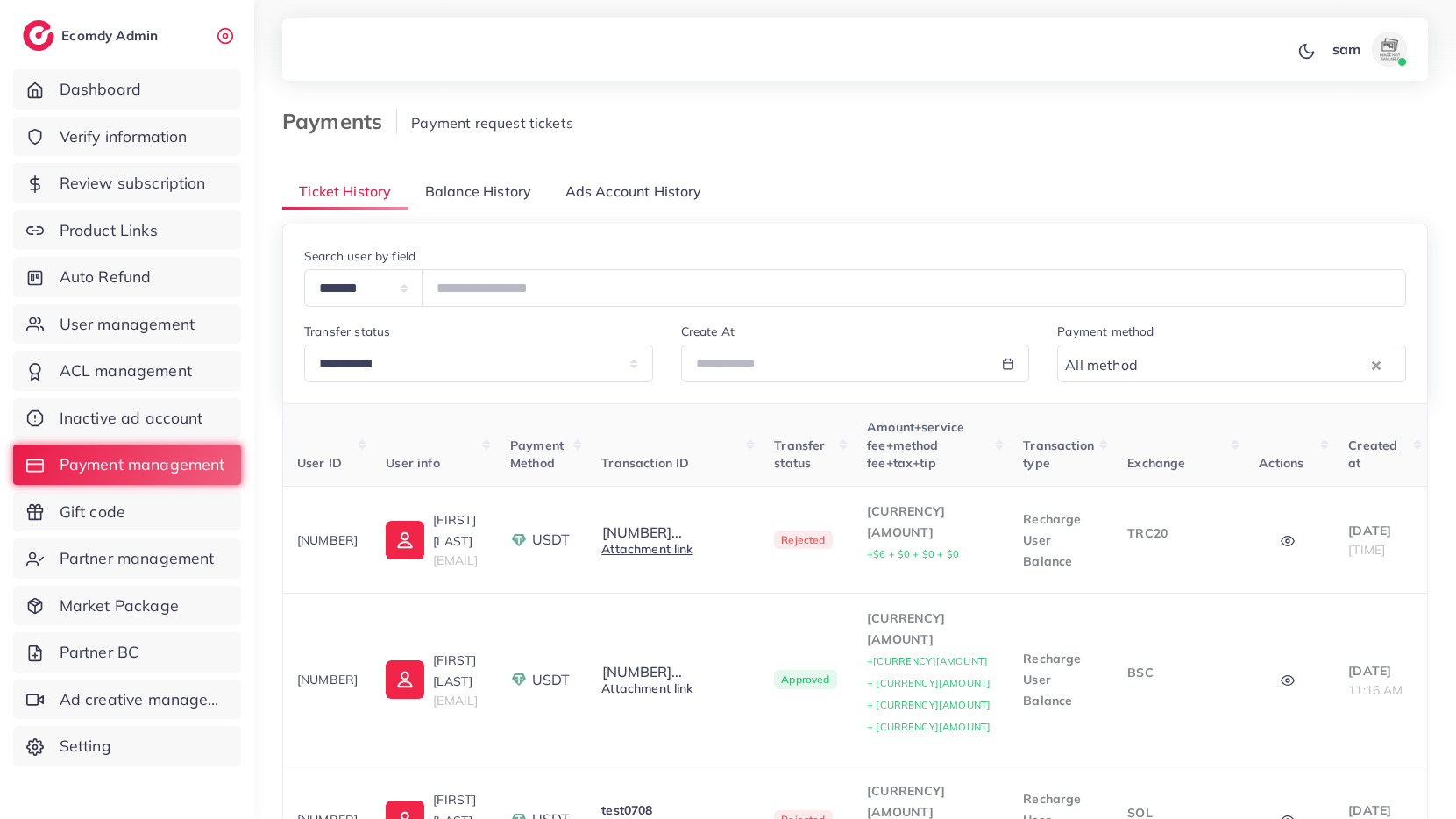 click on "Ticket History  Balance History Ads Account History" at bounding box center (855, 191) 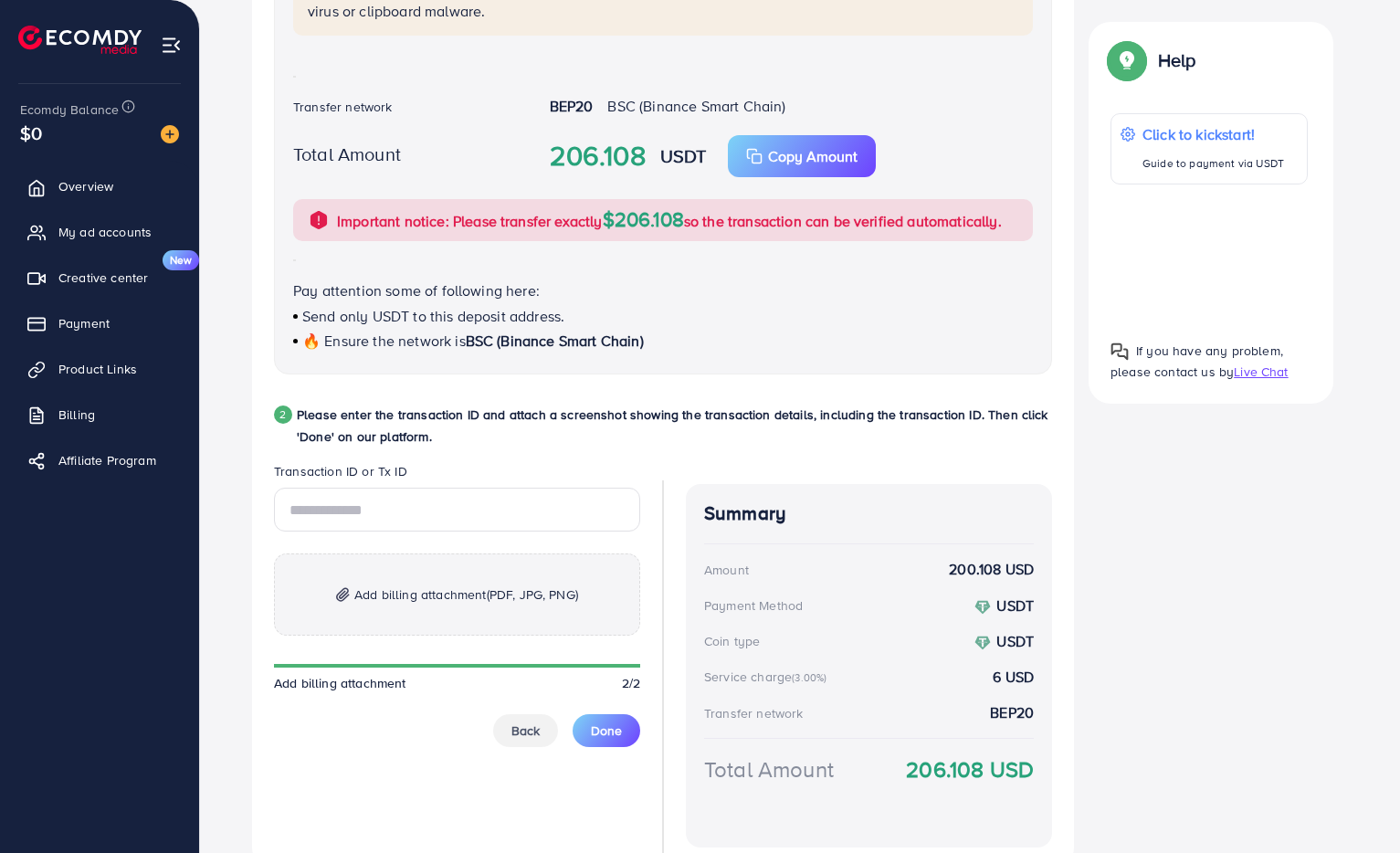 scroll, scrollTop: 656, scrollLeft: 0, axis: vertical 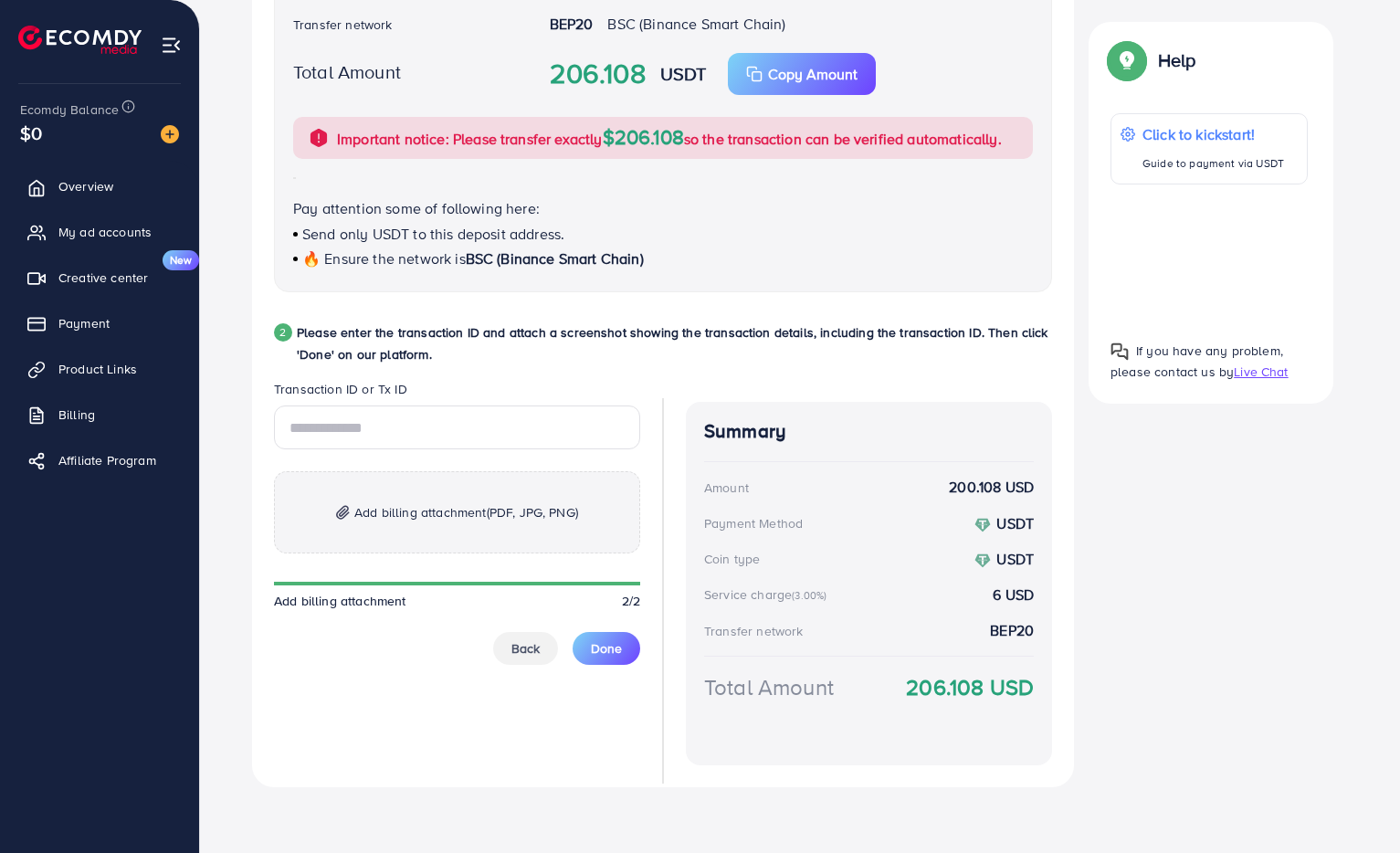 click on "Follow instruction   1   Please transfer the funds from your Blockchain account to our wallet address.  USDT Wallet address  0x[HASH]   👇 Warning: If the copied wallet address is different from the one shown, your device may be infected with a virus or clipboard malware.   Transfer network   BEP20   BSC (Binance Smart Chain)   Total Amount   206.108   USDT   Copy Amount  Important notice: Please transfer exactly  $206.108  so the transaction can be verified automatically.  Pay attention some of following here:   Send only USDT to this deposit address.  🔥 Ensure the network is   BSC (Binance Smart Chain)   2   Please enter the transaction ID and attach a screenshot showing the transaction details, including the transaction ID. Then click 'Done' on our platform.  Transaction ID or Tx ID  Add billing attachment  (PDF, JPG, PNG)   Add billing attachment  2/2  Back   Done   Summary   Amount   200.108 USD   Payment Method  USDT  Coin type  USDT  Service charge   (3.00%)" at bounding box center (800, 239) 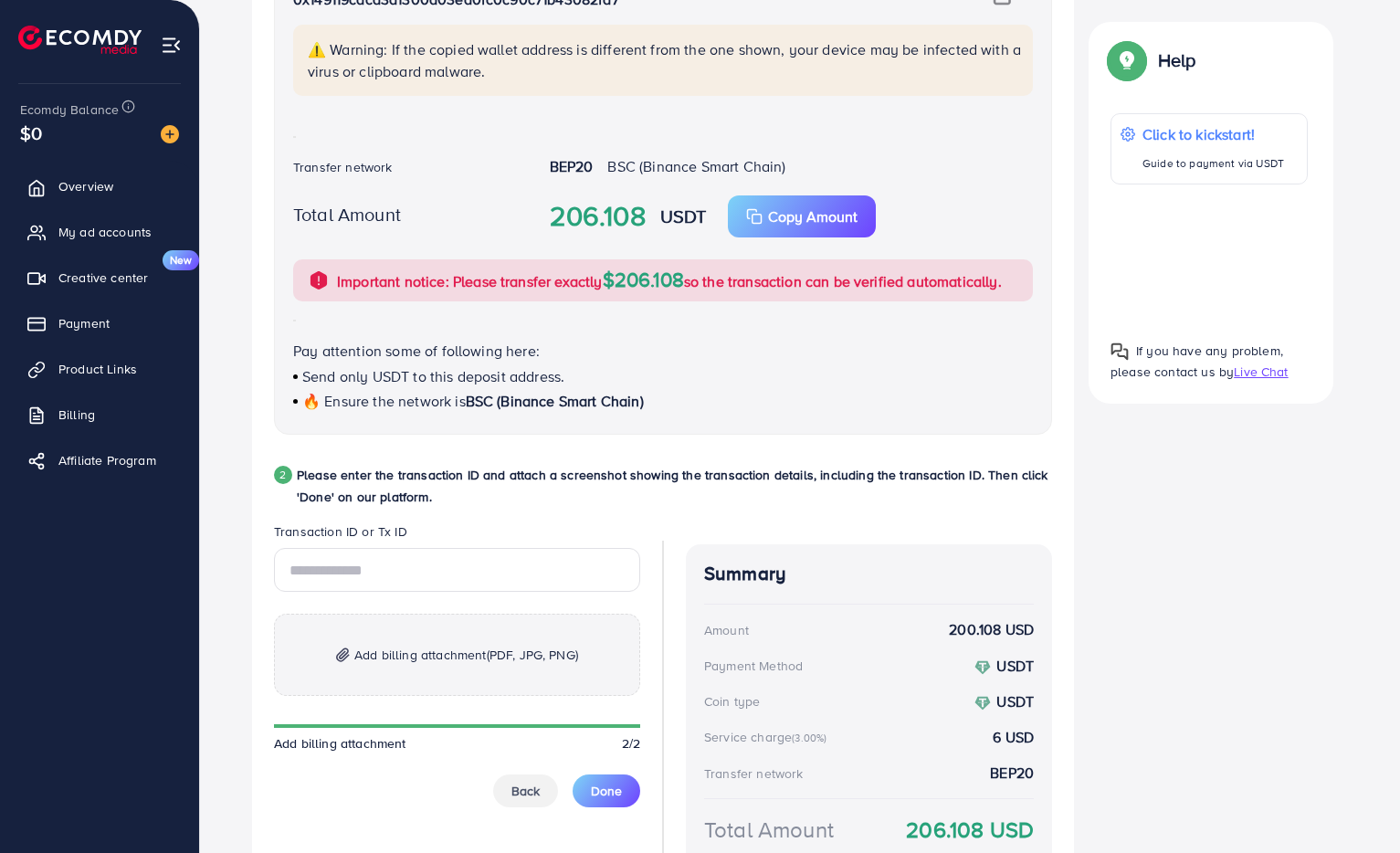 scroll, scrollTop: 656, scrollLeft: 0, axis: vertical 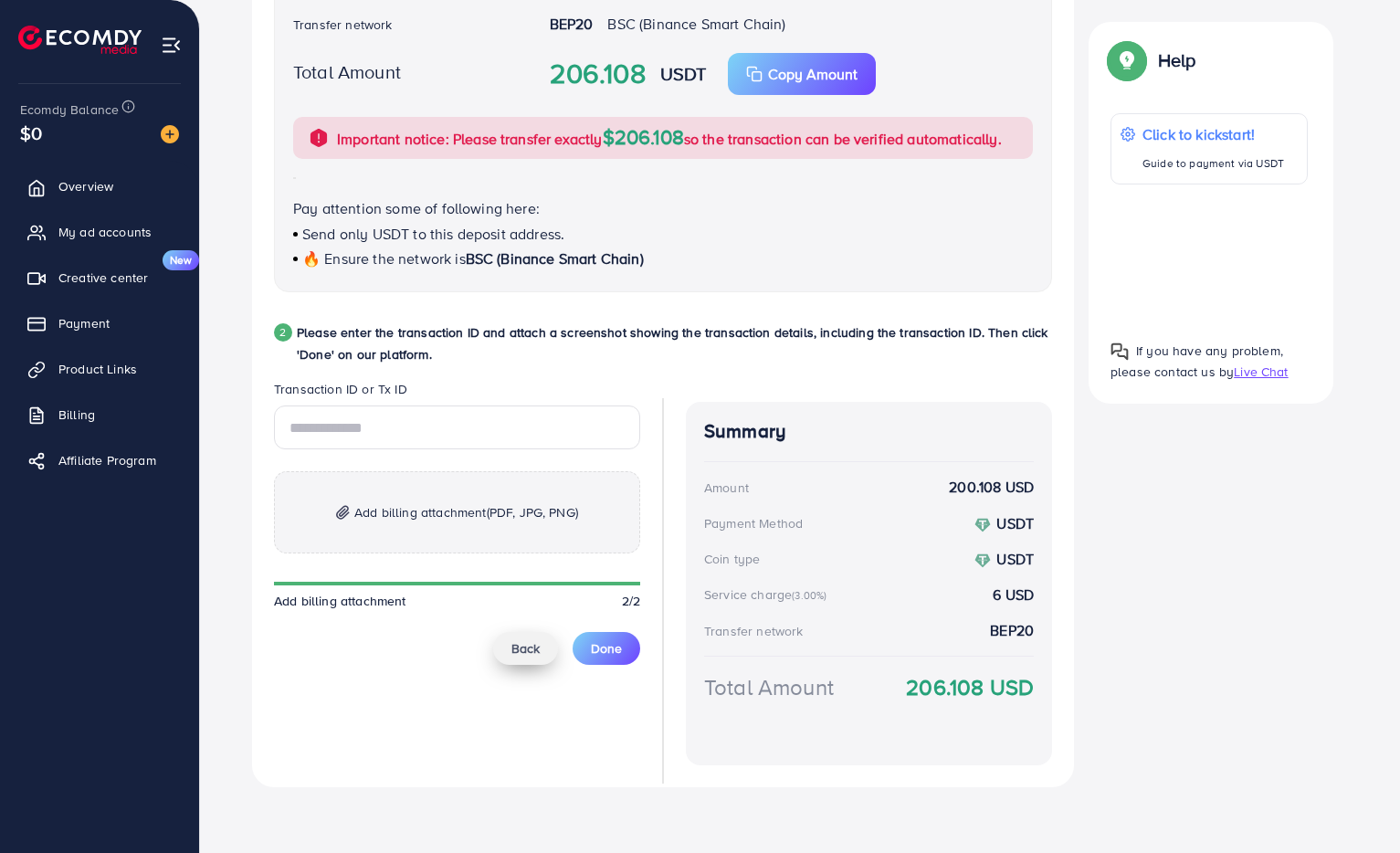 click on "Back" at bounding box center (525, 648) 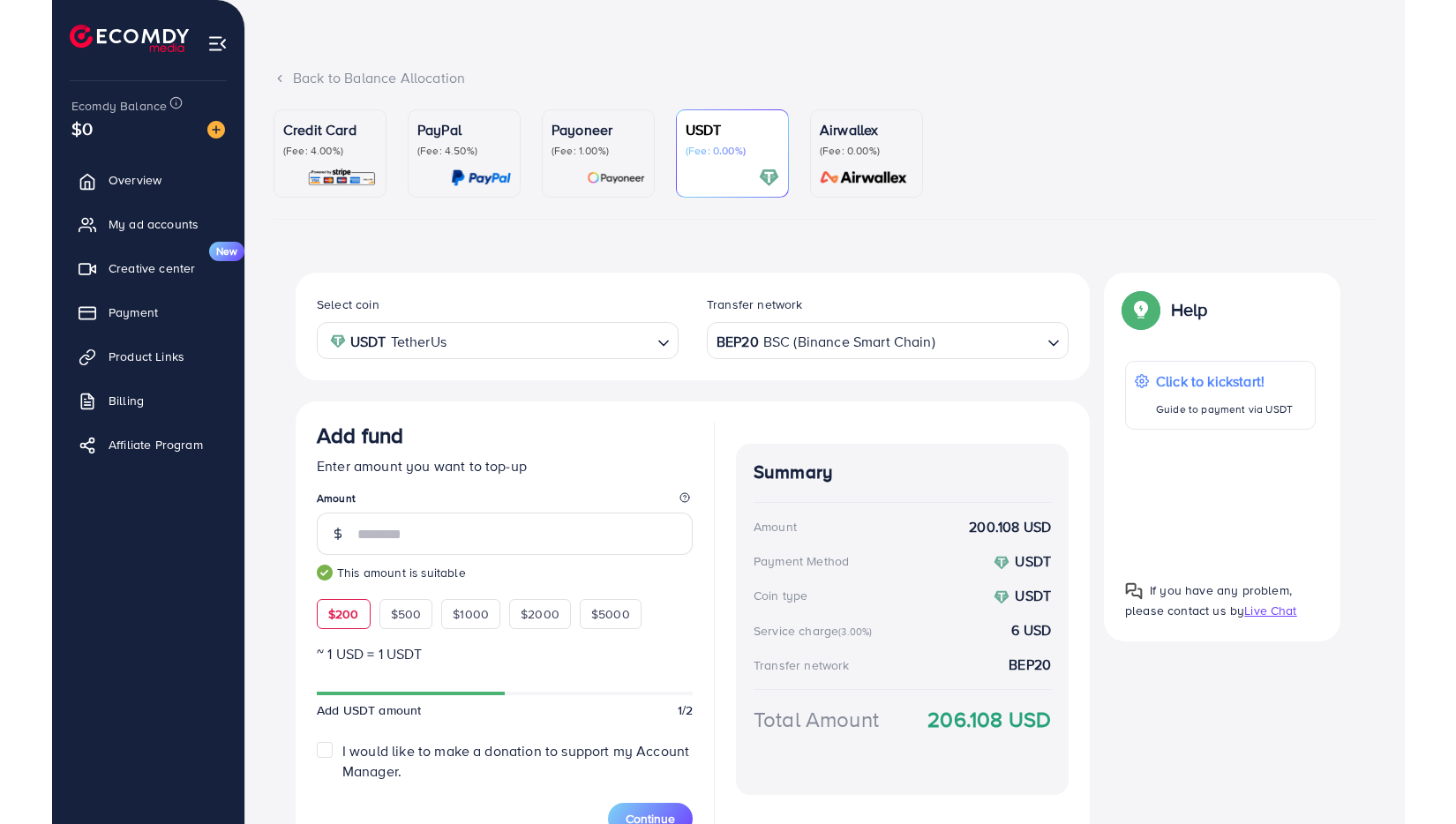 scroll, scrollTop: 158, scrollLeft: 0, axis: vertical 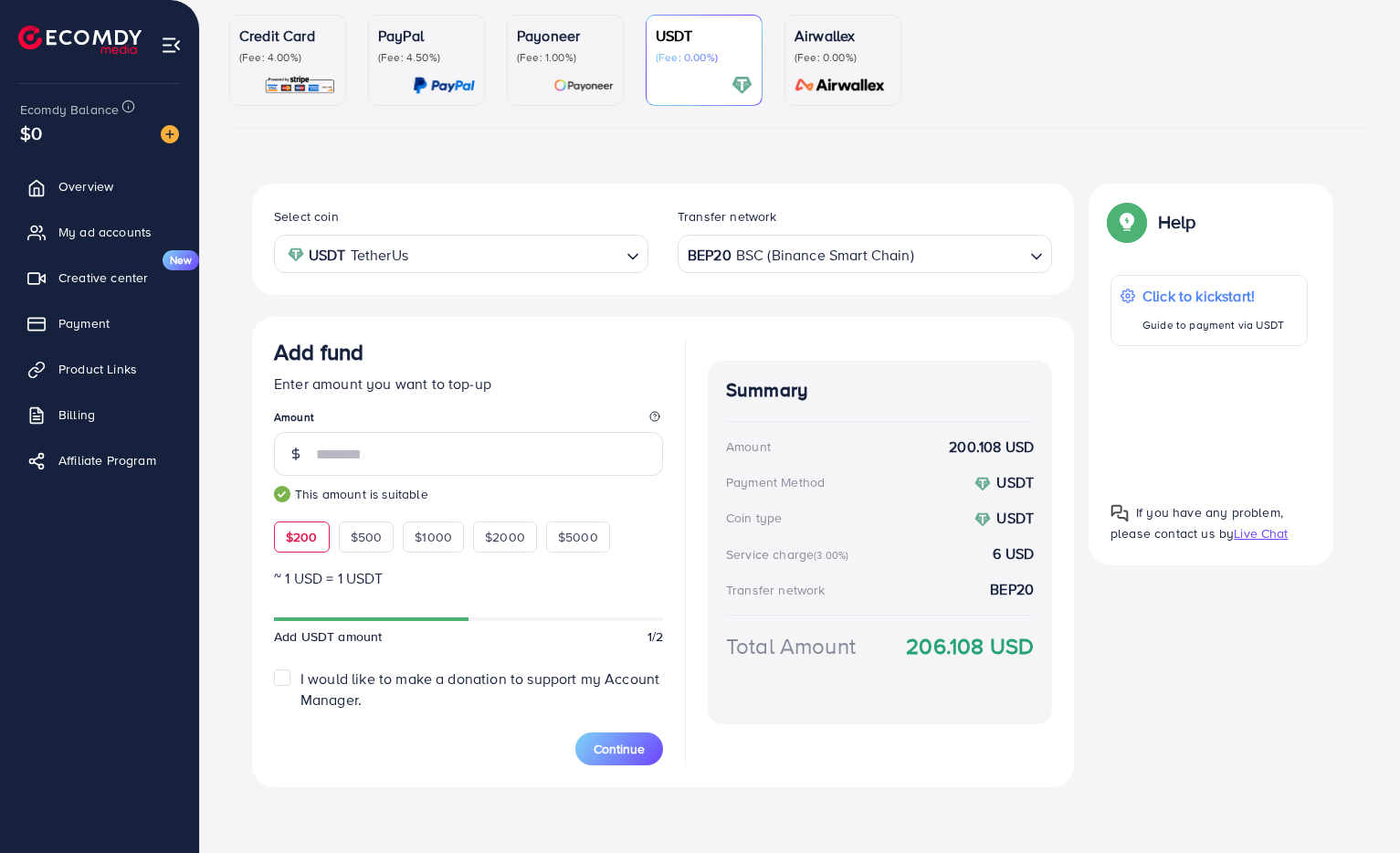 click on "BEP20 BSC (Binance Smart Chain)" at bounding box center [854, 252] 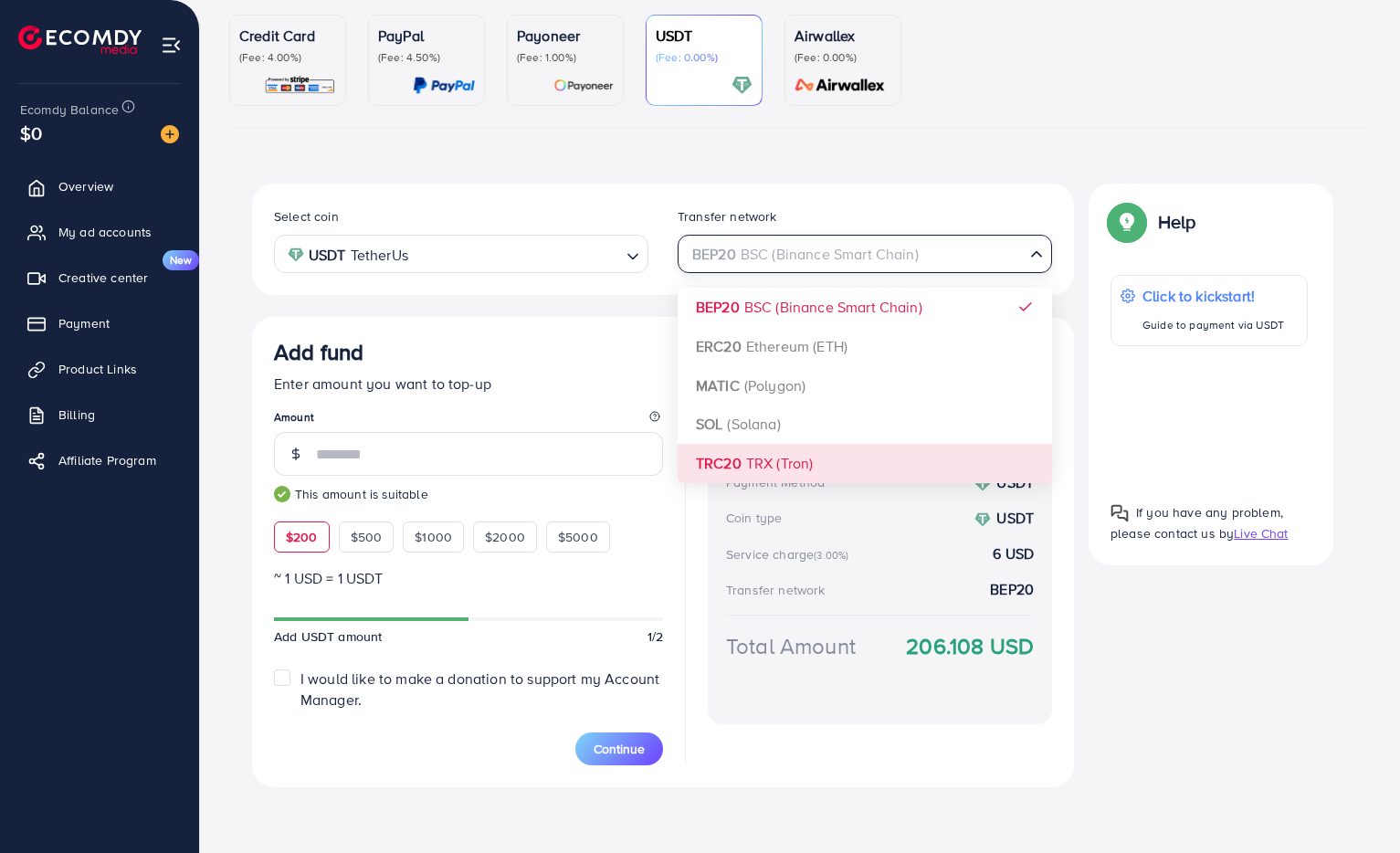 click on "Select coin   USDT TetherUs           Loading...     Transfer network   BEP20 BSC (Binance Smart Chain)           Loading...     BEP20 BSC (Binance Smart Chain) ERC20 Ethereum (ETH) MATIC (Polygon) SOL (Solana) TRC20 TRX (Tron)        Add fund  Enter amount you want to top-up Amount ***  This amount is suitable  $200 $500 $1000 $2000 $5000  ~ 1 USD = 1 USDT   Add USDT amount  1/2 I would like to make a donation to support my Account Manager. 5% 10% 15% 20%  Continue   Summary   Amount   200.108 USD   Payment Method  USDT  Coin type  USDT  Service charge   (3.00%)  6 USD  Transfer network  BEP20  Total Amount   206.108 USD" at bounding box center (663, 485) 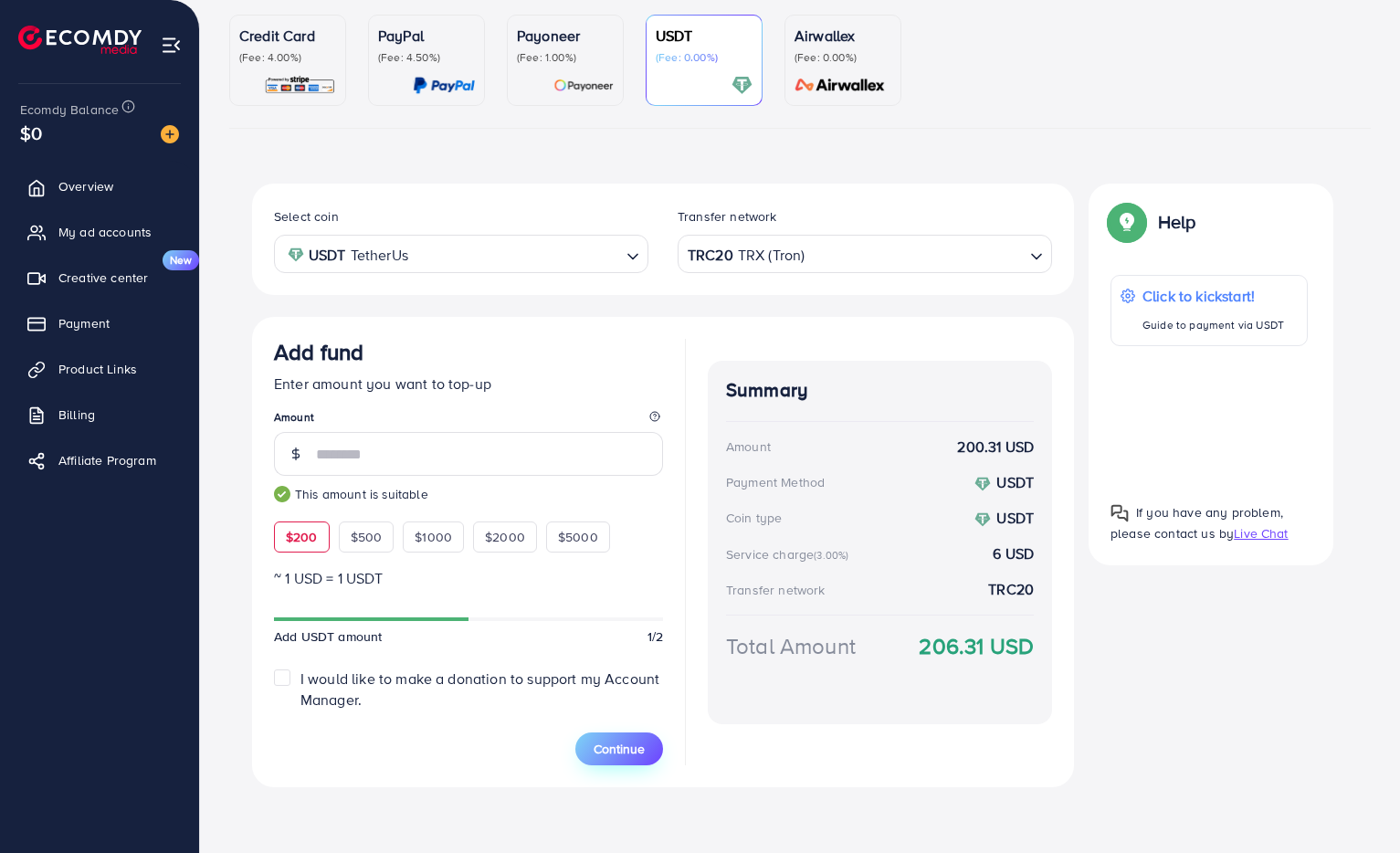 click on "Continue" at bounding box center (619, 749) 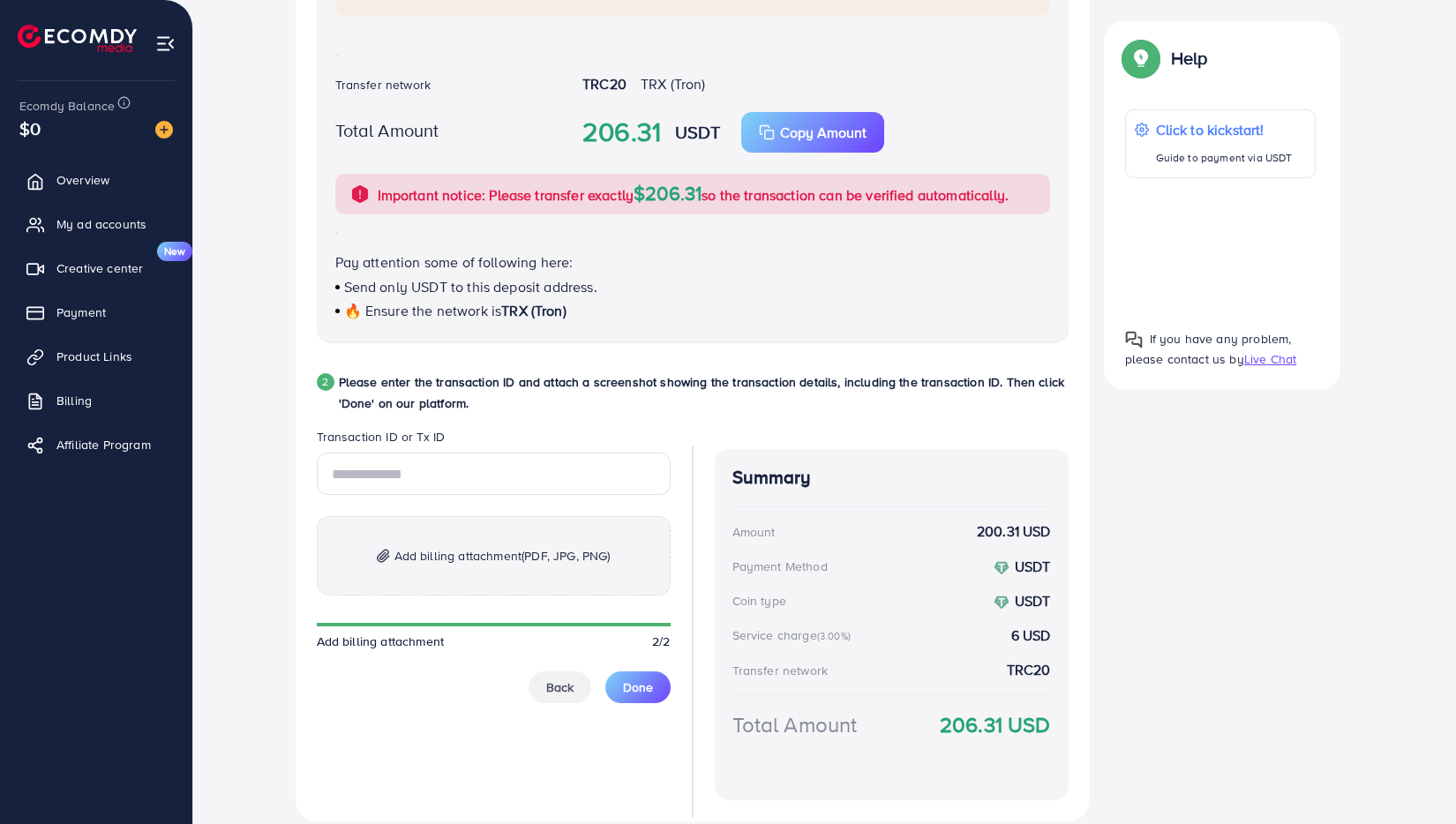 scroll, scrollTop: 633, scrollLeft: 0, axis: vertical 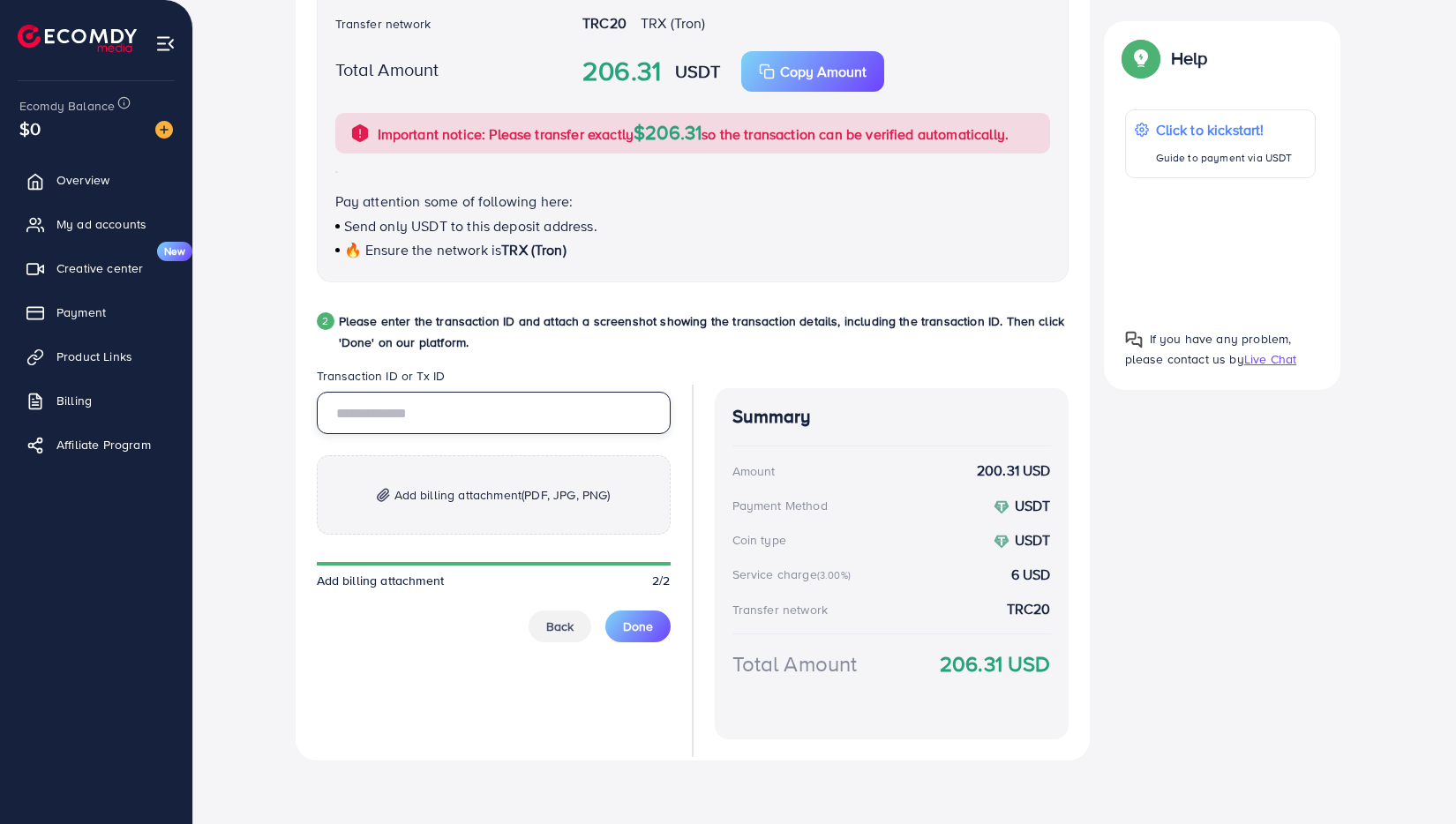 click at bounding box center [493, 413] 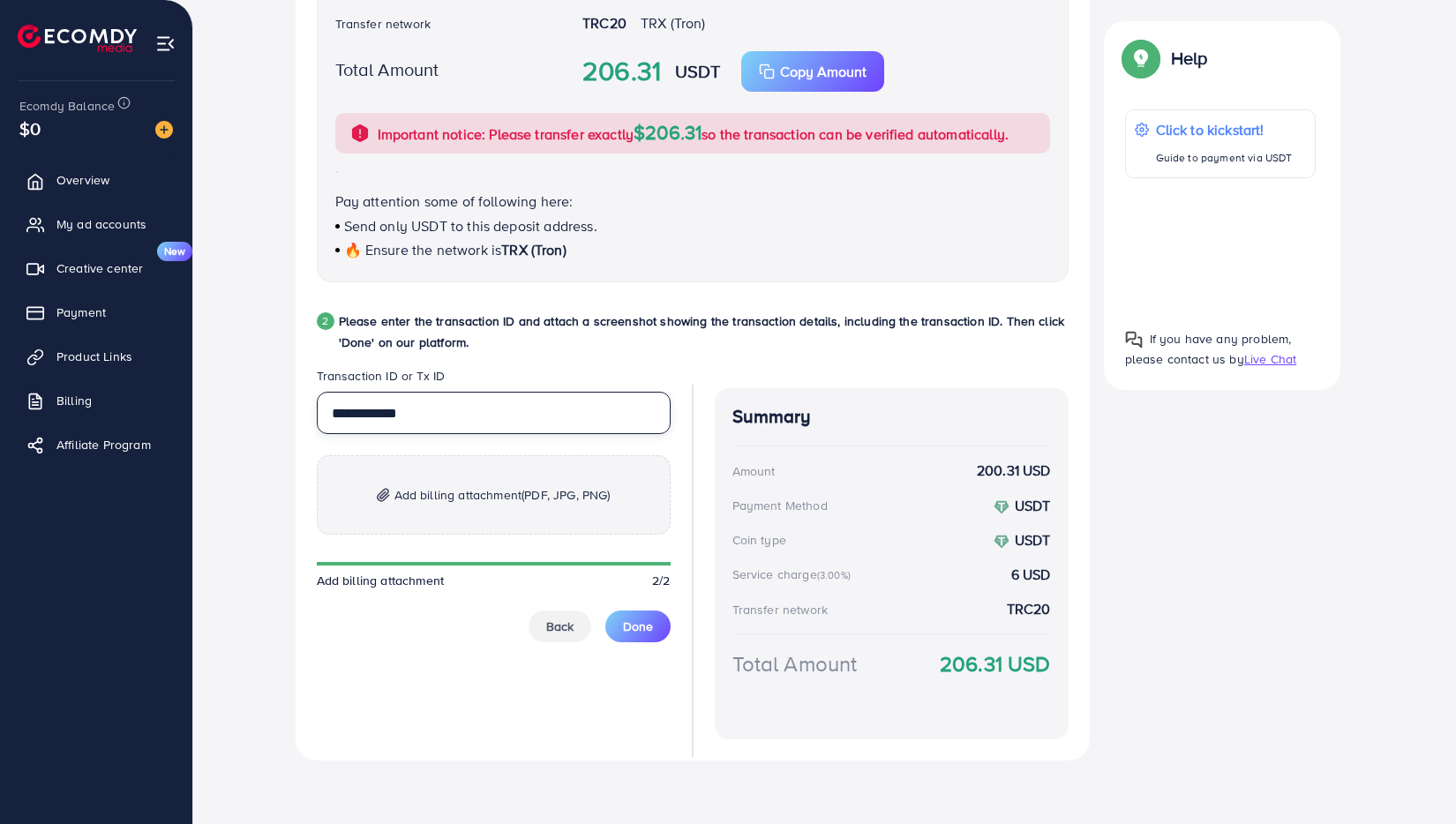 type on "**********" 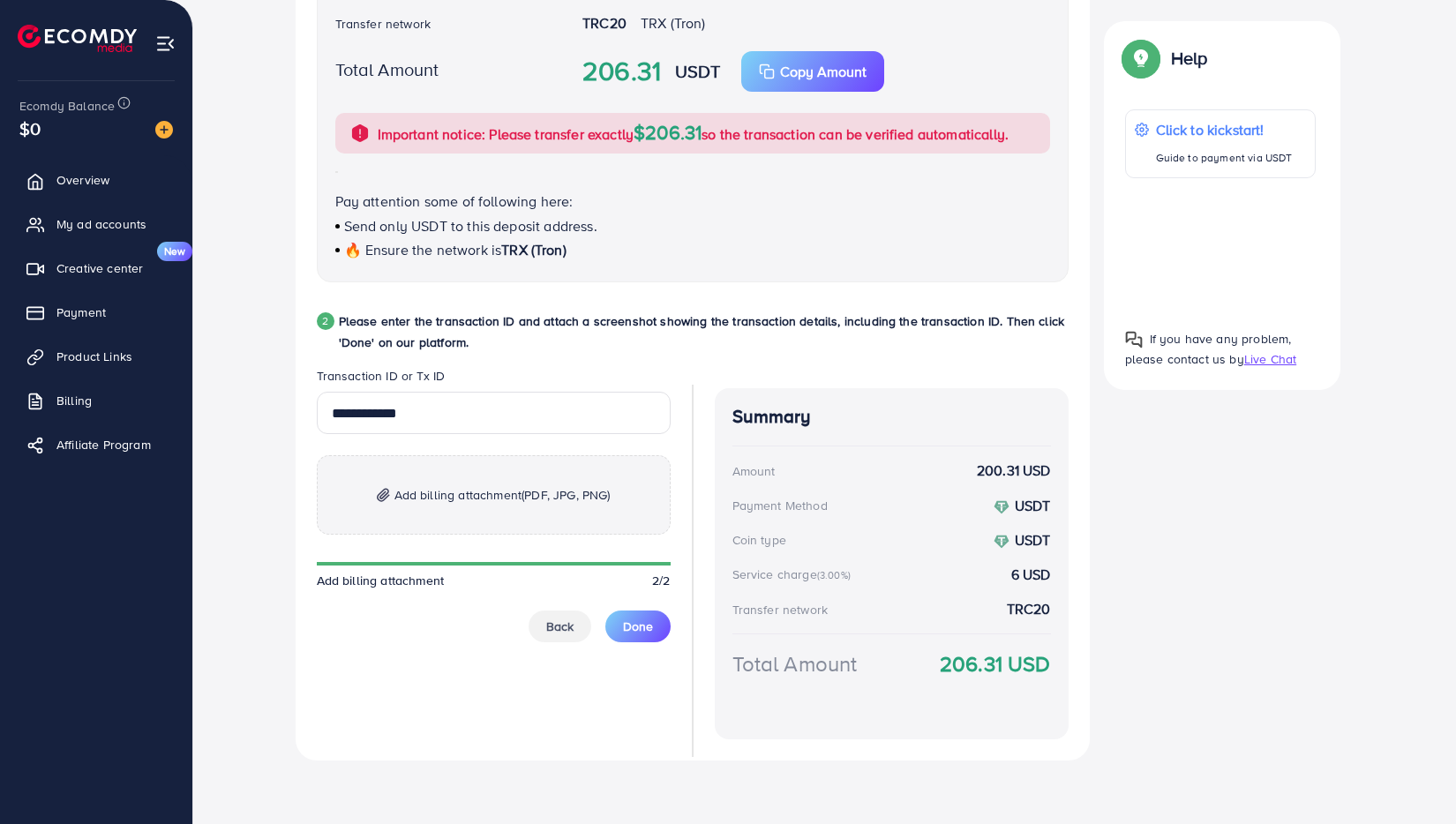 click on "(PDF, JPG, PNG)" at bounding box center [566, 495] 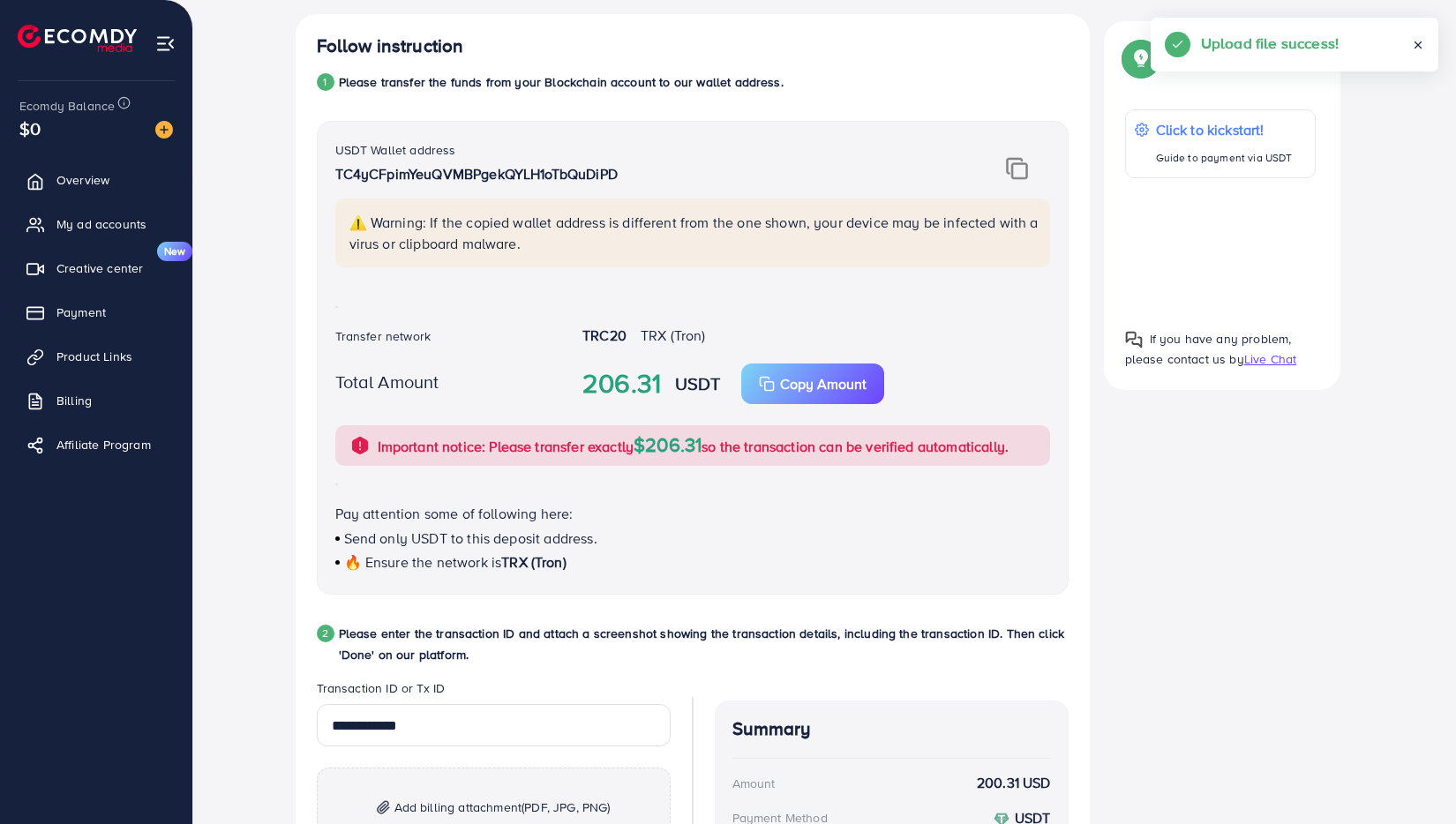 scroll, scrollTop: 653, scrollLeft: 0, axis: vertical 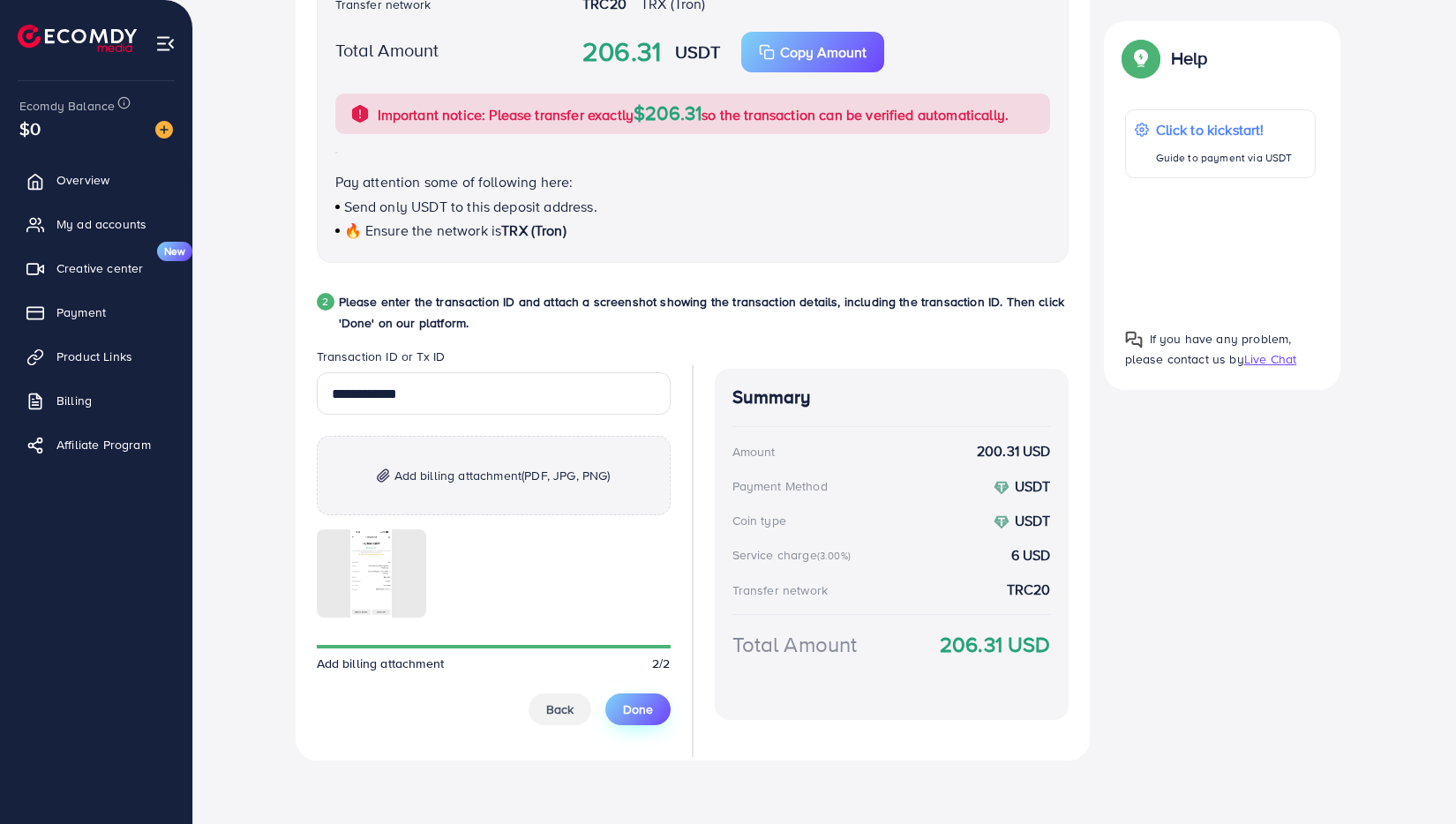 click on "Done" at bounding box center [638, 709] 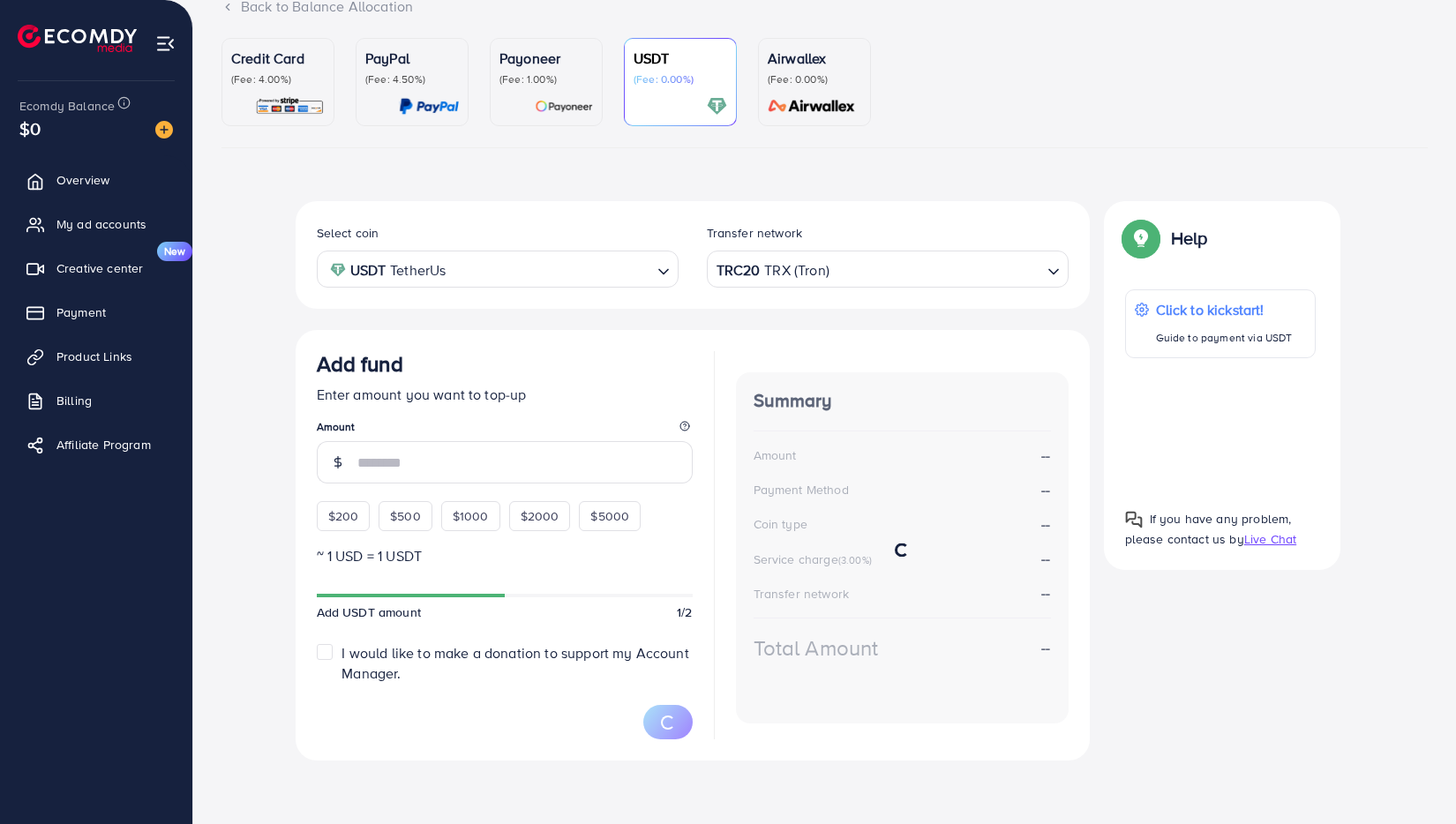 scroll, scrollTop: 134, scrollLeft: 0, axis: vertical 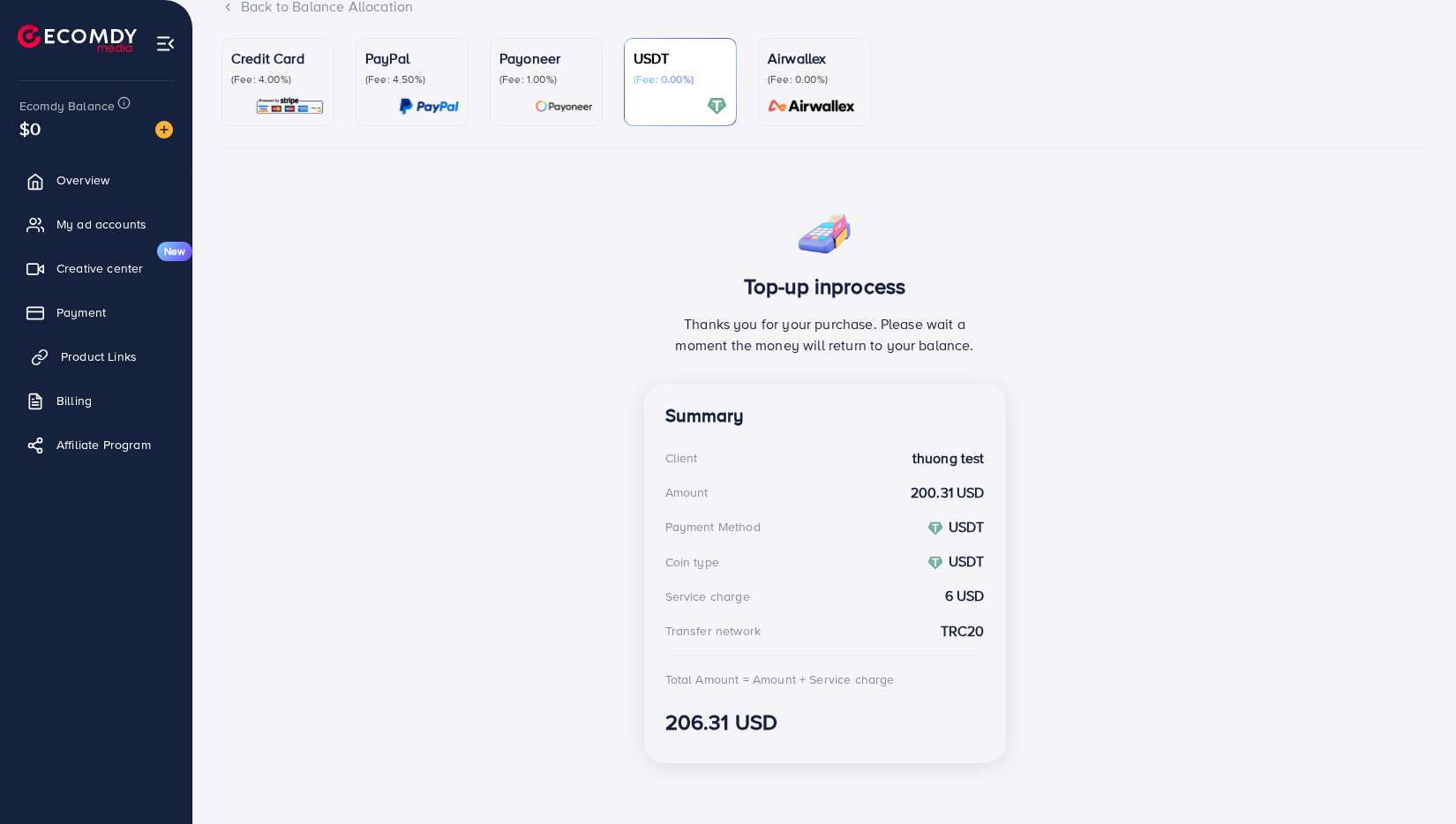 click on "Product Links" at bounding box center (99, 356) 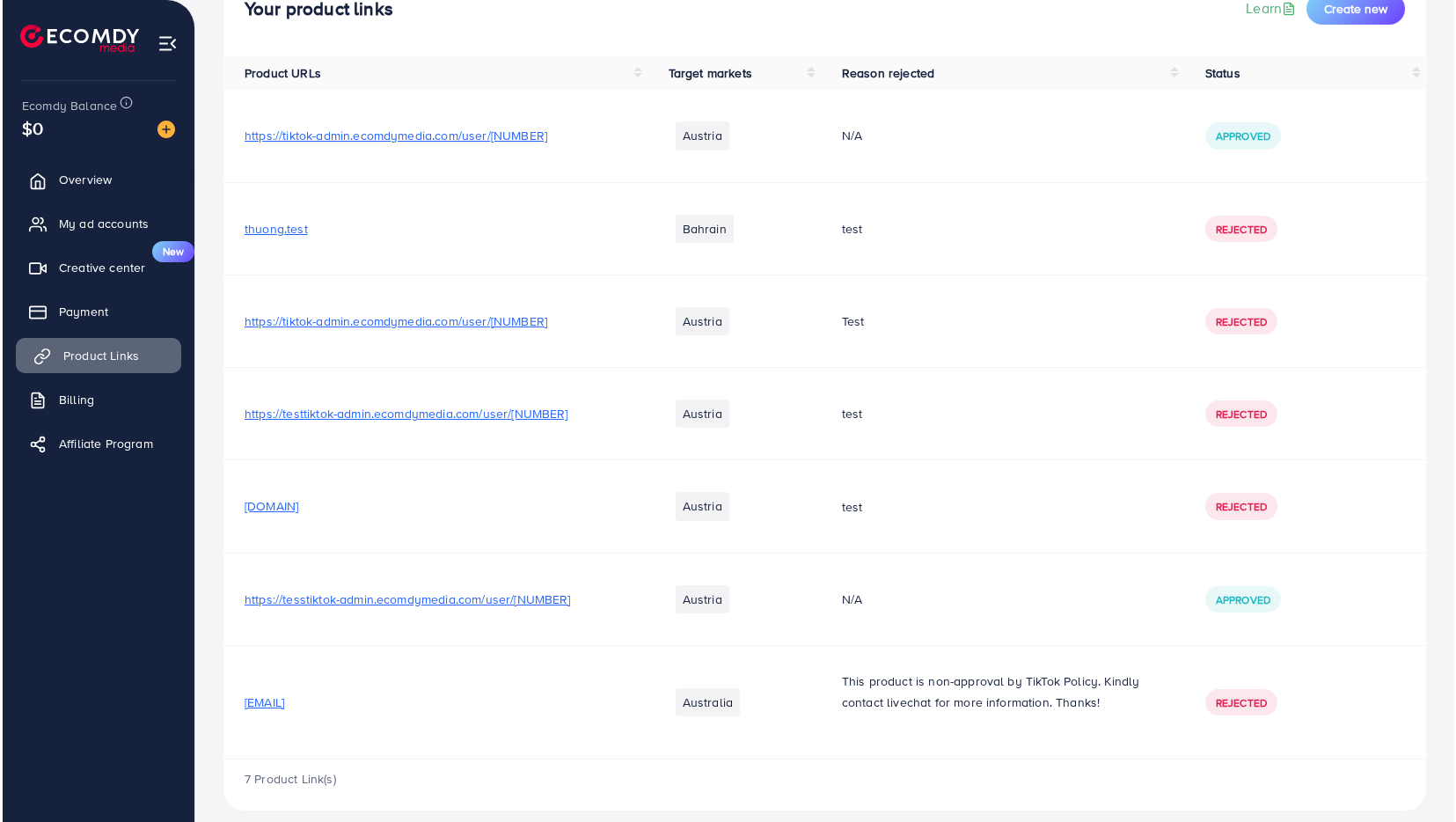 scroll, scrollTop: 0, scrollLeft: 0, axis: both 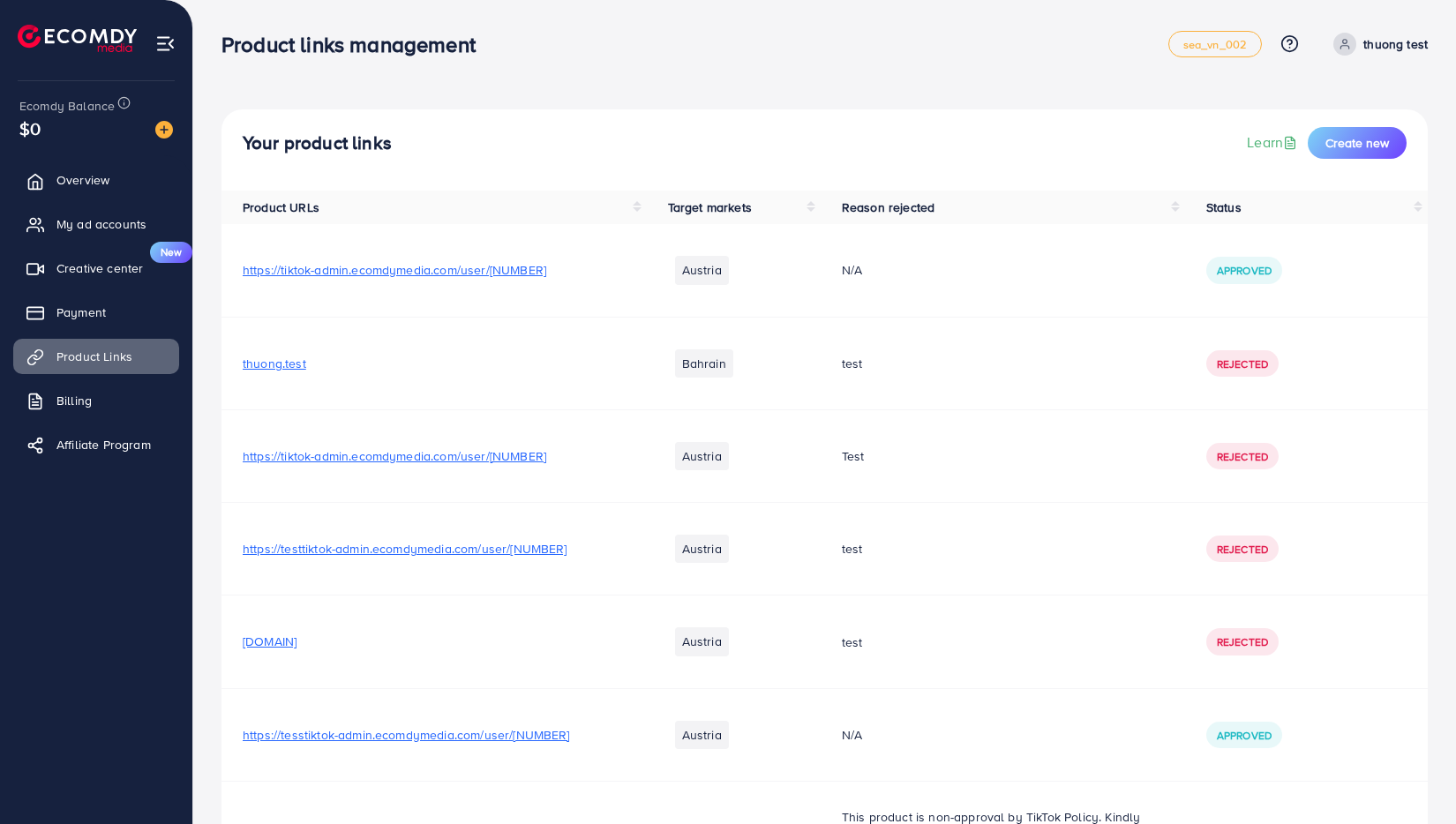 click on "Overview My ad accounts Creative center  New  Payment Product Links Billing Affiliate Program" at bounding box center [96, 318] 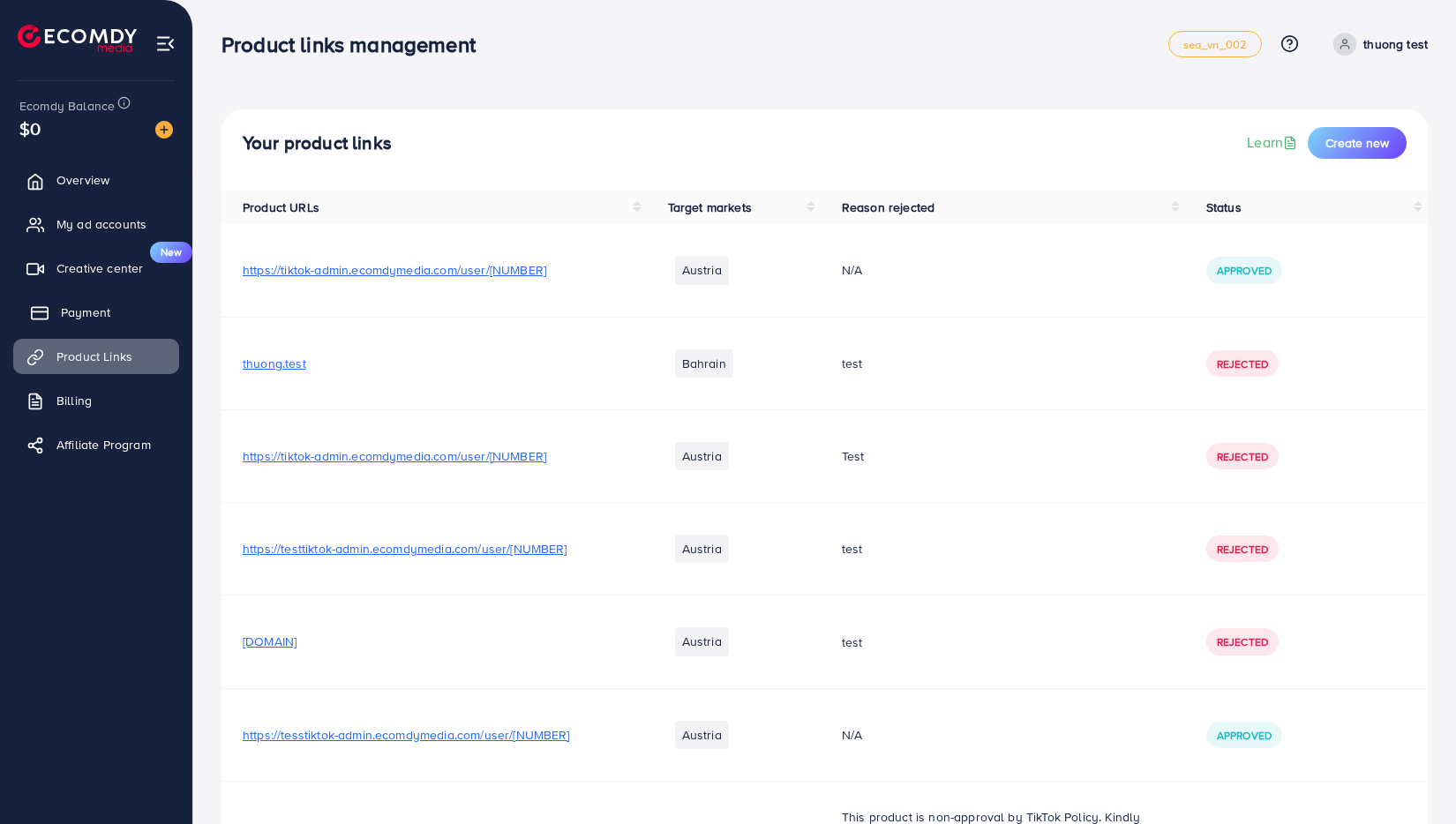 click on "Payment" at bounding box center (86, 312) 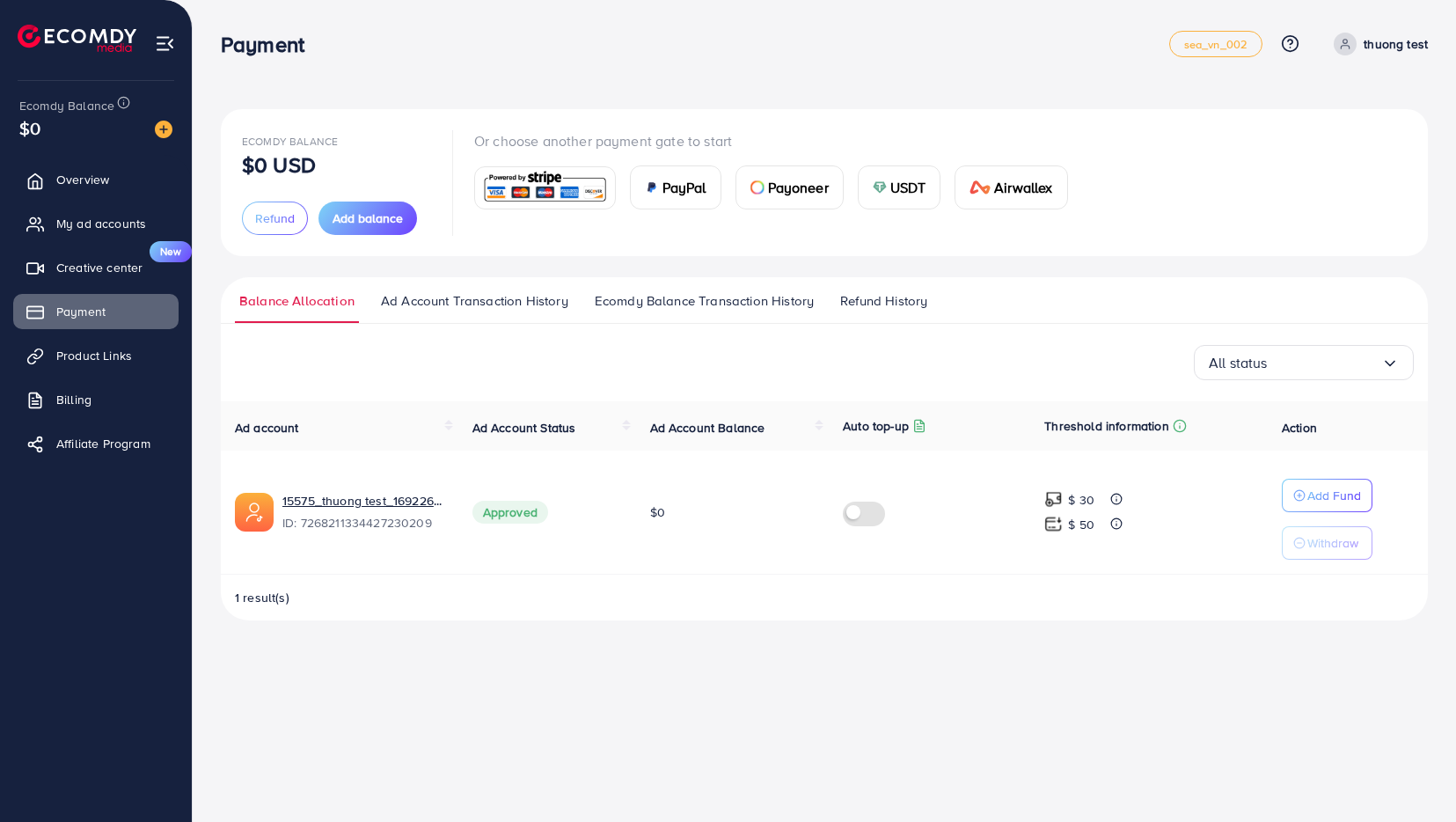 click on "Refund History" at bounding box center [883, 301] 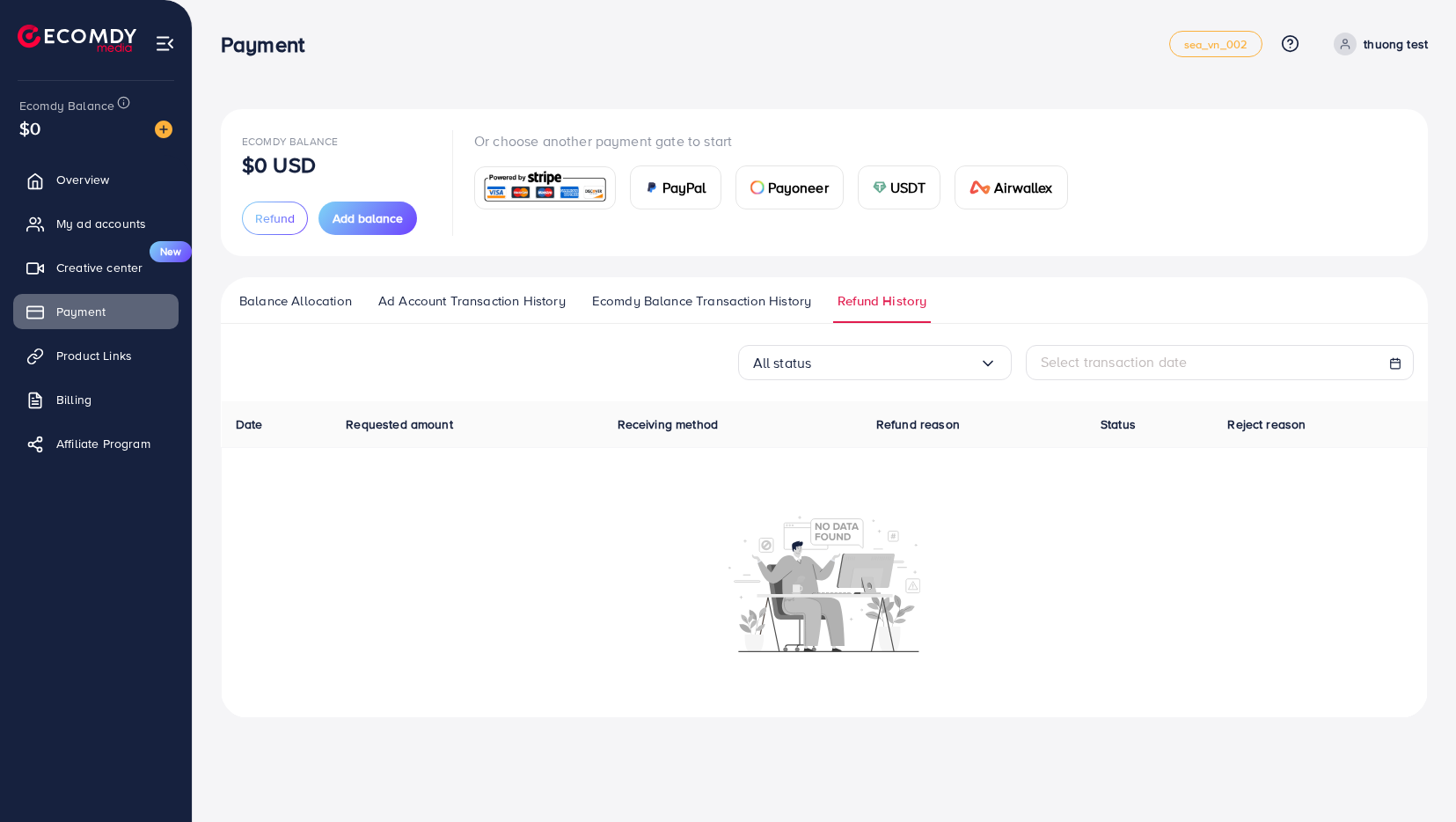 click on "Ecomdy Balance Transaction History" at bounding box center (701, 301) 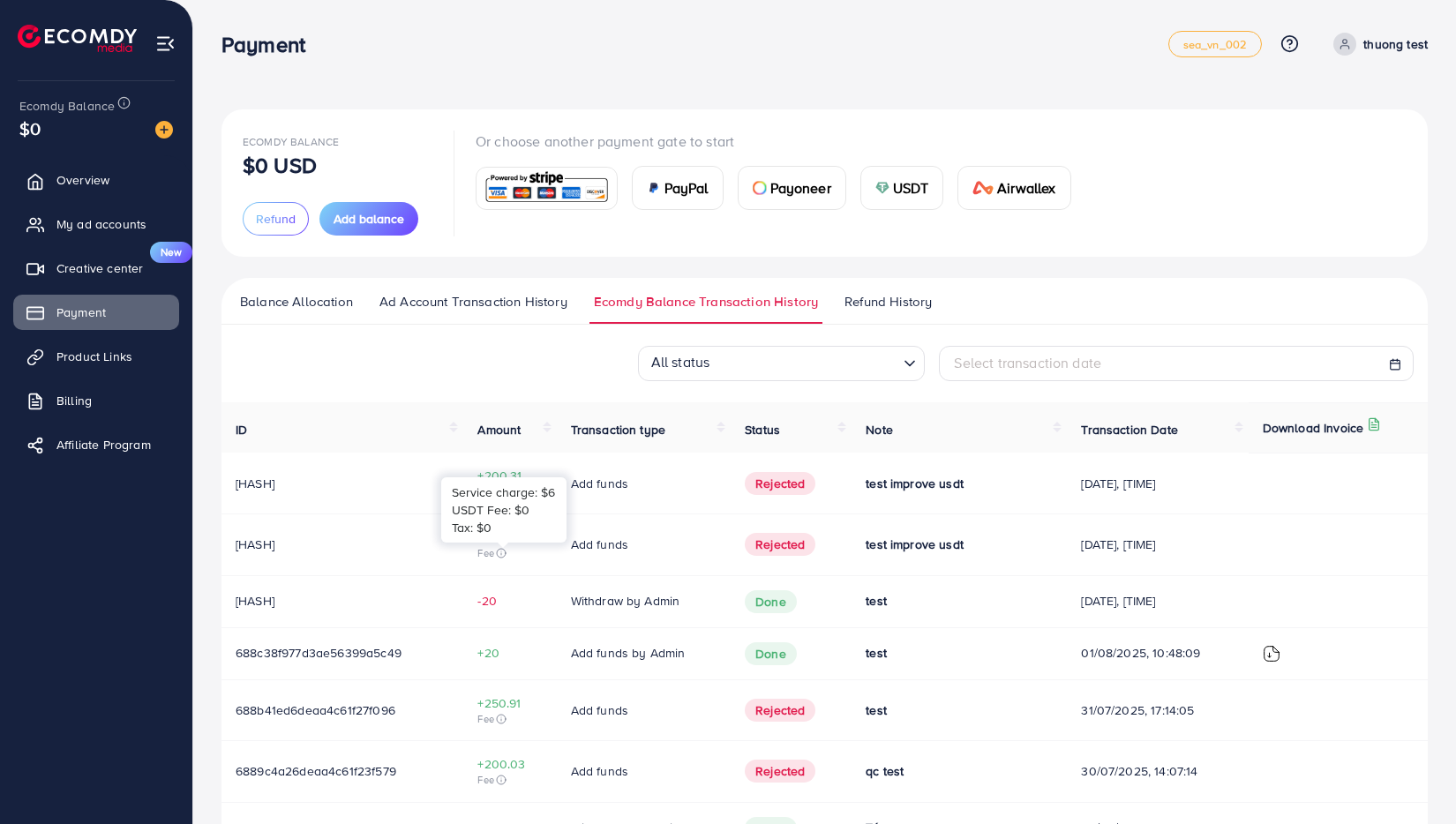 click 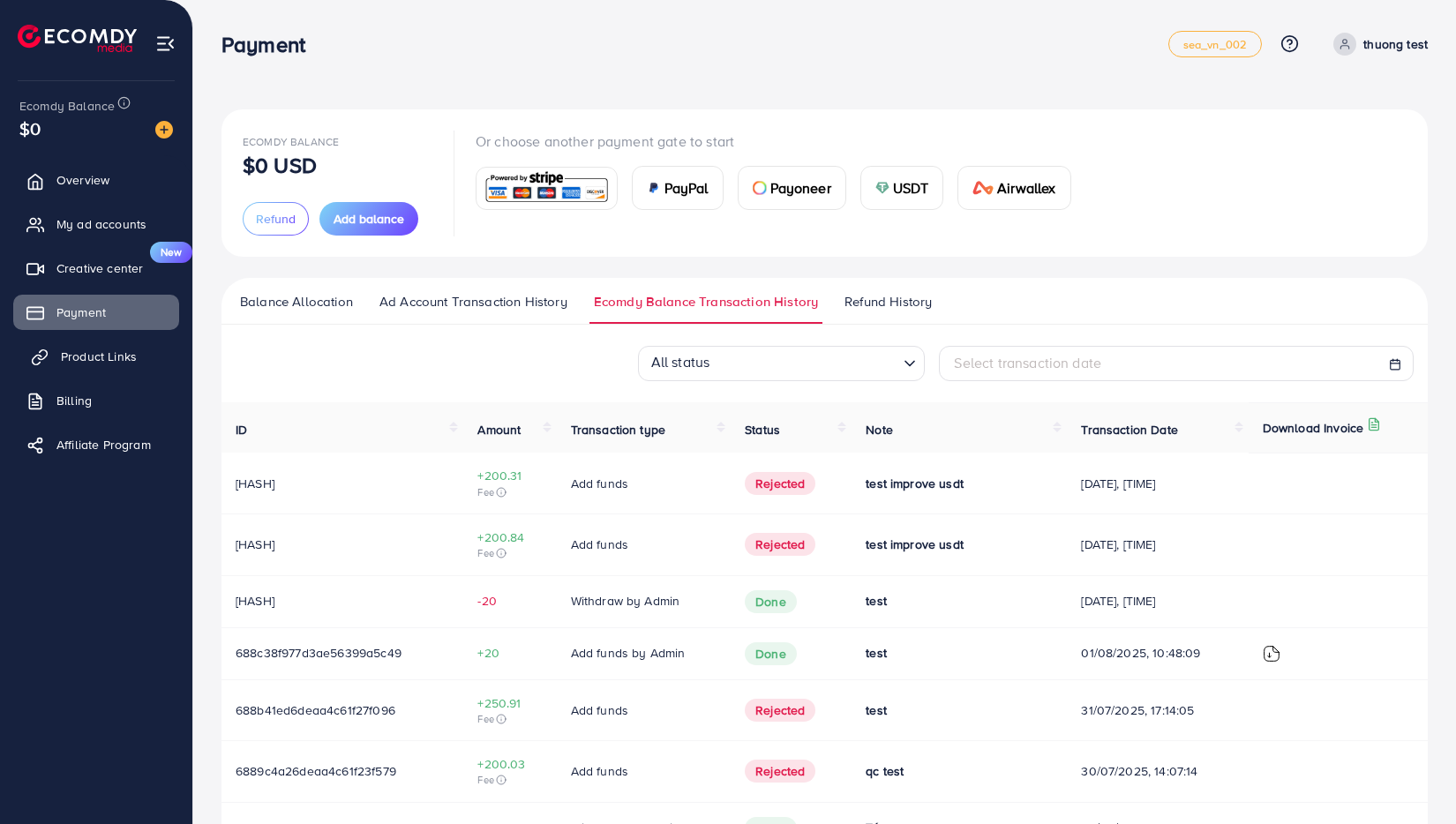 click on "Product Links" at bounding box center (96, 356) 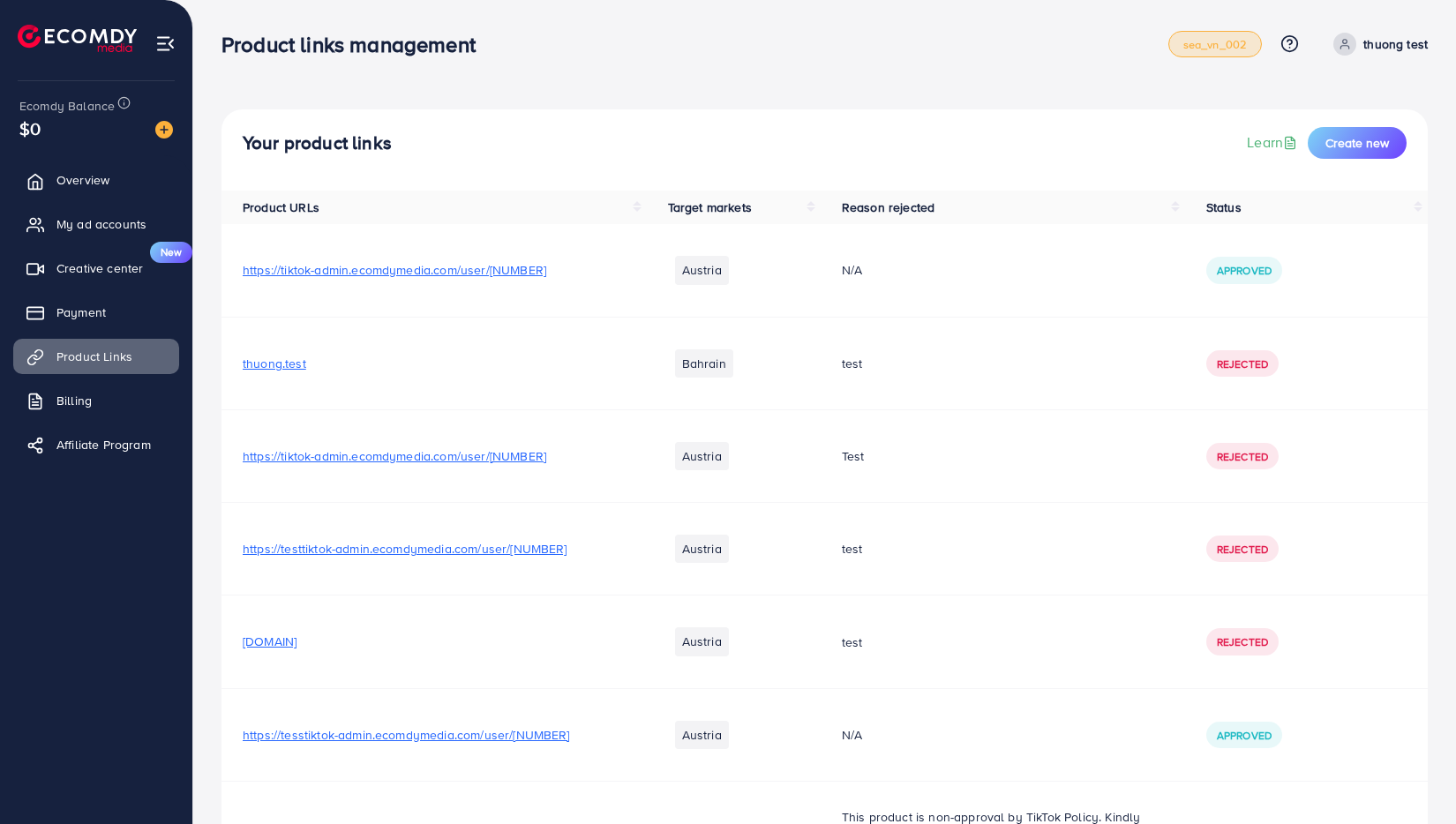 click on "sea_vn_002" at bounding box center [1215, 44] 